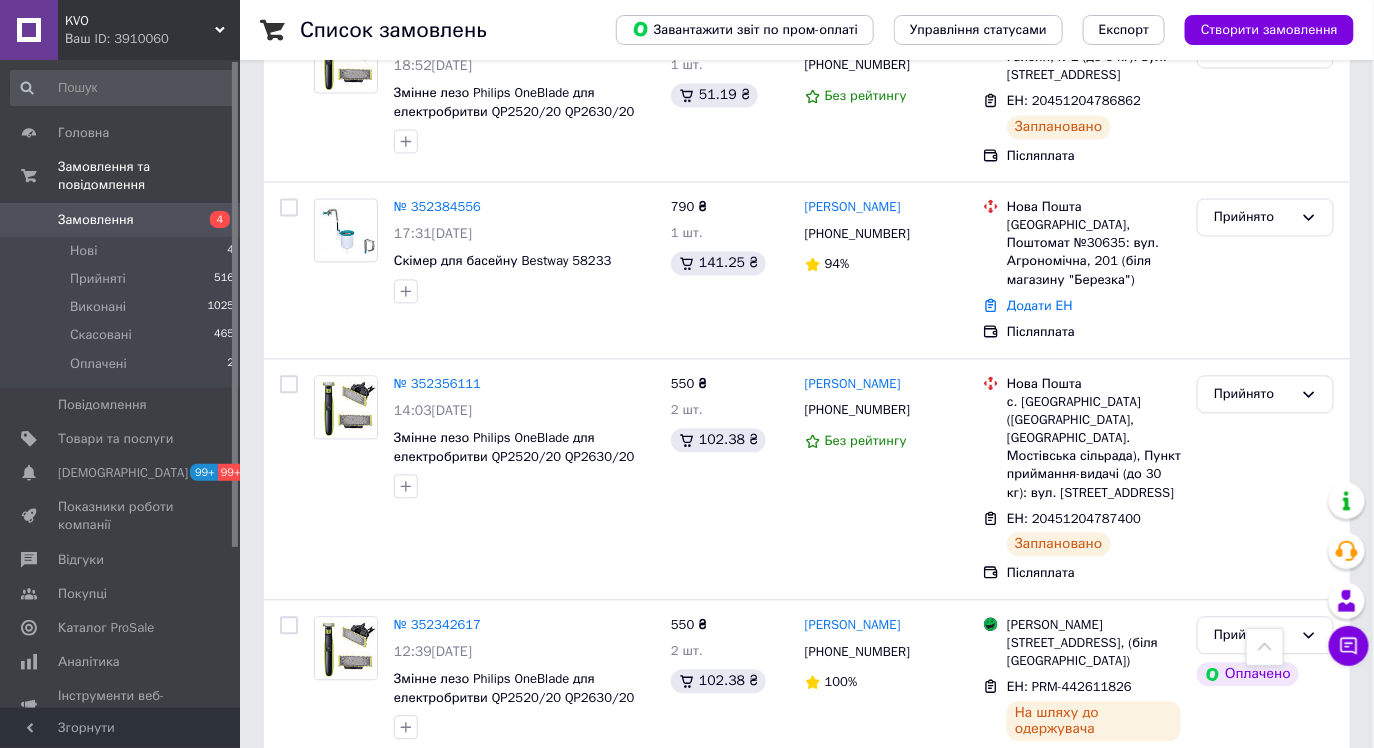 scroll, scrollTop: 1215, scrollLeft: 0, axis: vertical 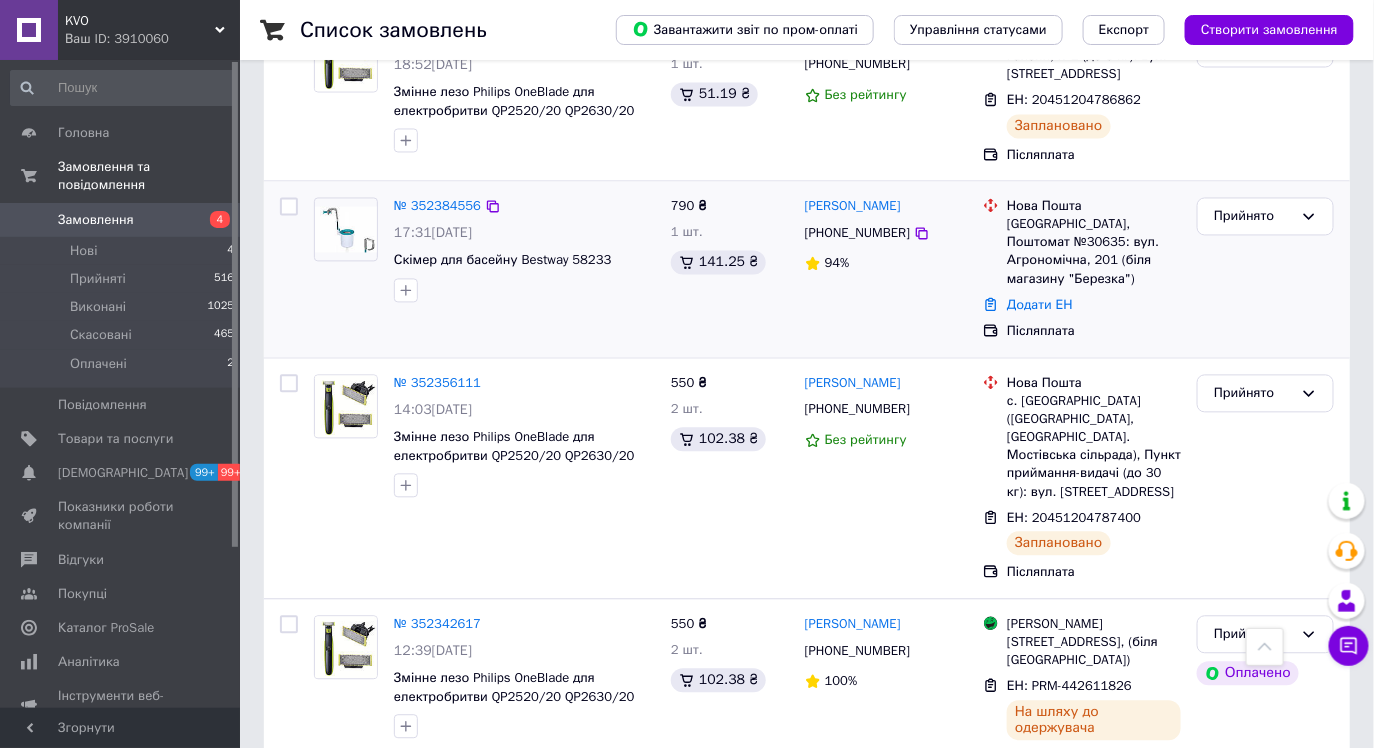 click on "№ 352384556" at bounding box center (437, 207) 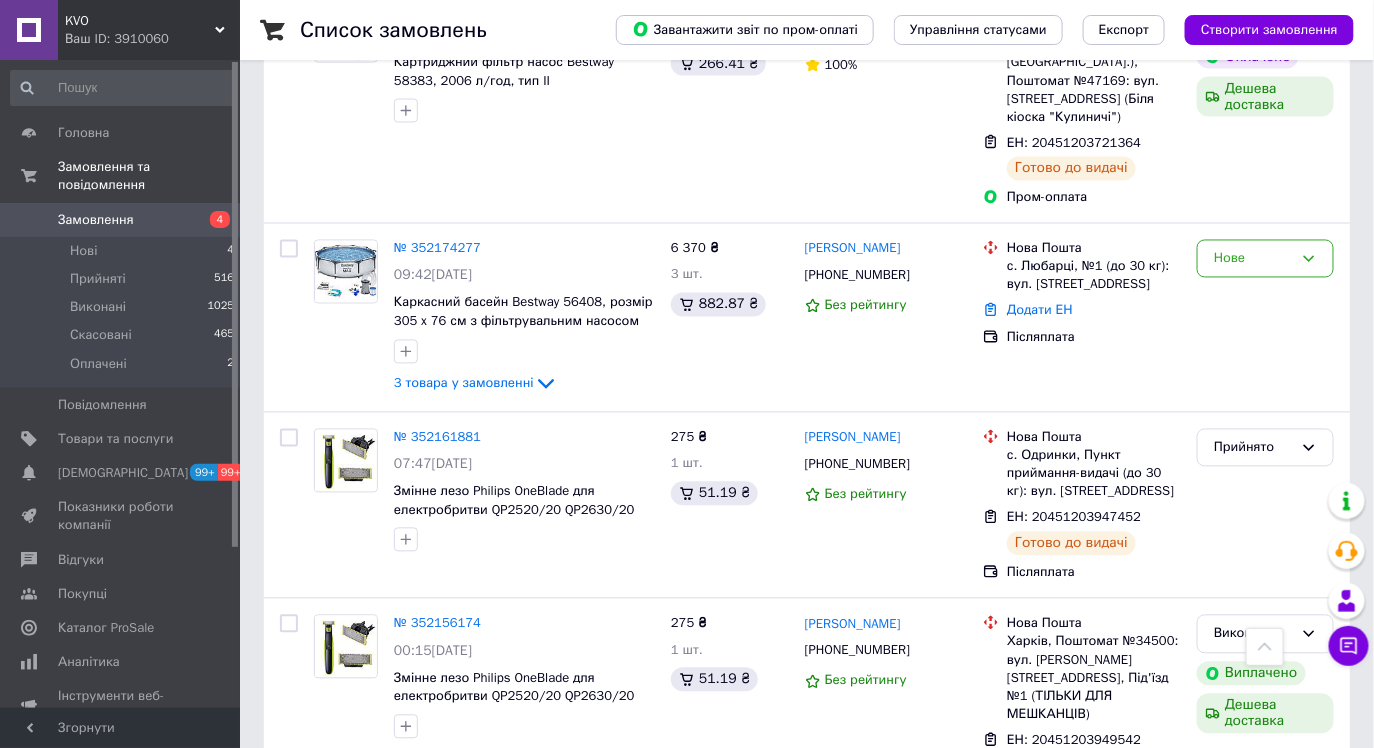 scroll, scrollTop: 3623, scrollLeft: 0, axis: vertical 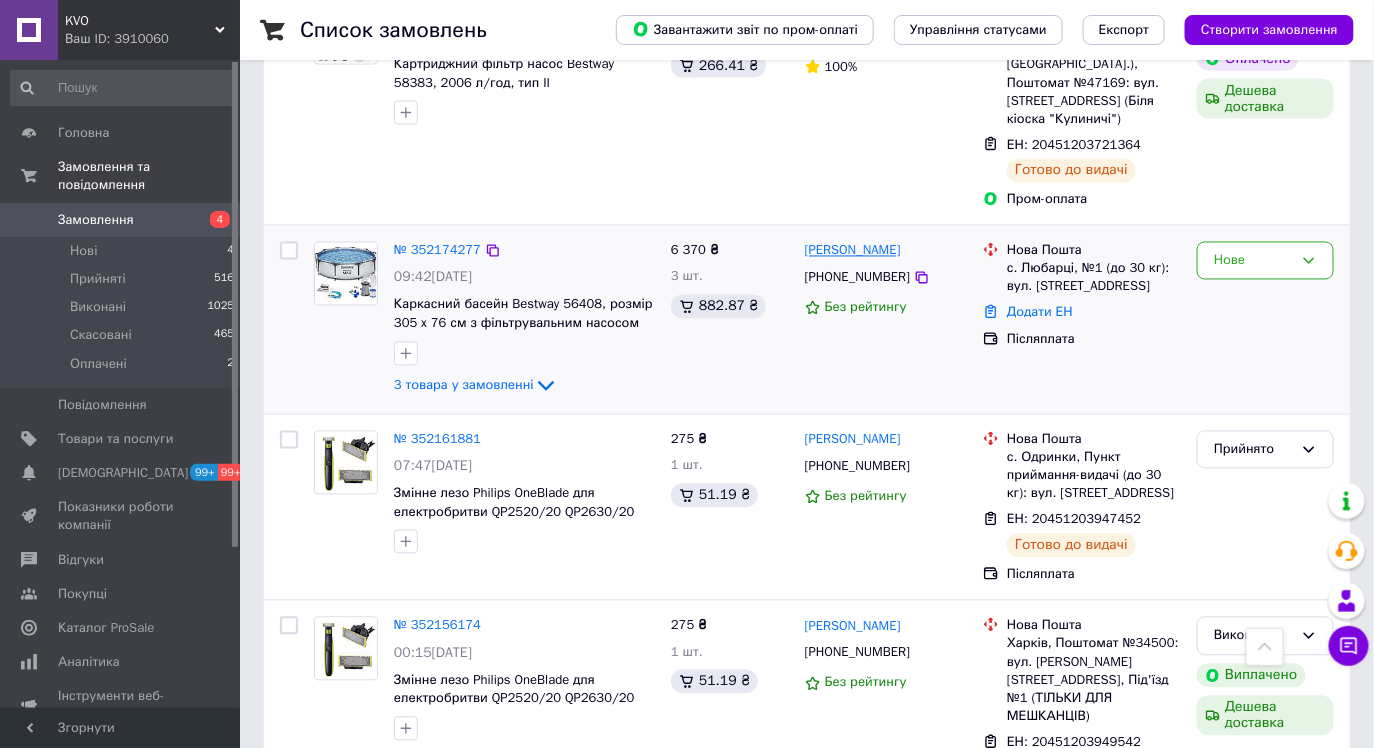 drag, startPoint x: 929, startPoint y: 199, endPoint x: 865, endPoint y: 203, distance: 64.12488 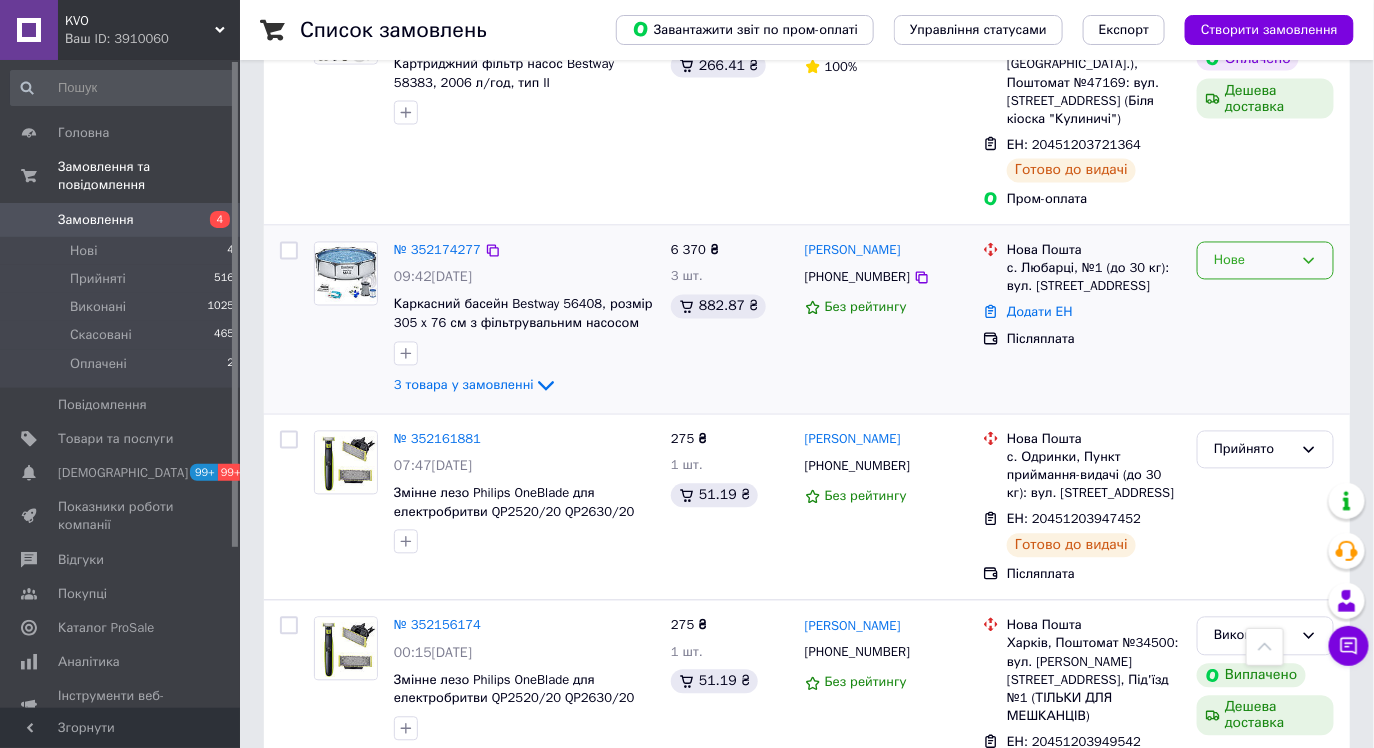 click on "Нове" at bounding box center [1253, 261] 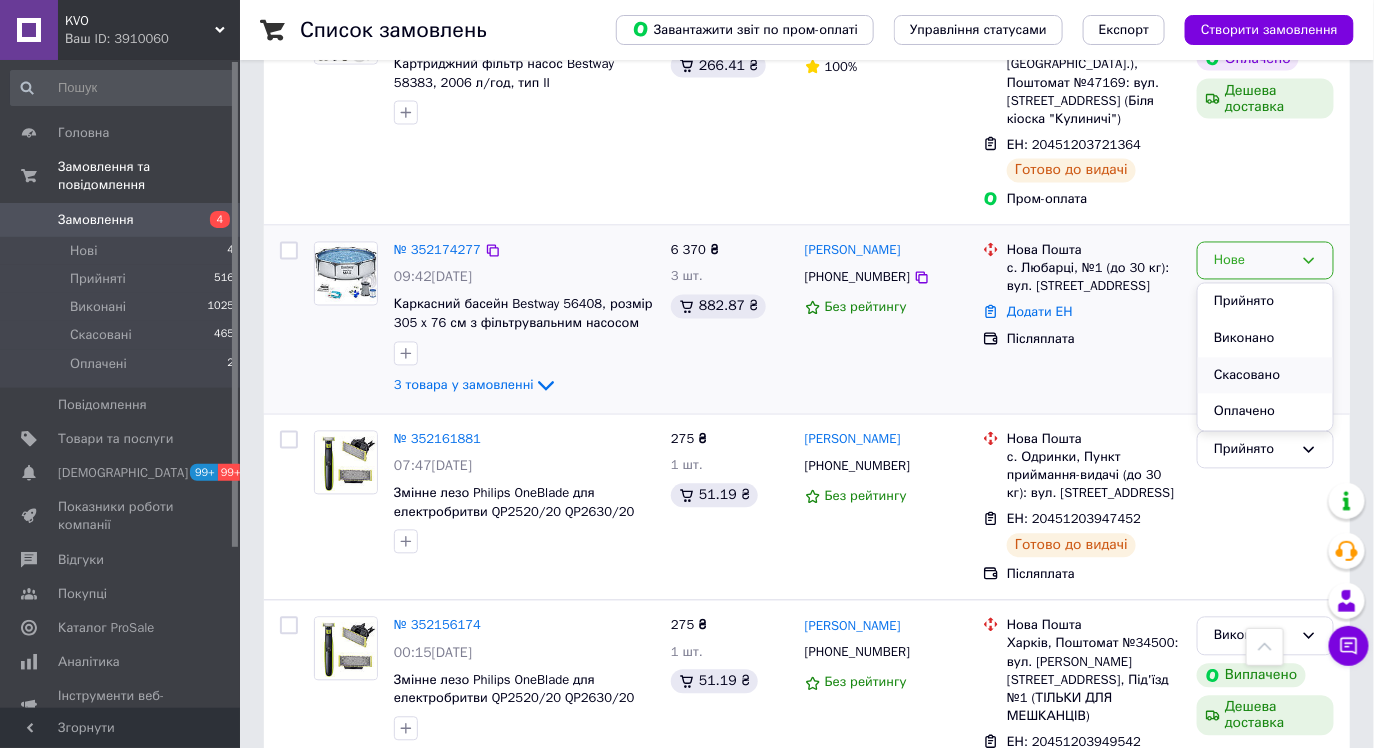 click on "Скасовано" at bounding box center (1265, 376) 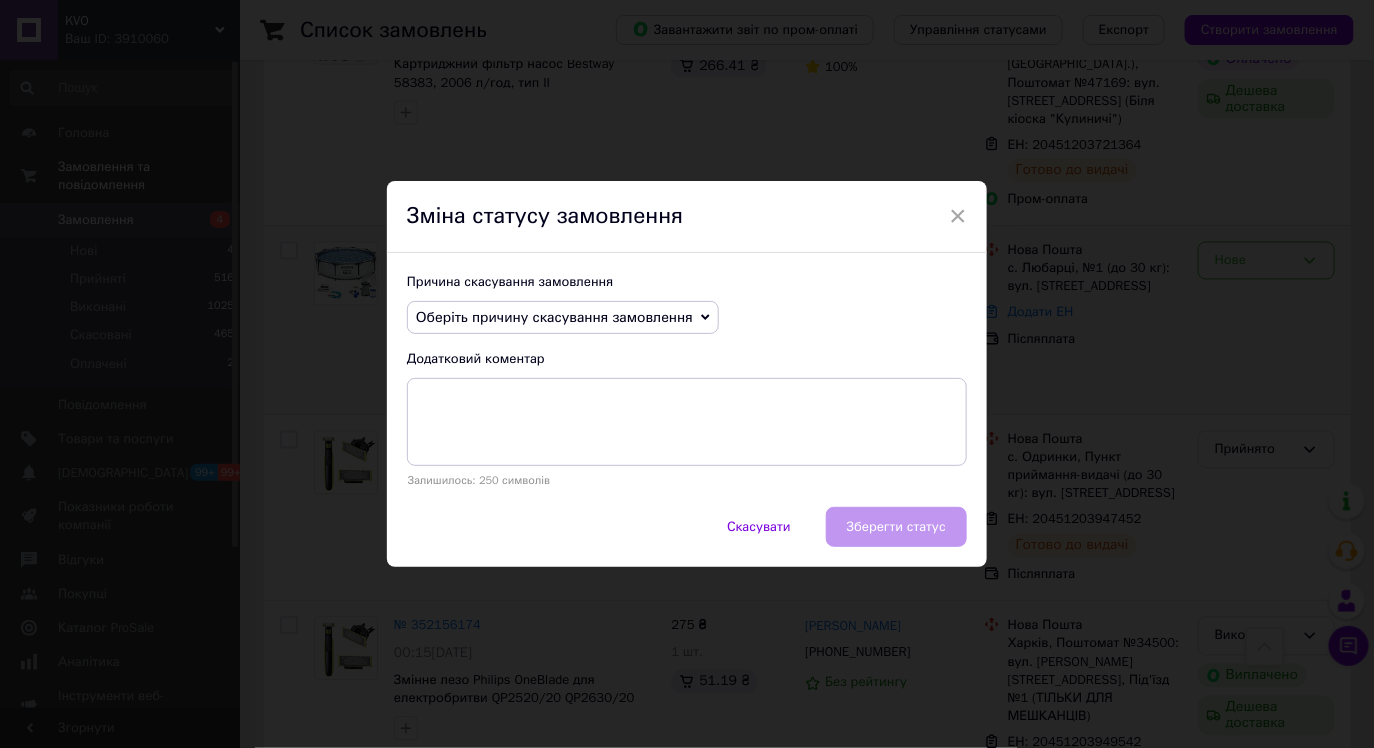 click on "Оберіть причину скасування замовлення" at bounding box center (554, 317) 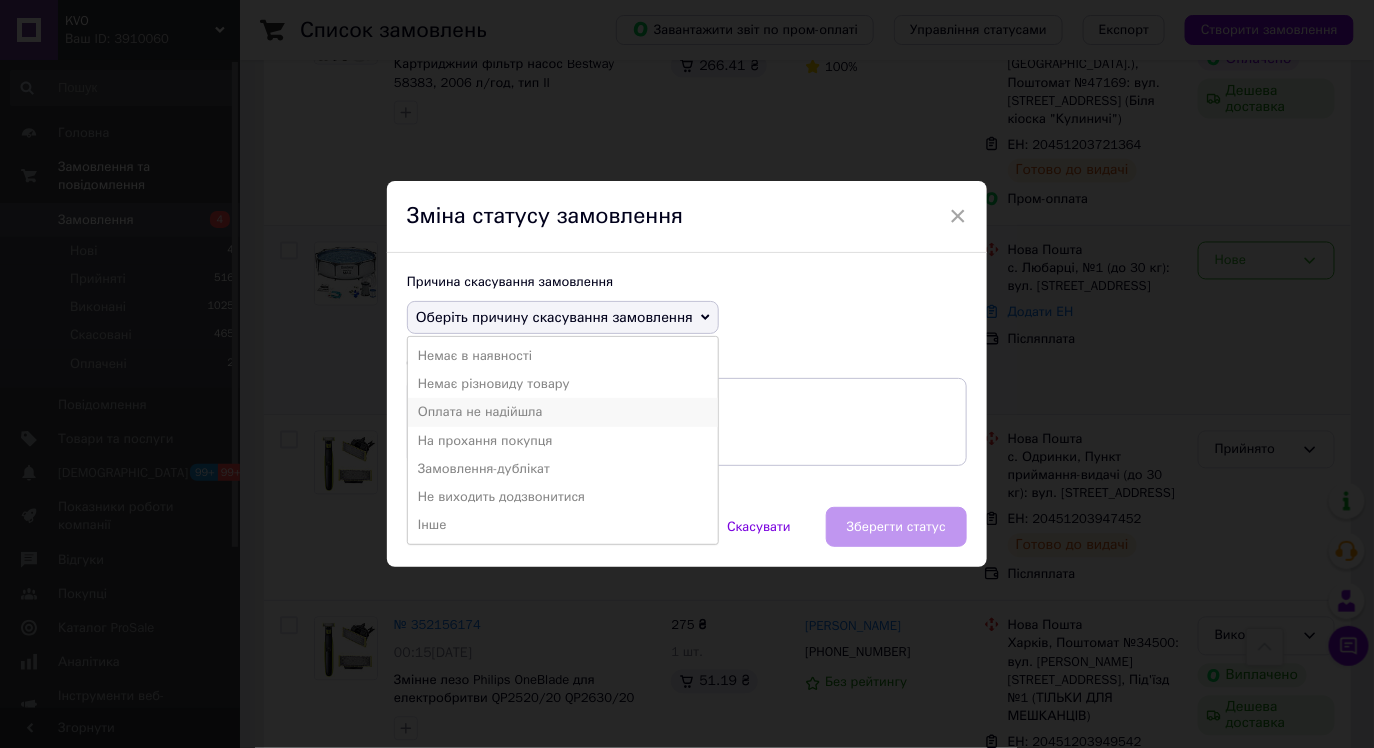 click on "Оплата не надійшла" at bounding box center [563, 412] 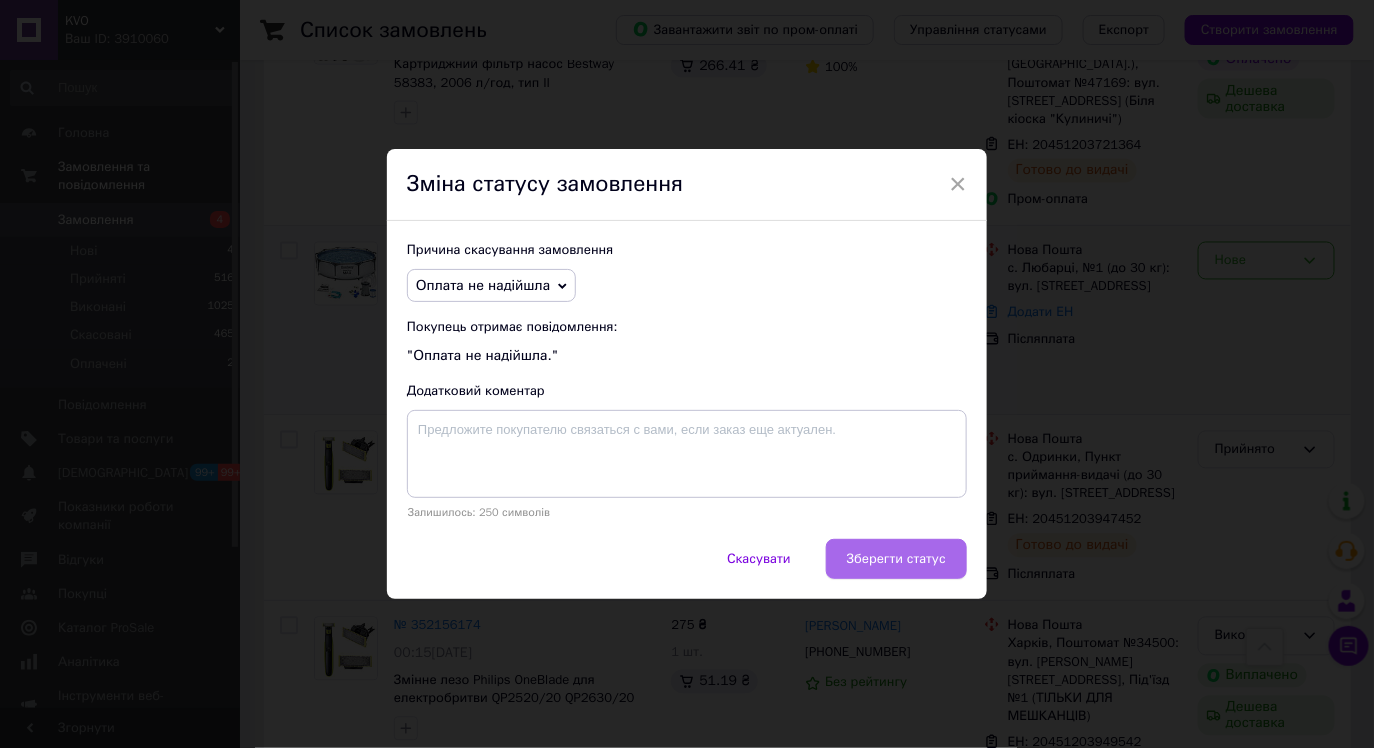 click on "Зберегти статус" at bounding box center (896, 559) 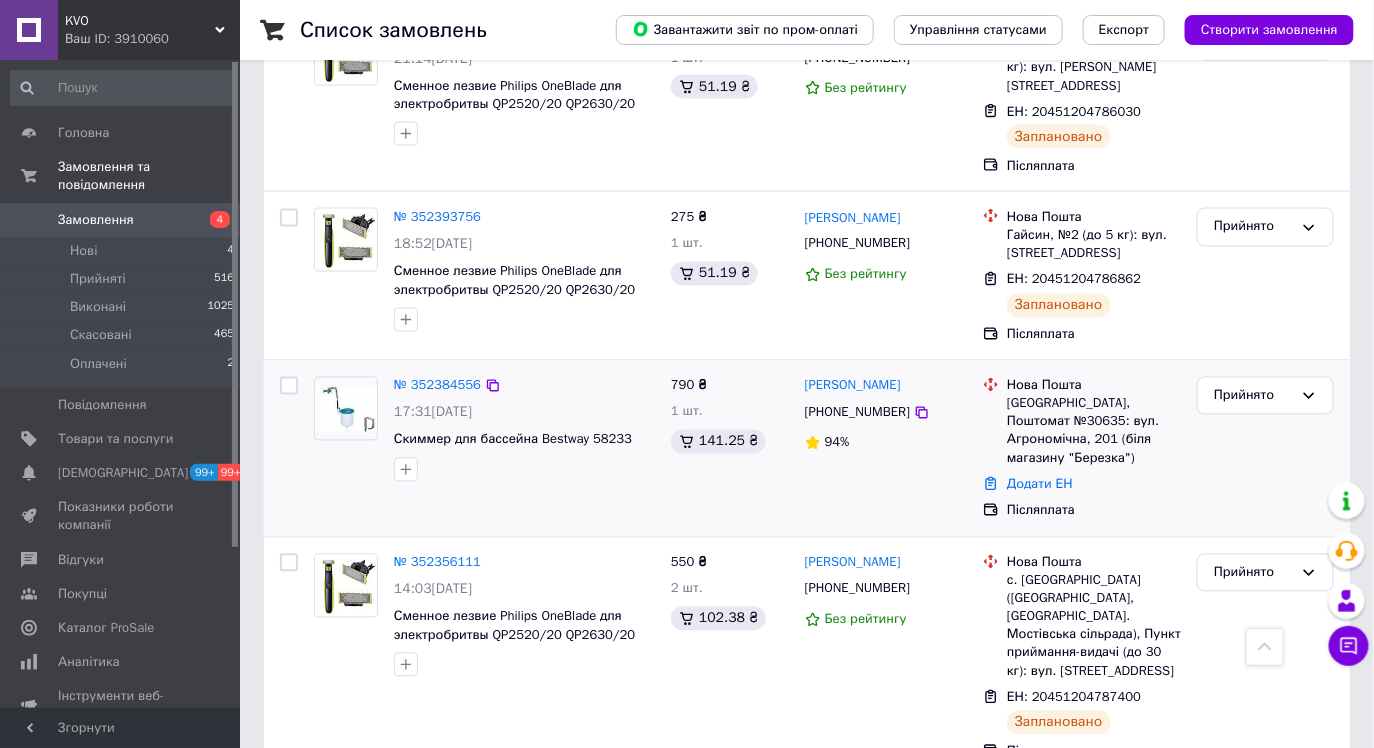 scroll, scrollTop: 1035, scrollLeft: 0, axis: vertical 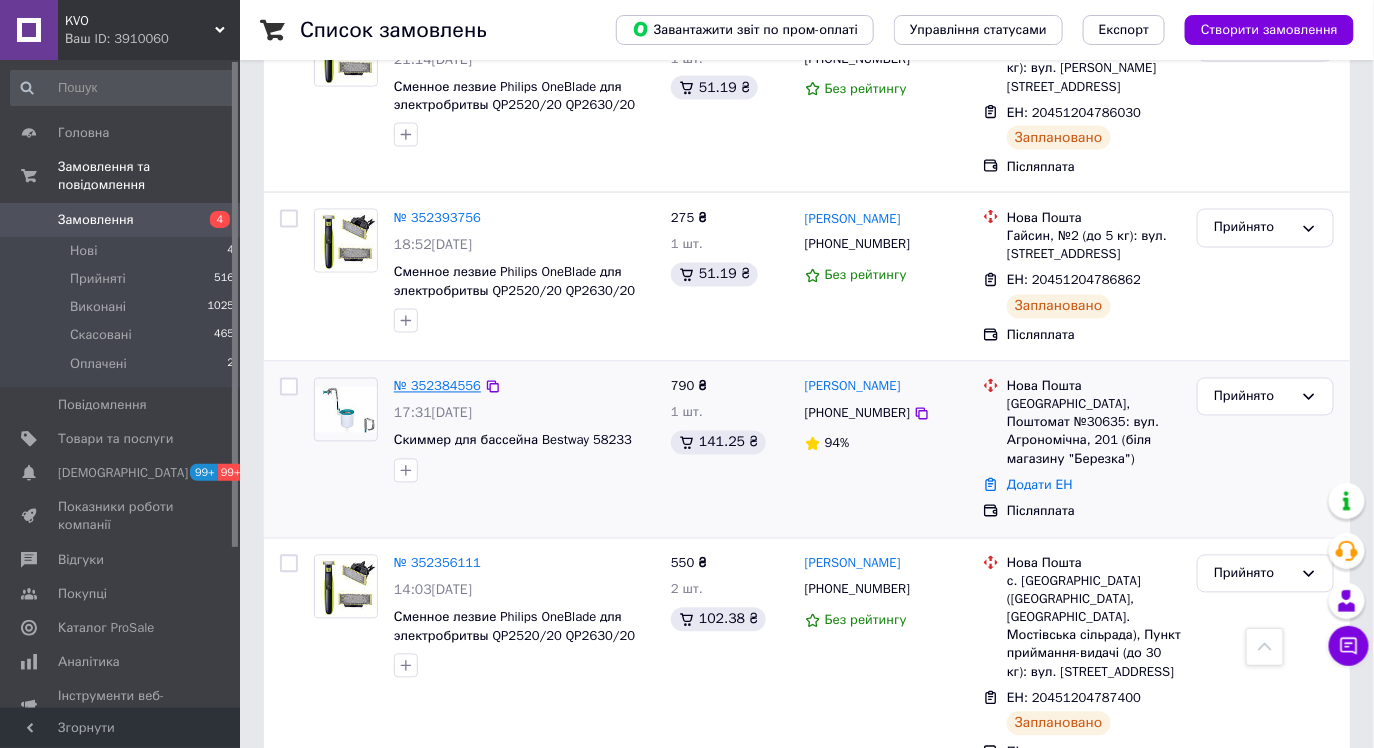 click on "№ 352384556" at bounding box center (437, 386) 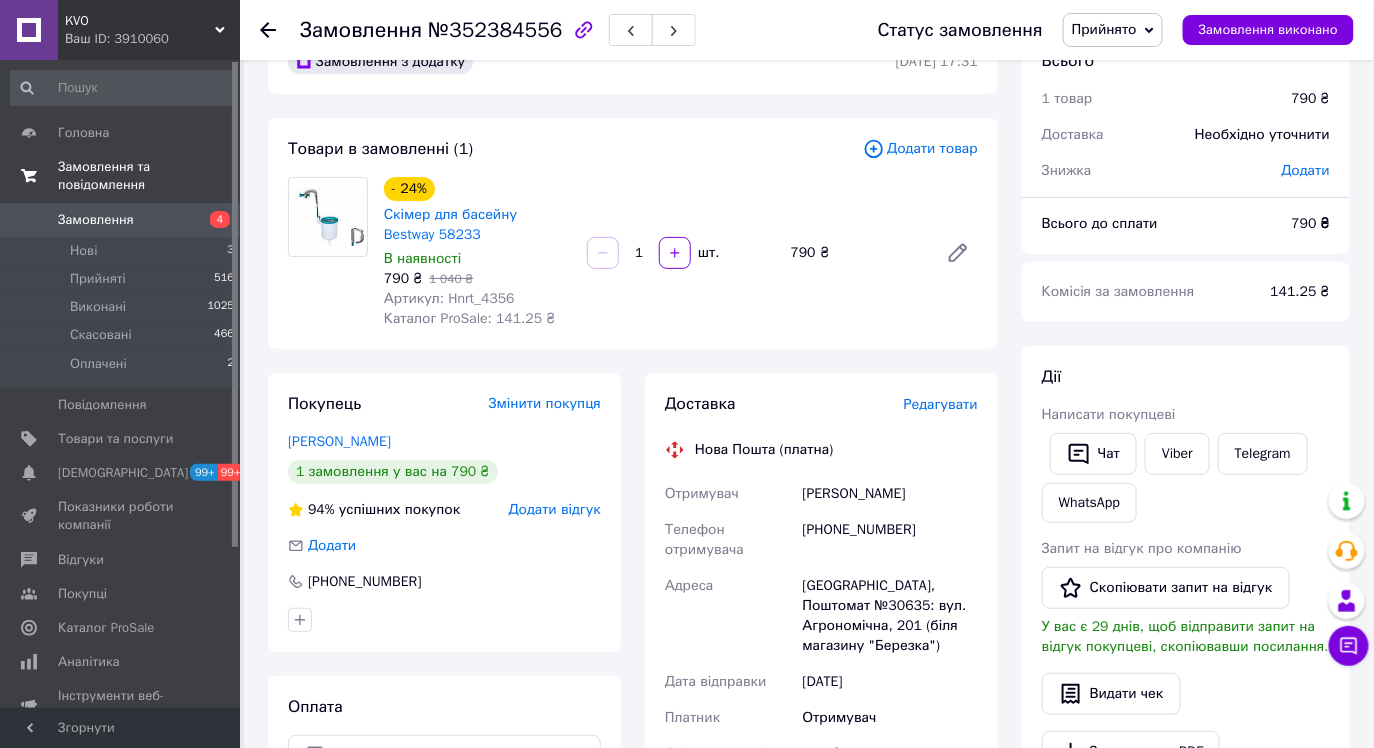 scroll, scrollTop: 12, scrollLeft: 0, axis: vertical 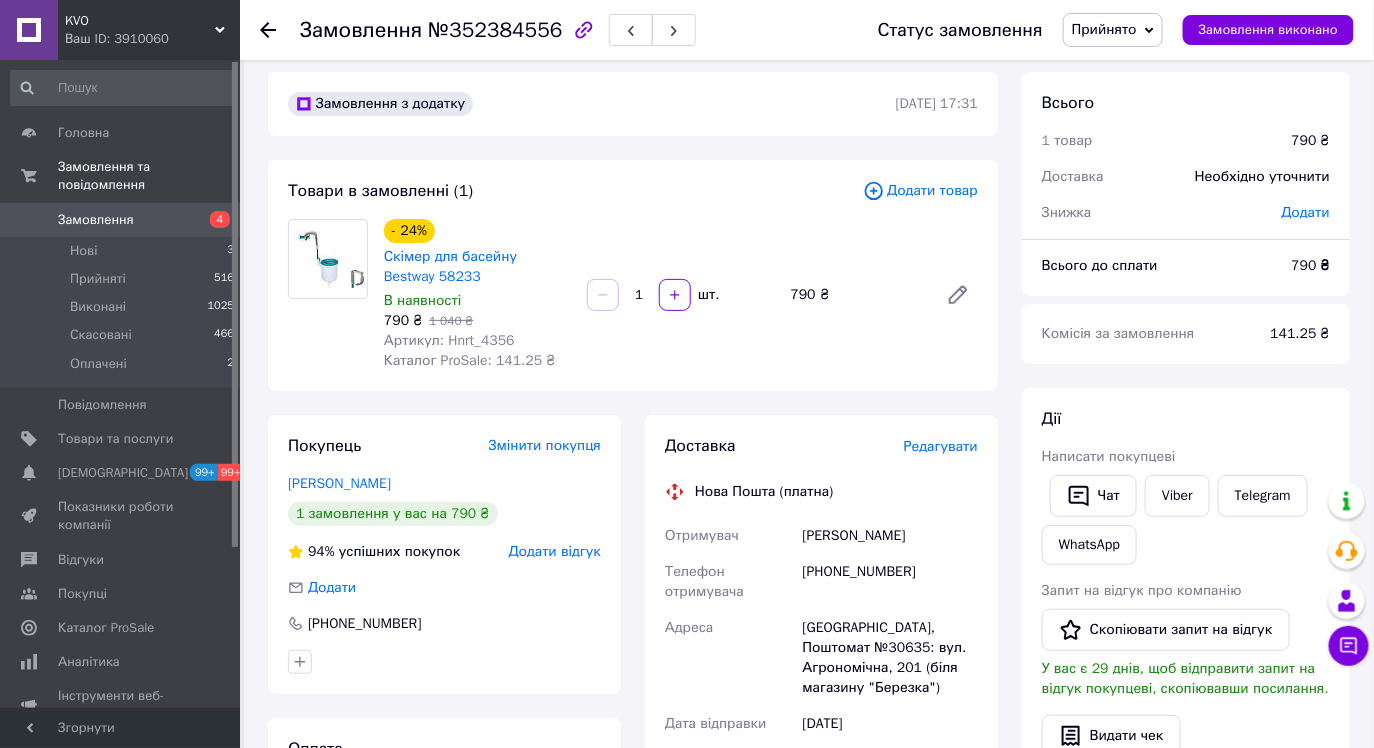 click on "Замовлення" at bounding box center (96, 220) 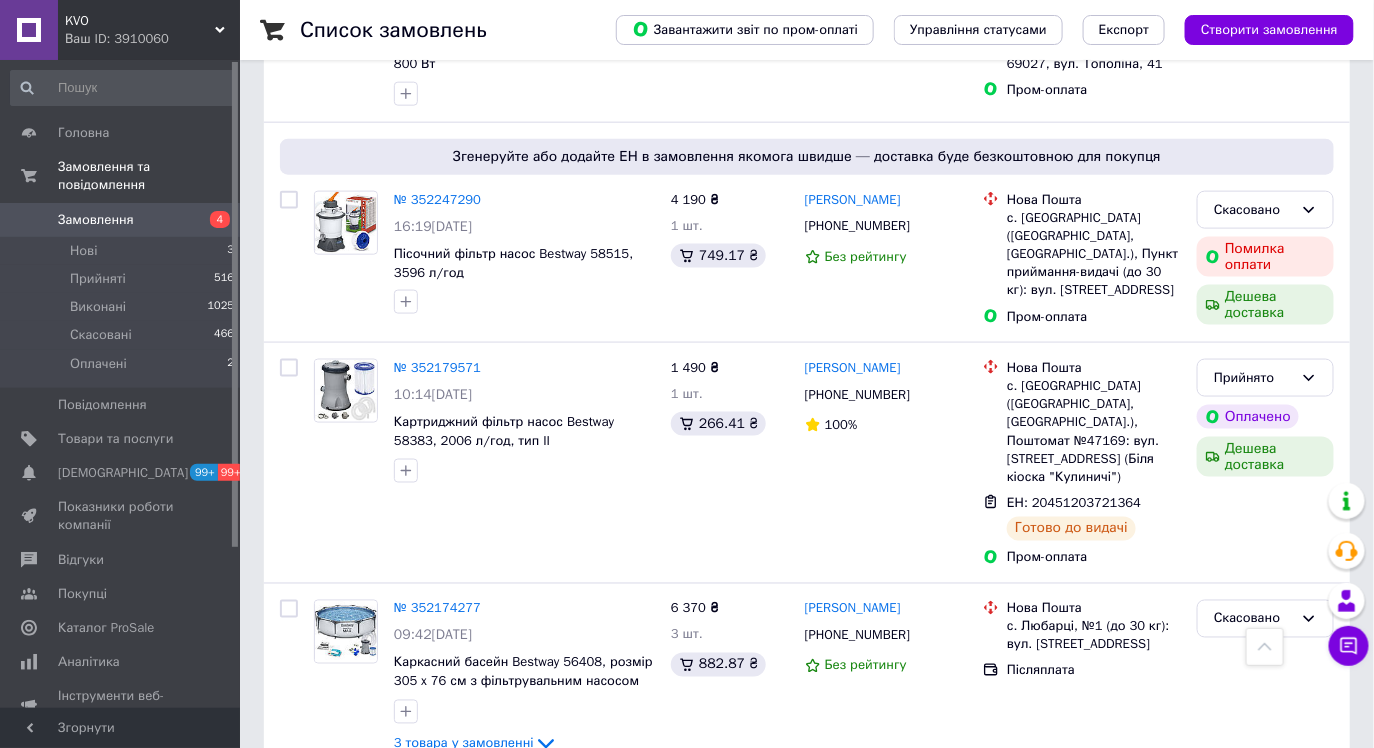 scroll, scrollTop: 3036, scrollLeft: 0, axis: vertical 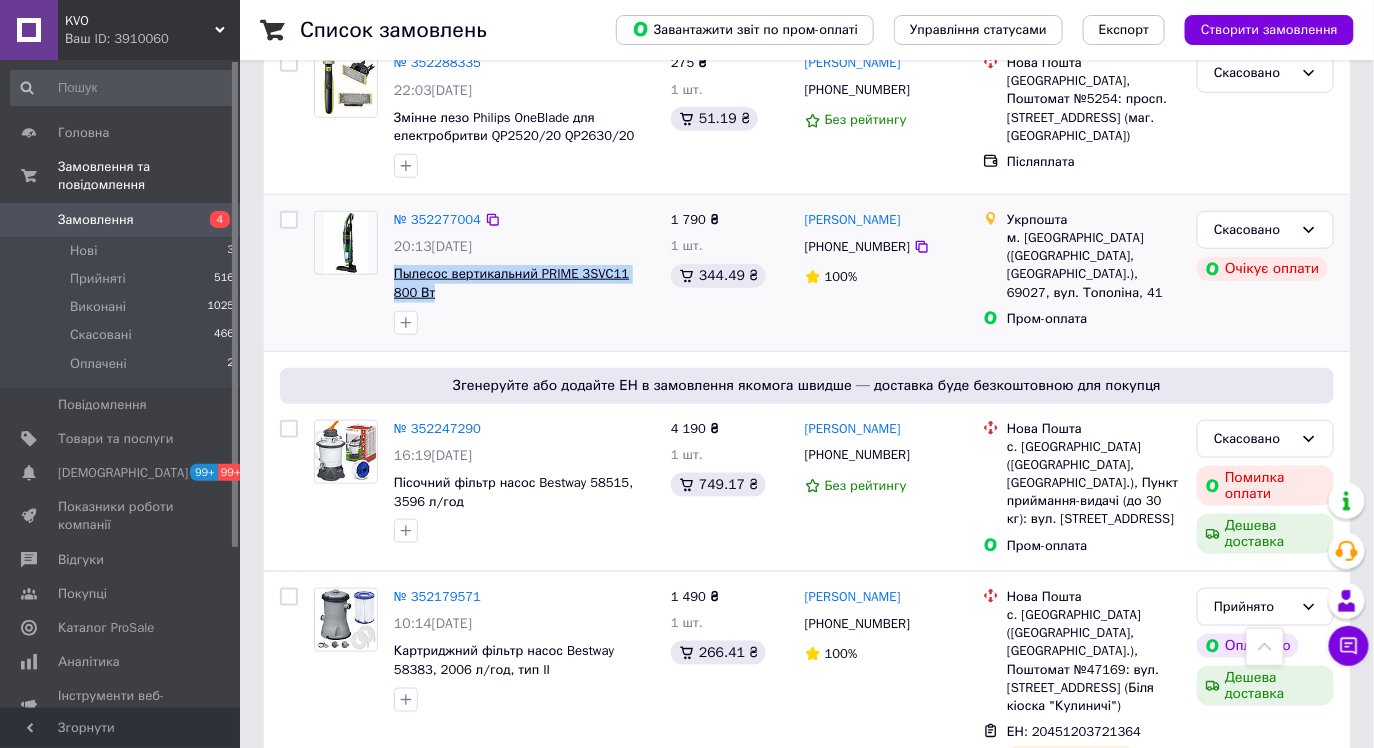 drag, startPoint x: 447, startPoint y: 245, endPoint x: 396, endPoint y: 227, distance: 54.08327 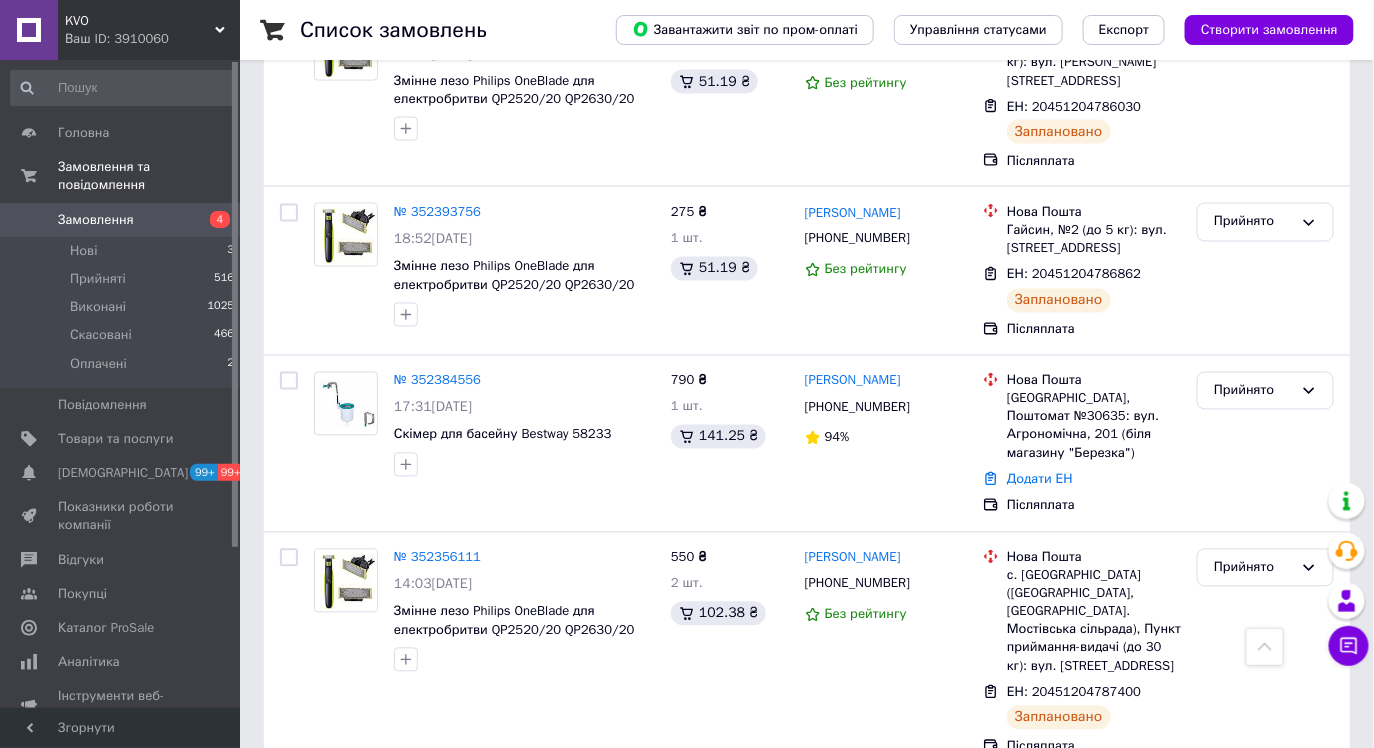 scroll, scrollTop: 1045, scrollLeft: 0, axis: vertical 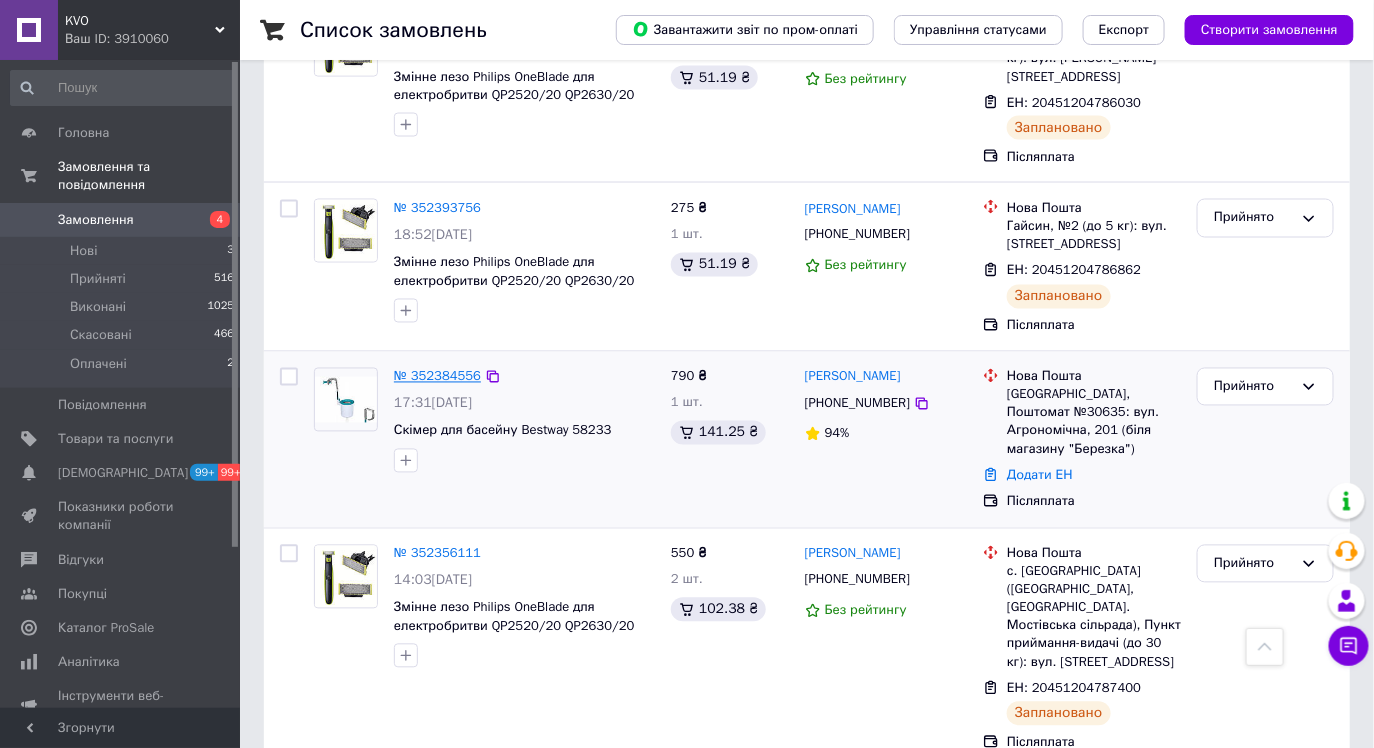 click on "№ 352384556" at bounding box center (437, 376) 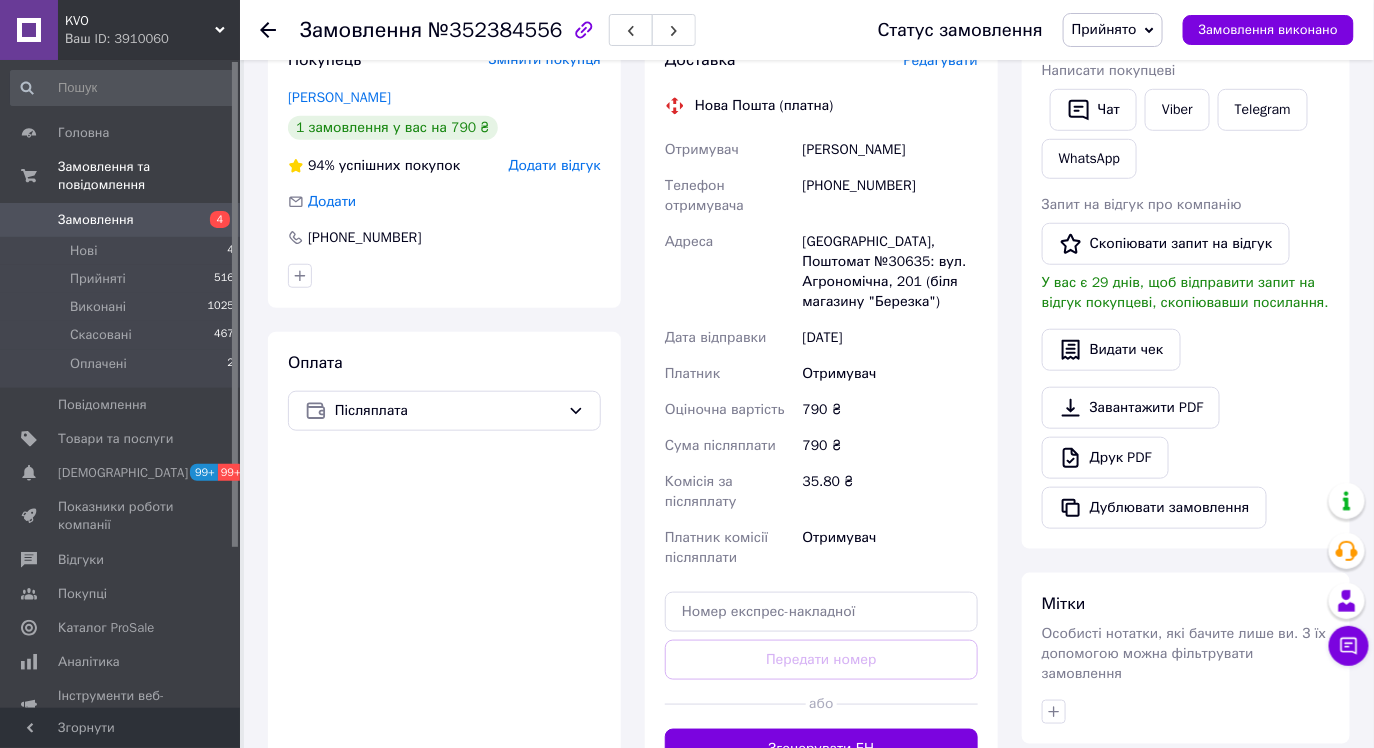 scroll, scrollTop: 227, scrollLeft: 0, axis: vertical 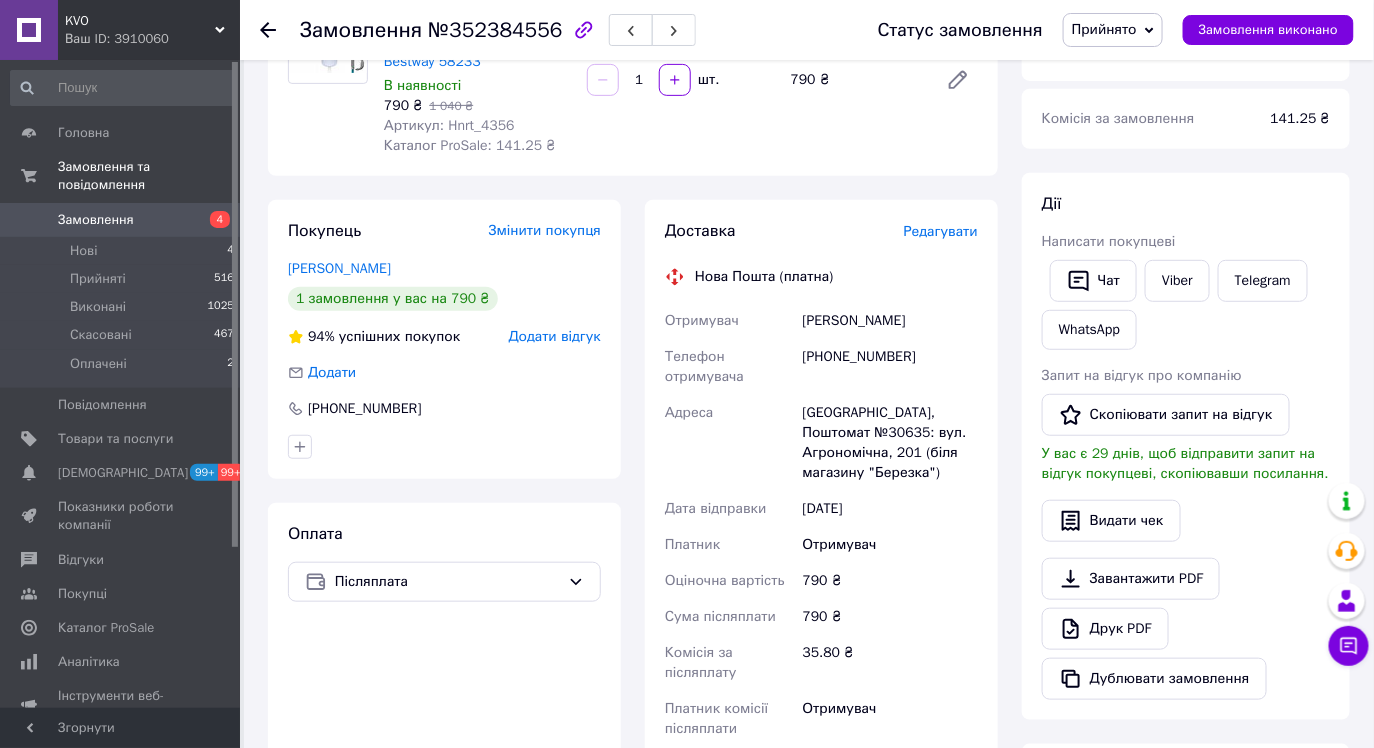 click on "[PHONE_NUMBER]" at bounding box center [890, 367] 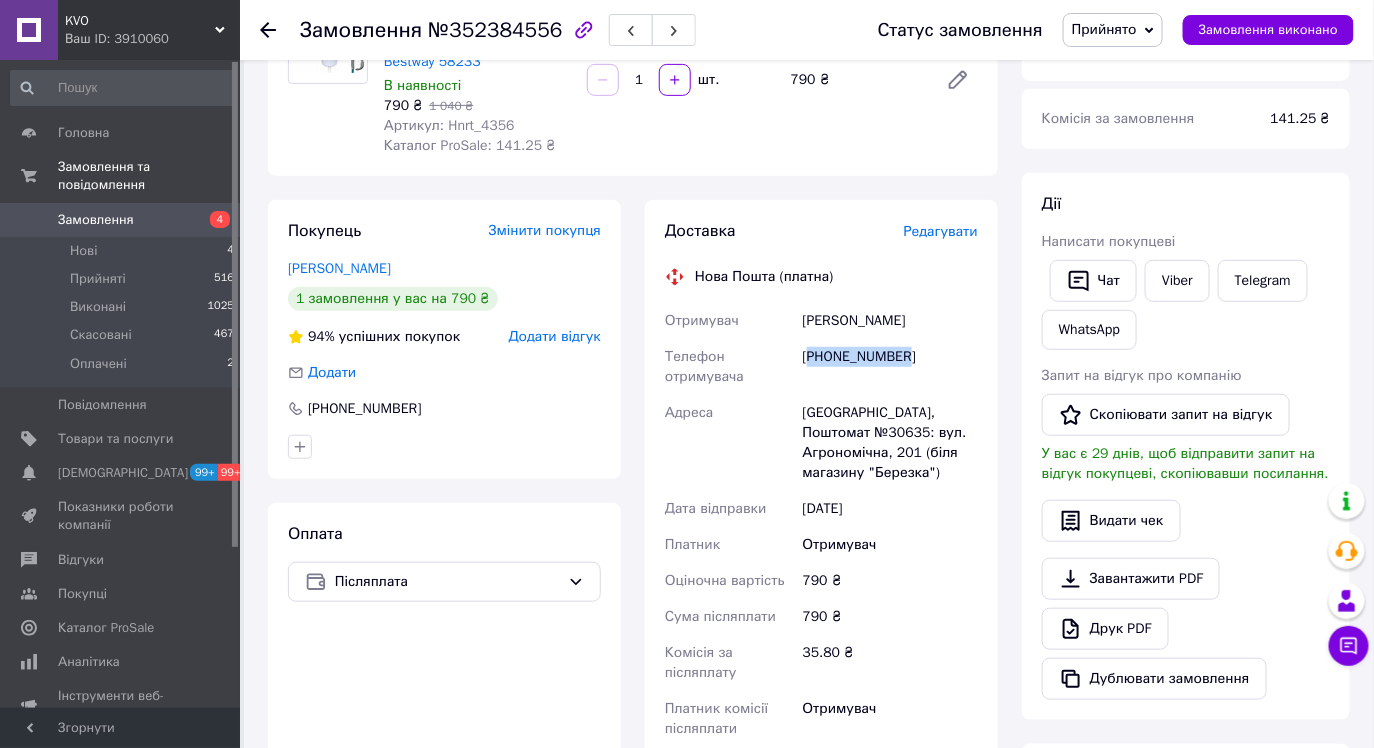 click on "[PHONE_NUMBER]" at bounding box center [890, 367] 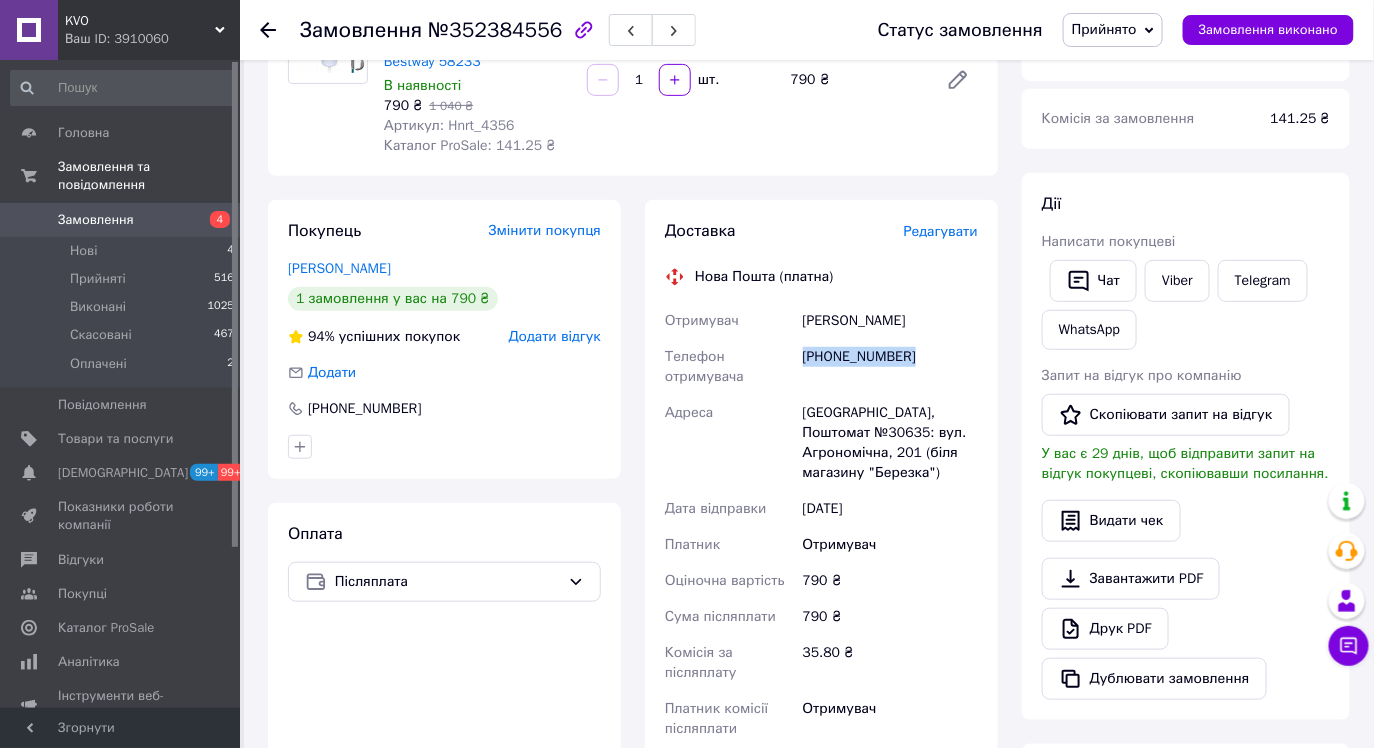 click on "[PHONE_NUMBER]" at bounding box center (890, 367) 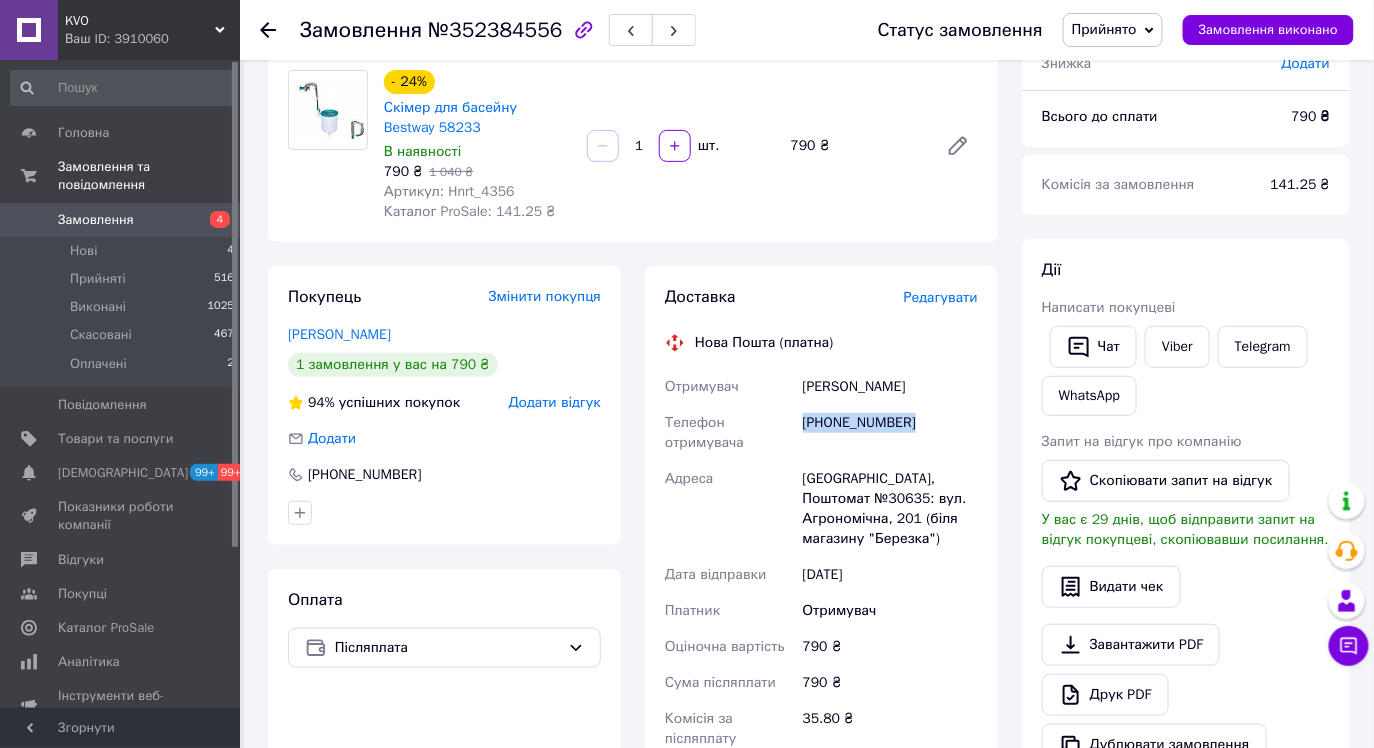 scroll, scrollTop: 138, scrollLeft: 0, axis: vertical 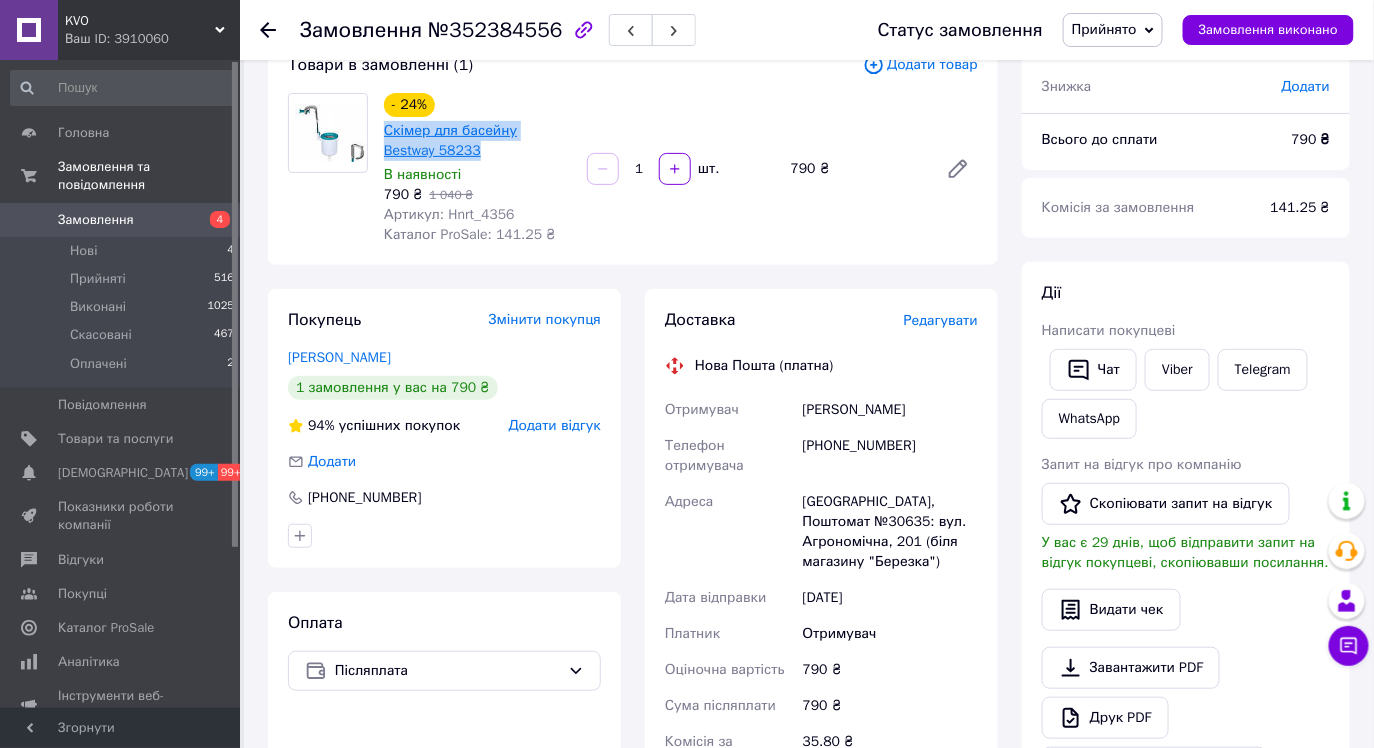 drag, startPoint x: 493, startPoint y: 150, endPoint x: 384, endPoint y: 131, distance: 110.64357 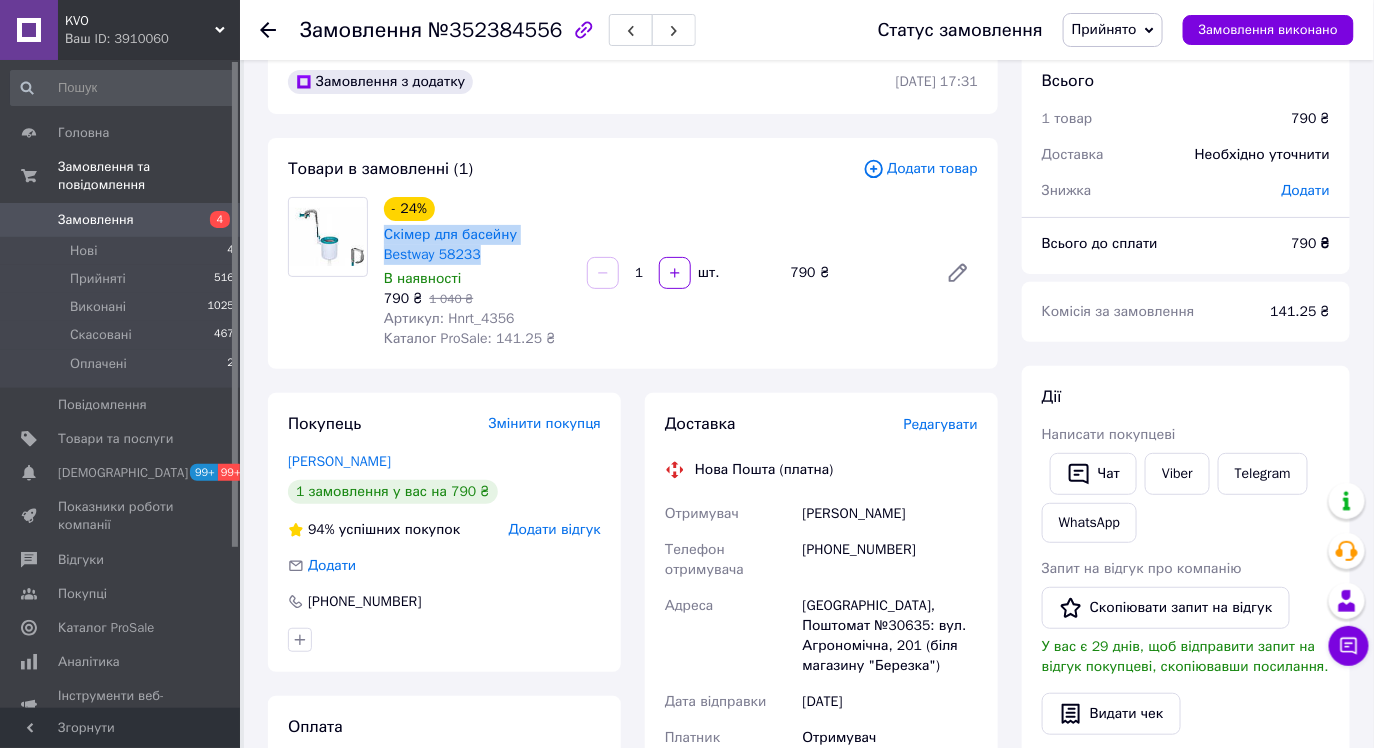 scroll, scrollTop: 24, scrollLeft: 0, axis: vertical 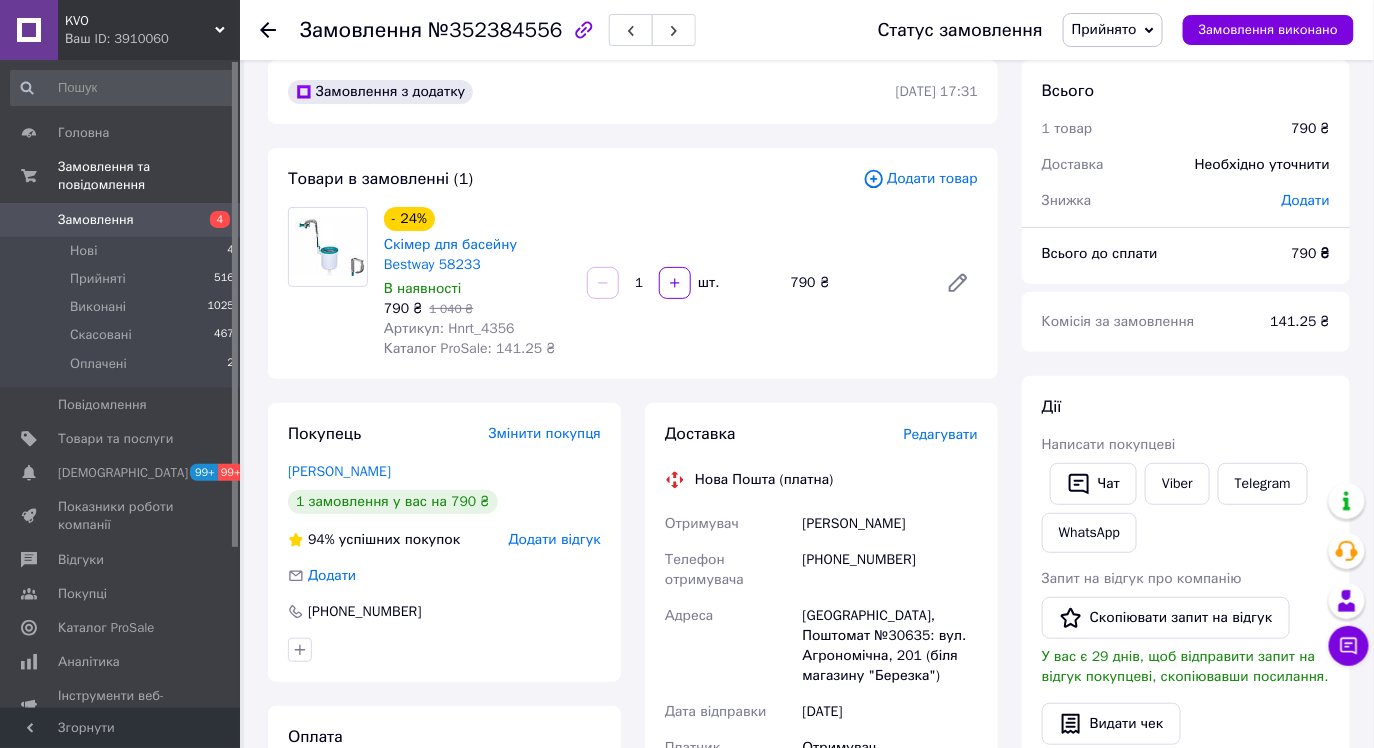 click on "[PHONE_NUMBER]" at bounding box center (890, 570) 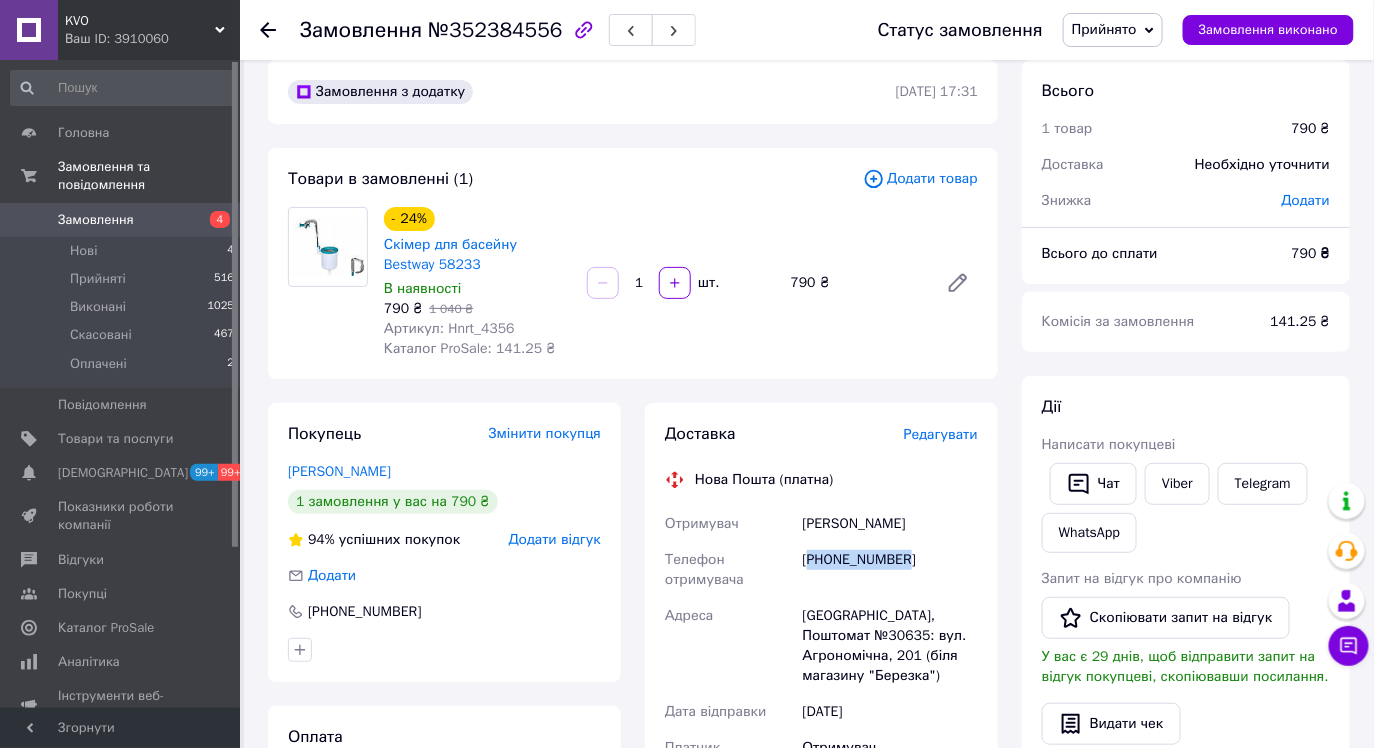 click on "[PHONE_NUMBER]" at bounding box center [890, 570] 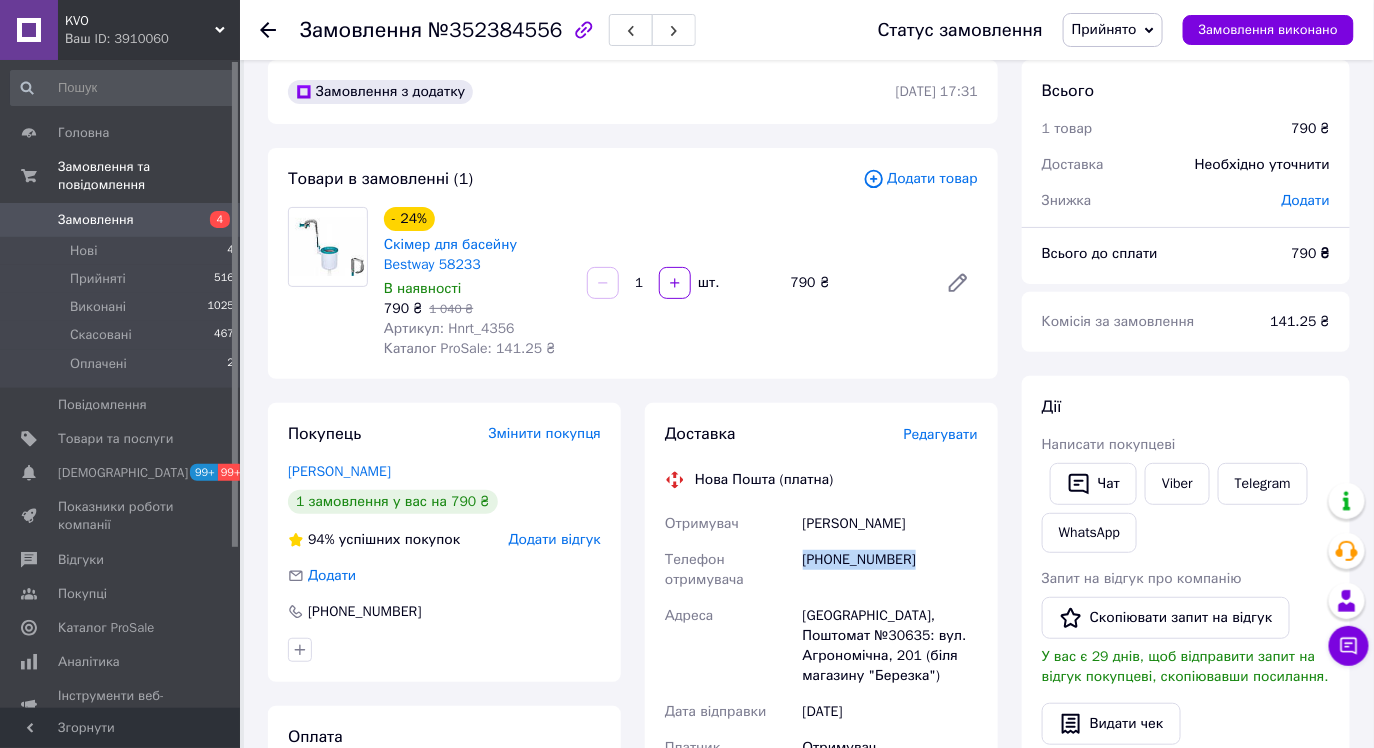 click on "[PHONE_NUMBER]" at bounding box center (890, 570) 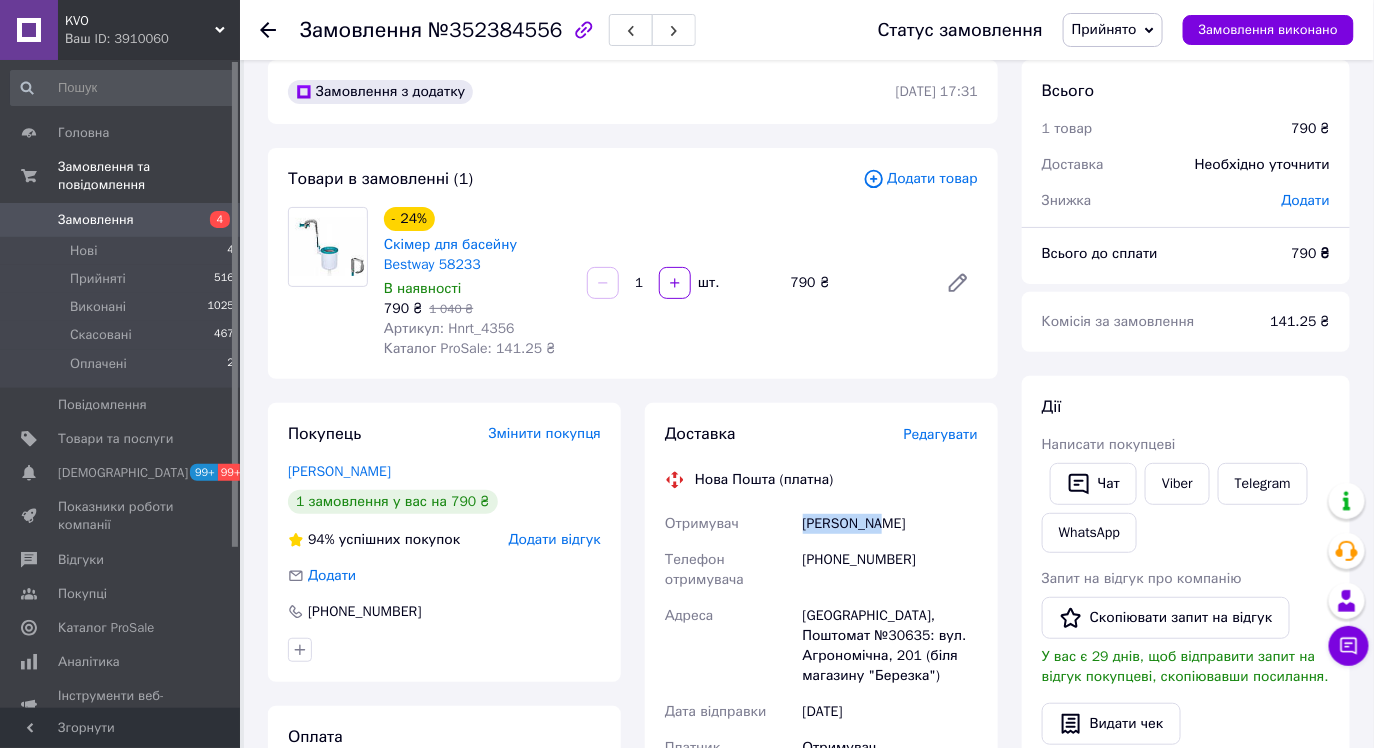 drag, startPoint x: 789, startPoint y: 522, endPoint x: 895, endPoint y: 525, distance: 106.04244 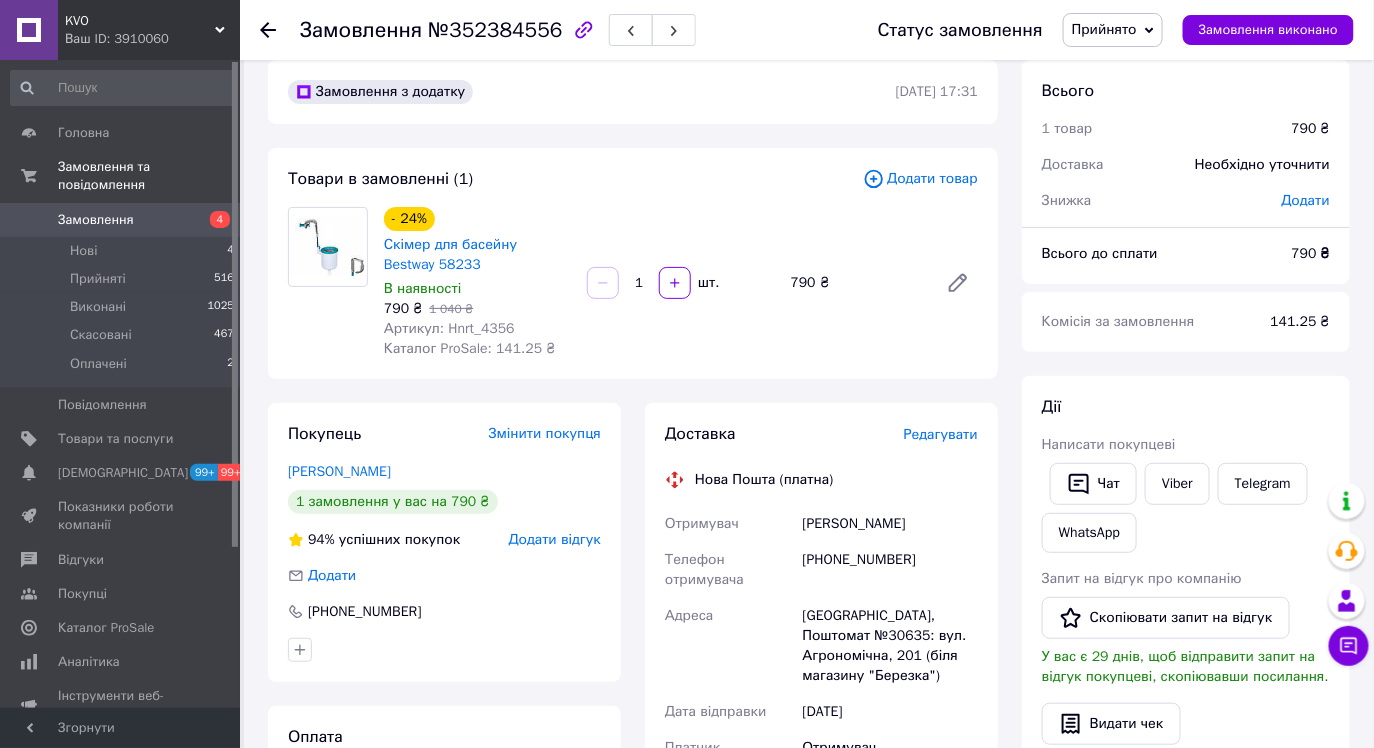 click on "[GEOGRAPHIC_DATA], Поштомат №30635: вул. Агрономічна, 201 (біля магазину "Березка")" at bounding box center [890, 646] 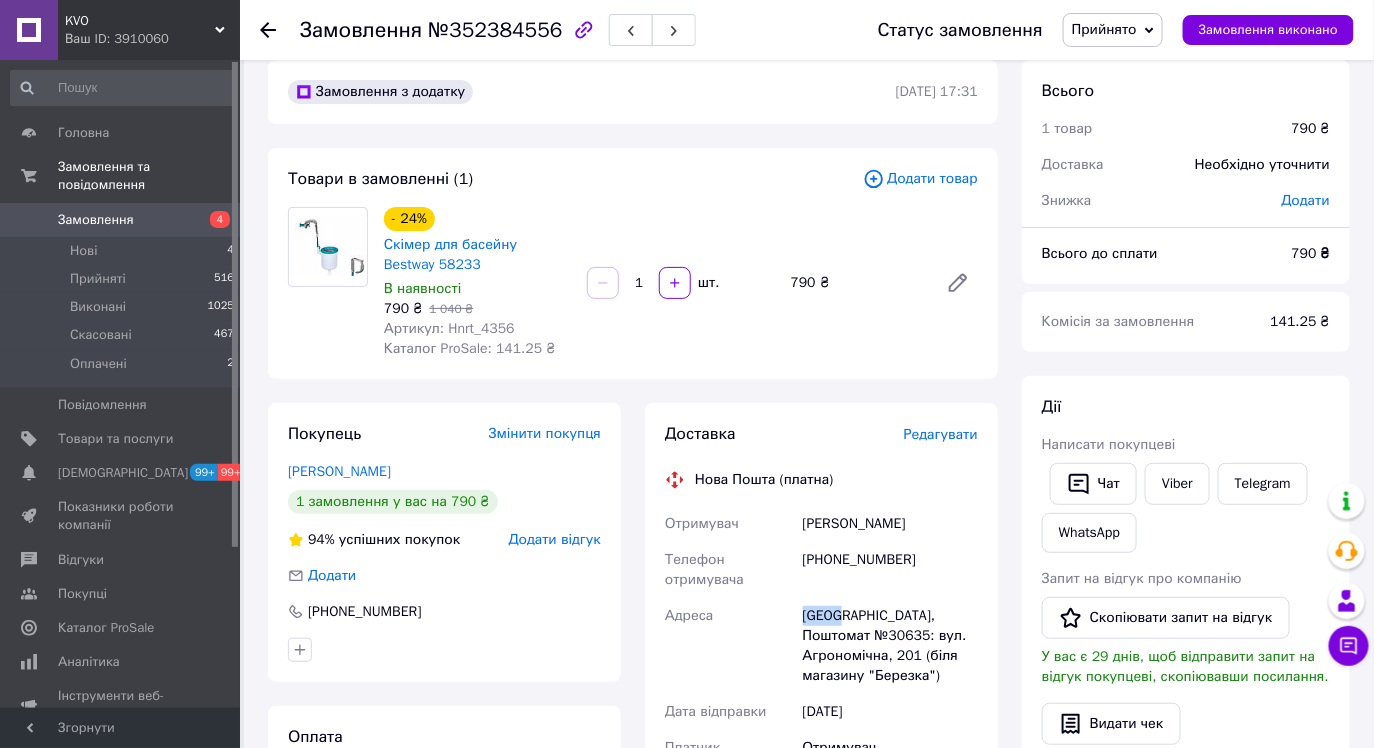 click on "[GEOGRAPHIC_DATA], Поштомат №30635: вул. Агрономічна, 201 (біля магазину "Березка")" at bounding box center [890, 646] 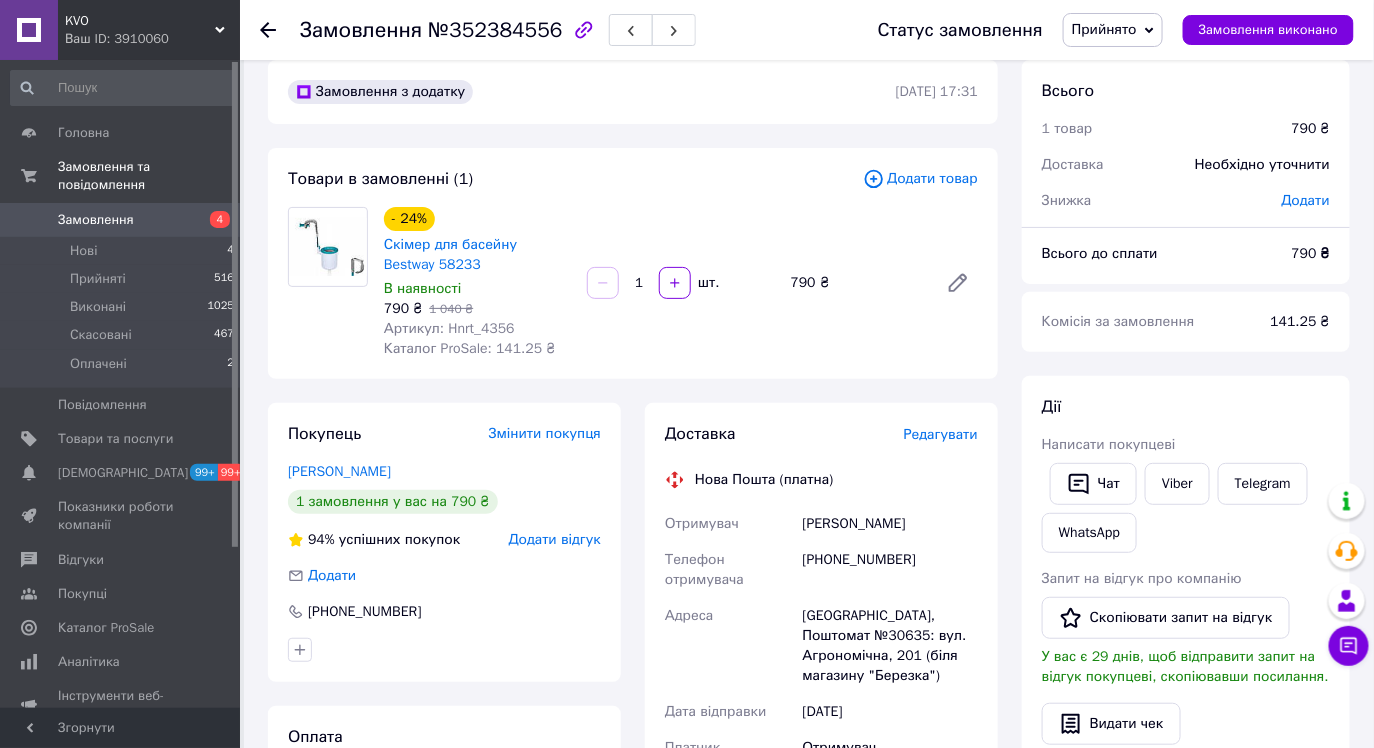 click on "[GEOGRAPHIC_DATA], Поштомат №30635: вул. Агрономічна, 201 (біля магазину "Березка")" at bounding box center [890, 646] 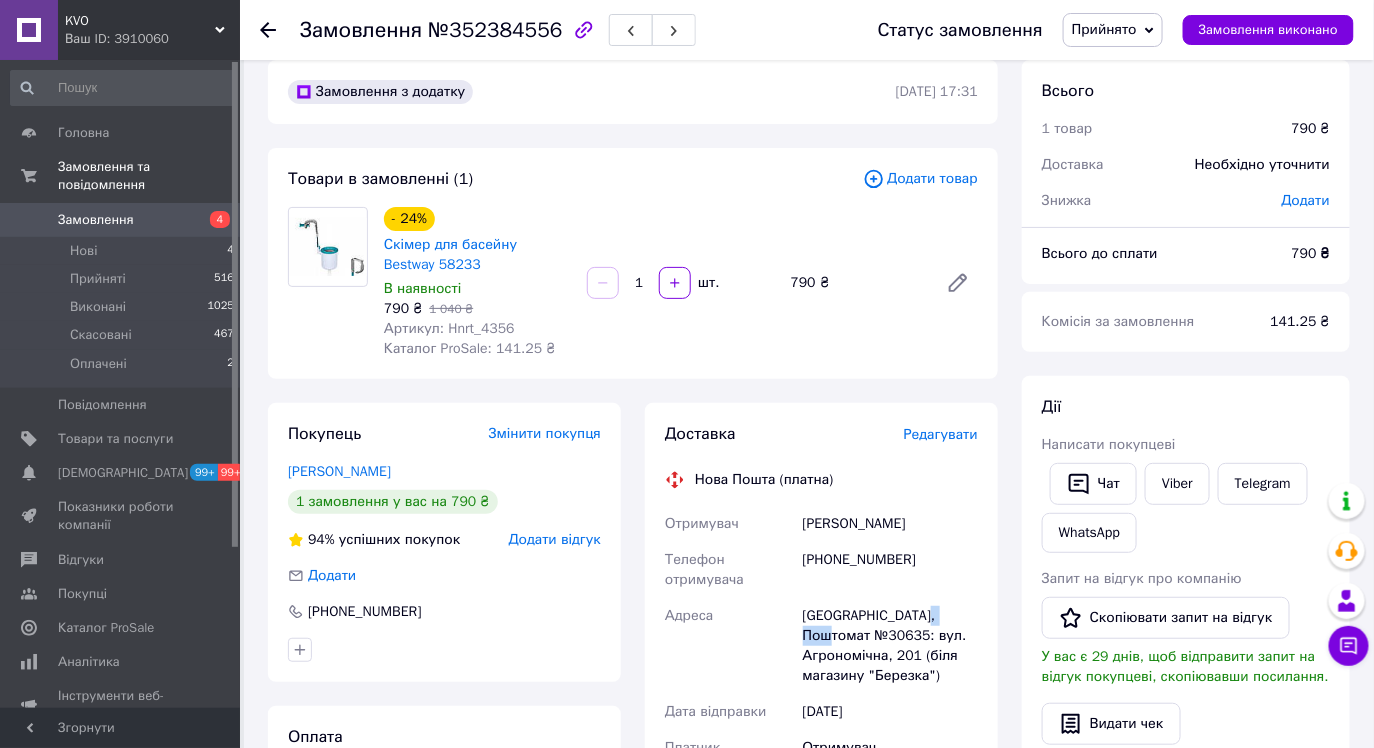 click on "[GEOGRAPHIC_DATA], Поштомат №30635: вул. Агрономічна, 201 (біля магазину "Березка")" at bounding box center [890, 646] 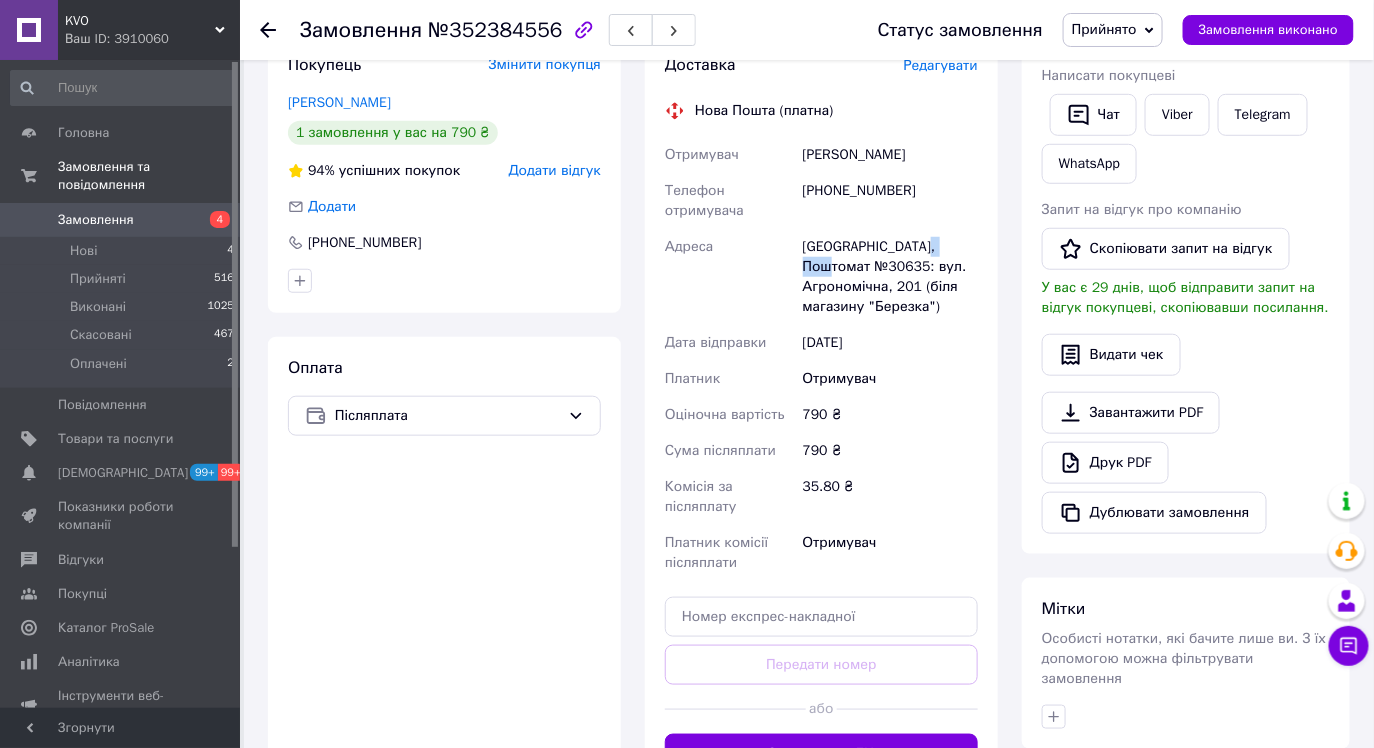 scroll, scrollTop: 509, scrollLeft: 0, axis: vertical 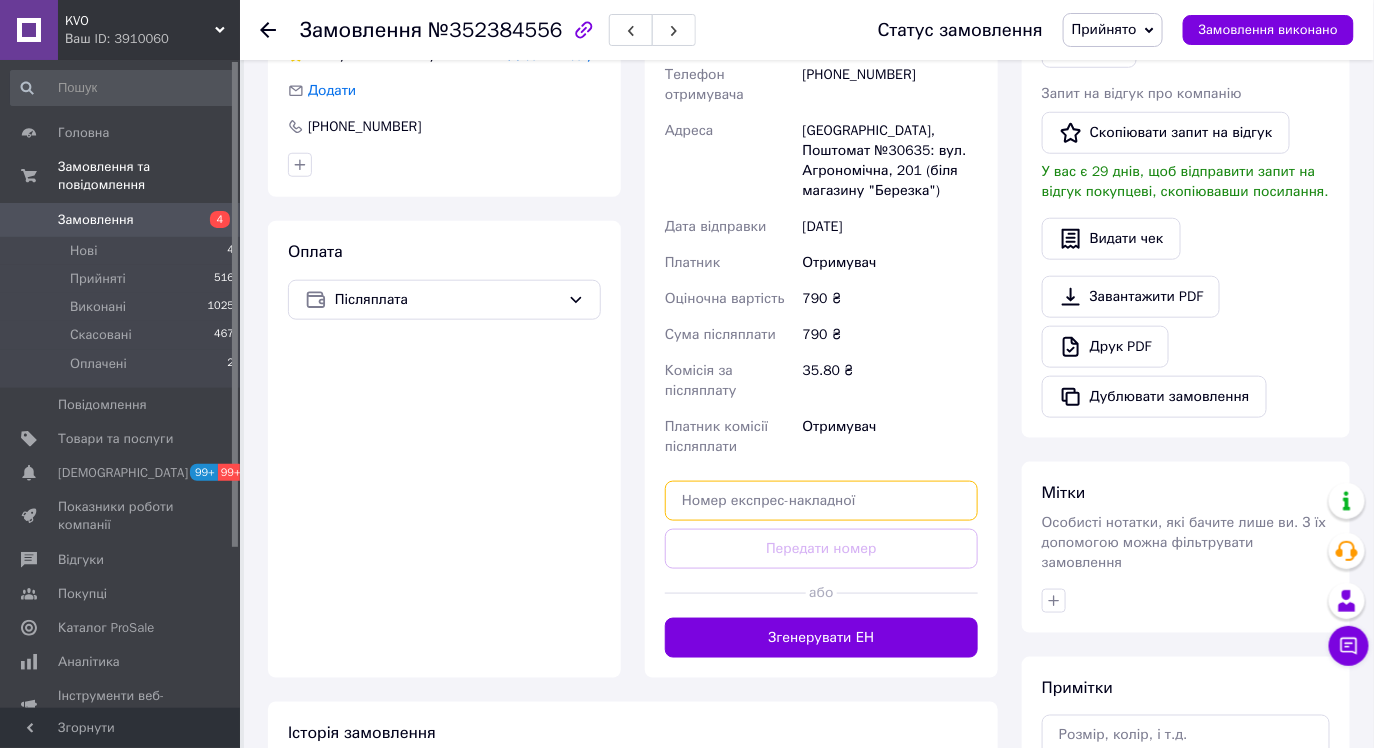 click at bounding box center (821, 501) 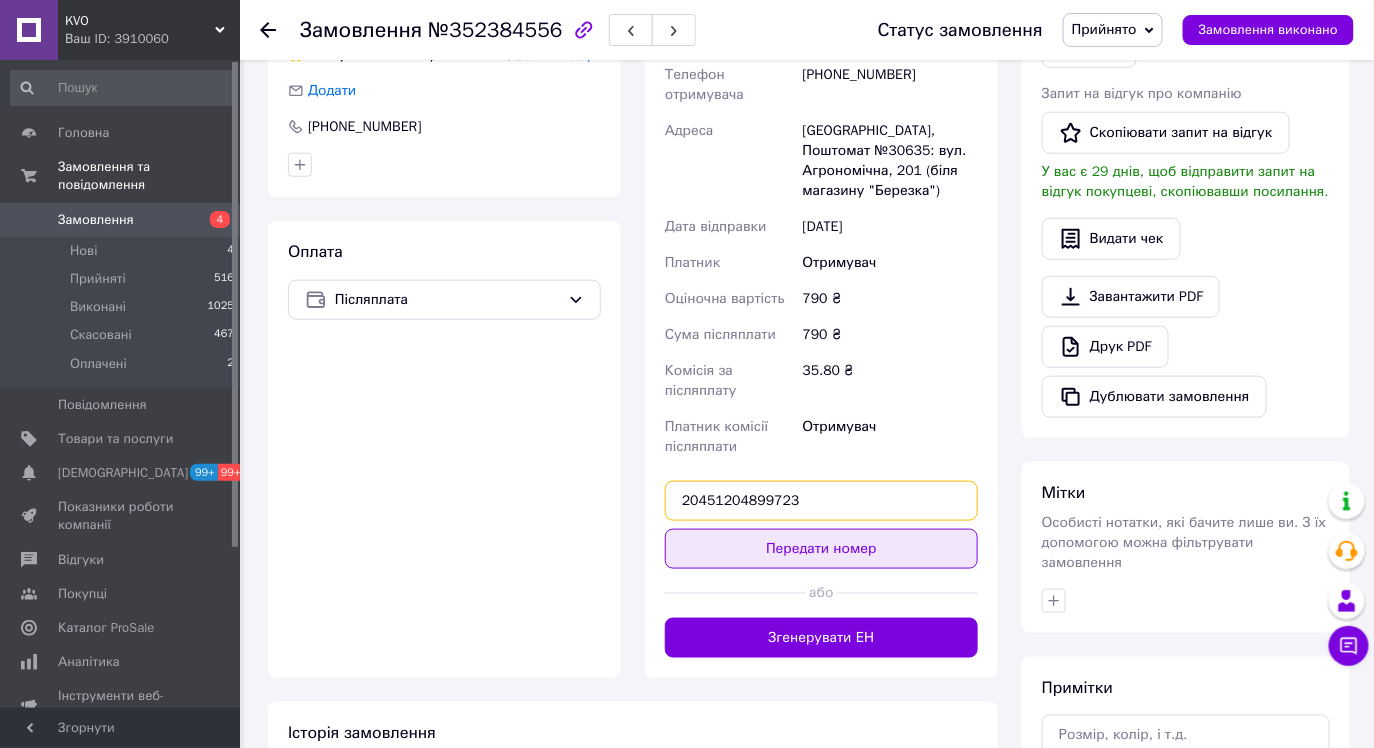 type on "20451204899723" 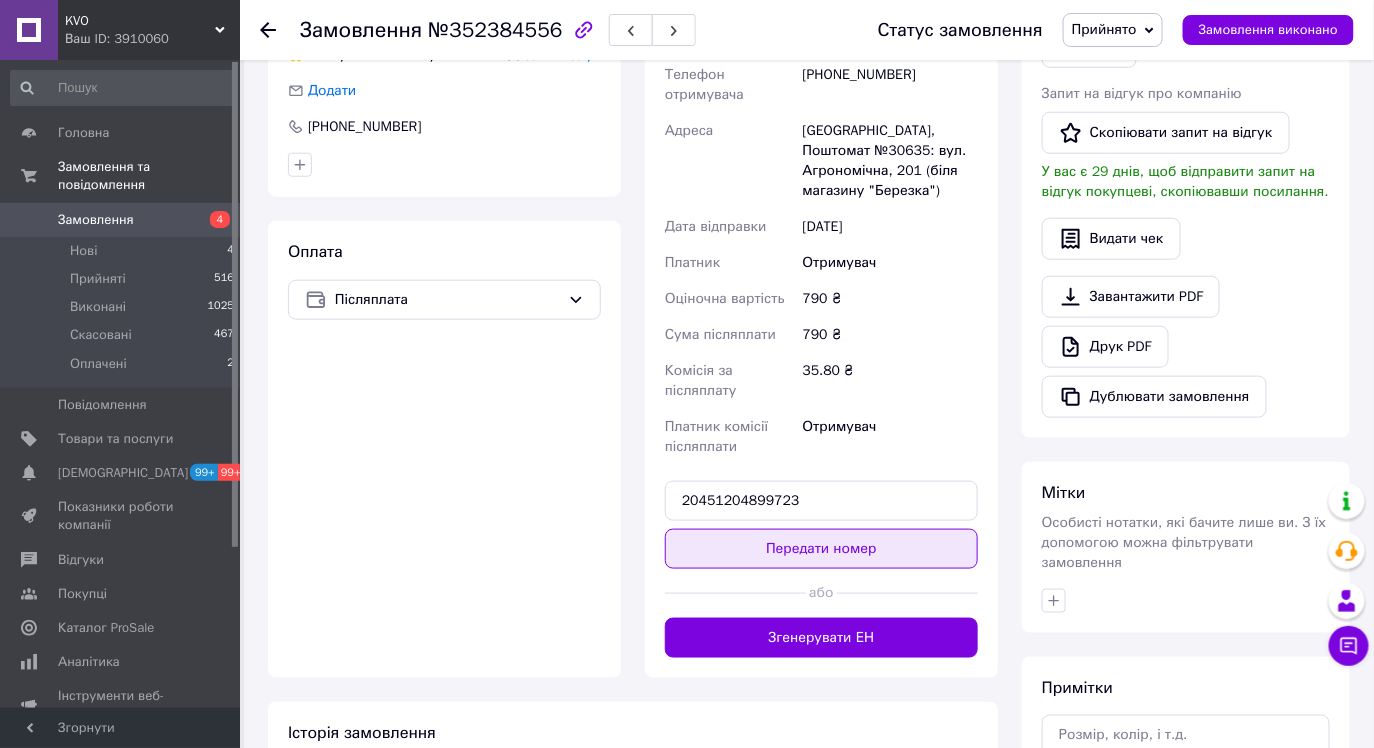 click on "Передати номер" at bounding box center (821, 549) 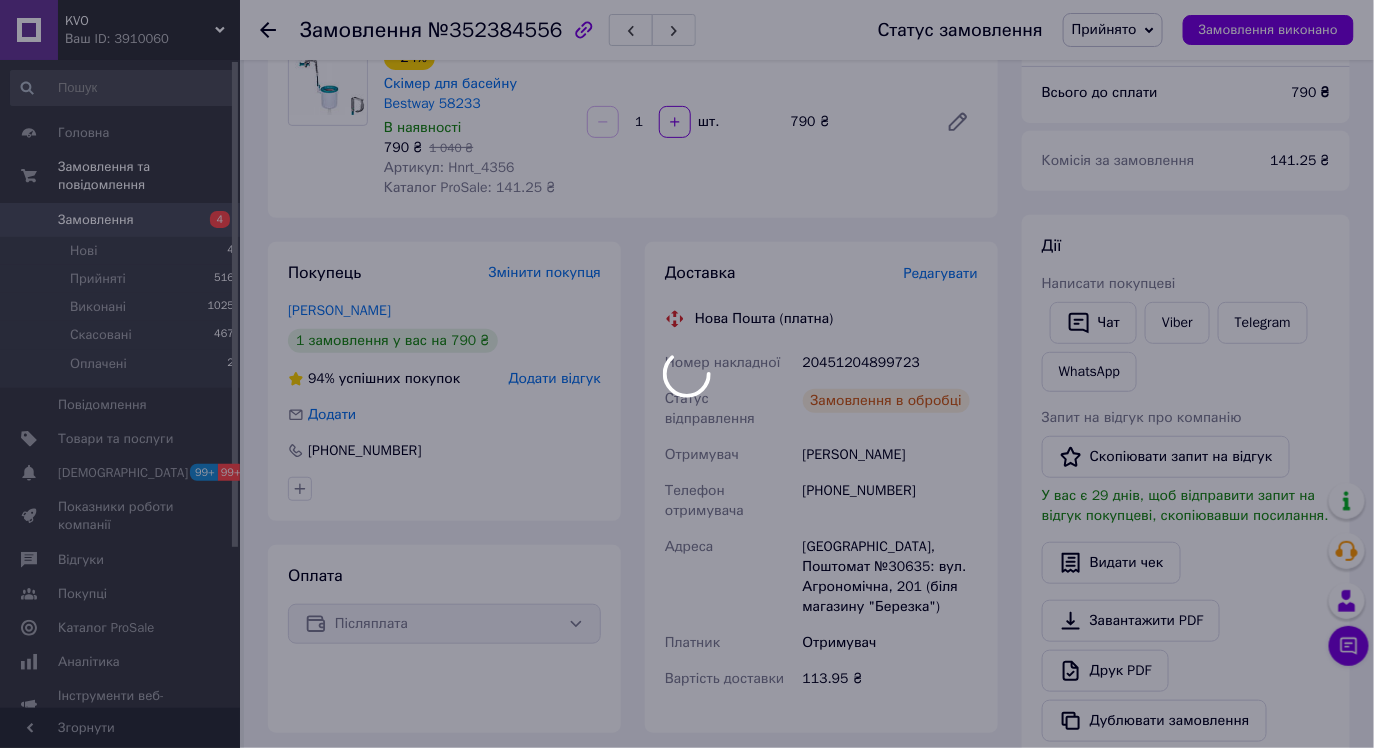 scroll, scrollTop: 0, scrollLeft: 0, axis: both 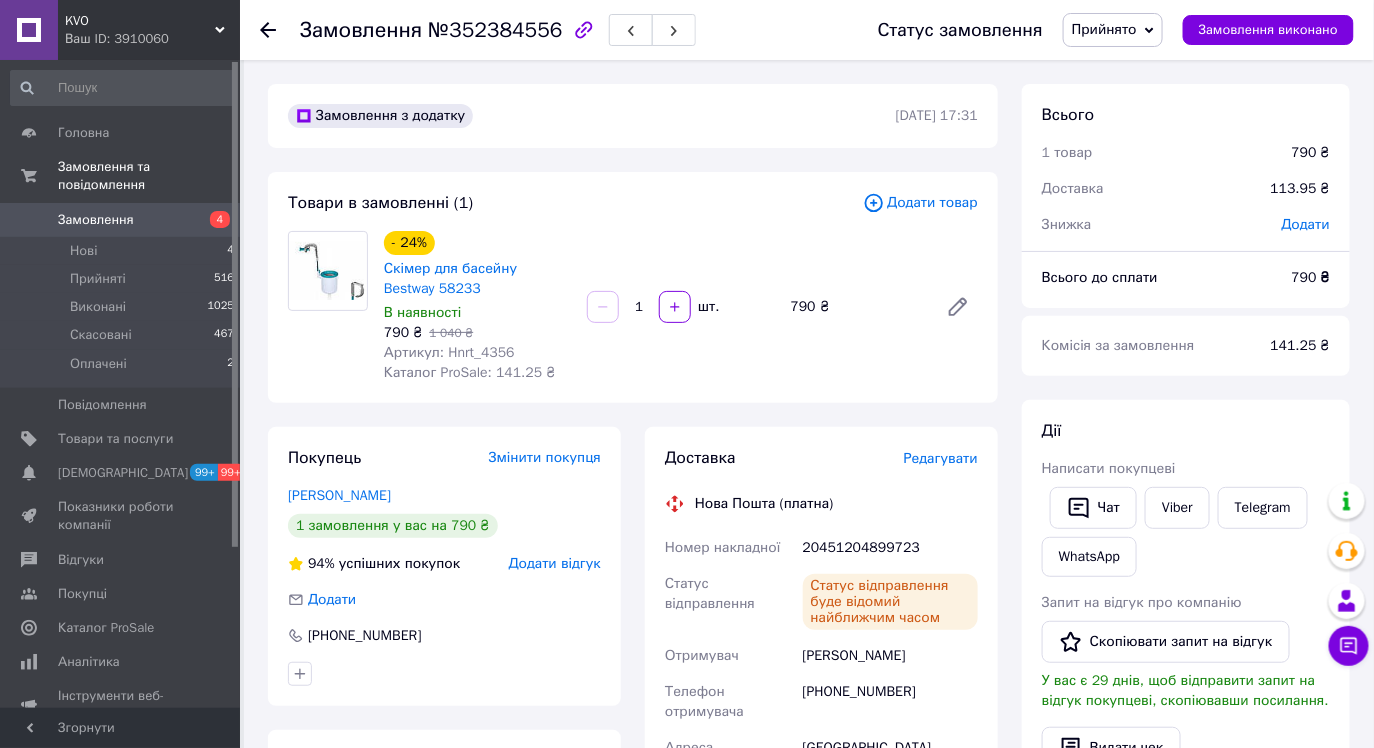 click on "Замовлення" at bounding box center [121, 220] 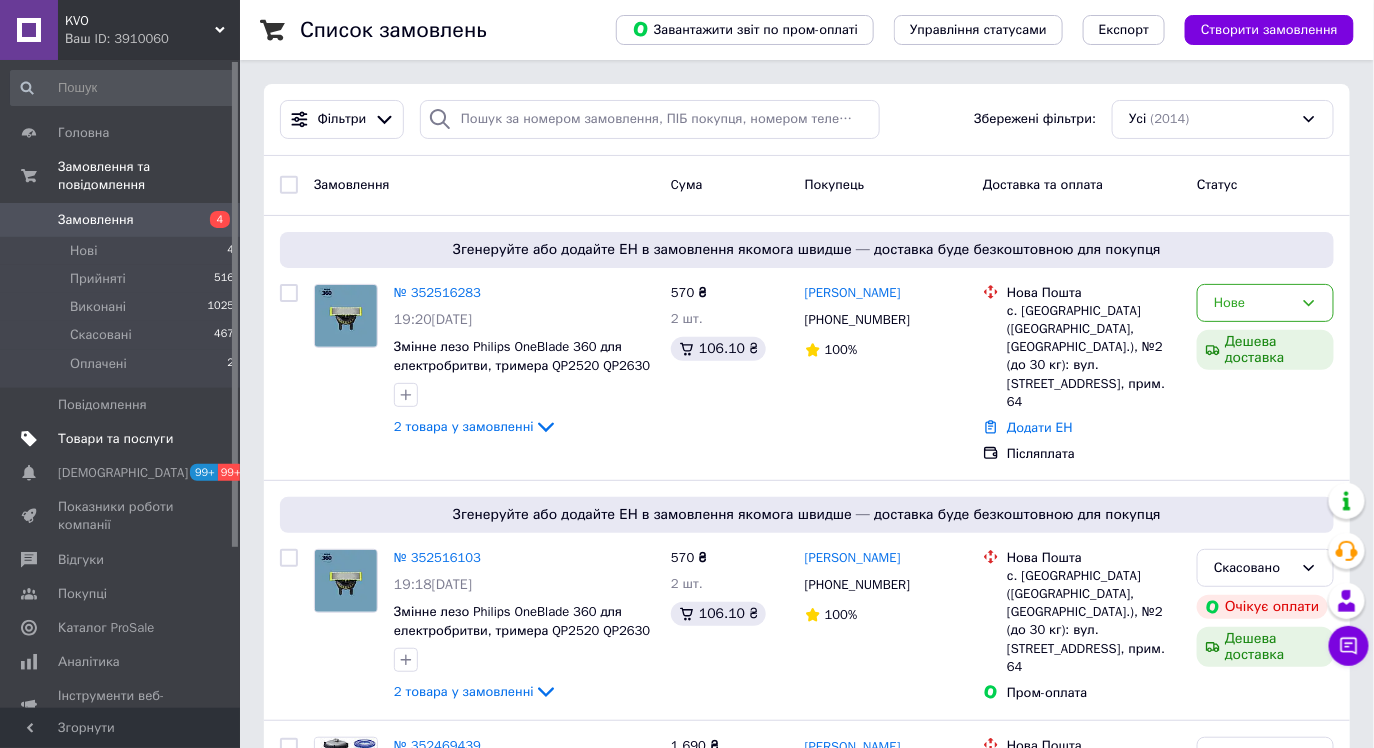 click on "Товари та послуги" at bounding box center (115, 439) 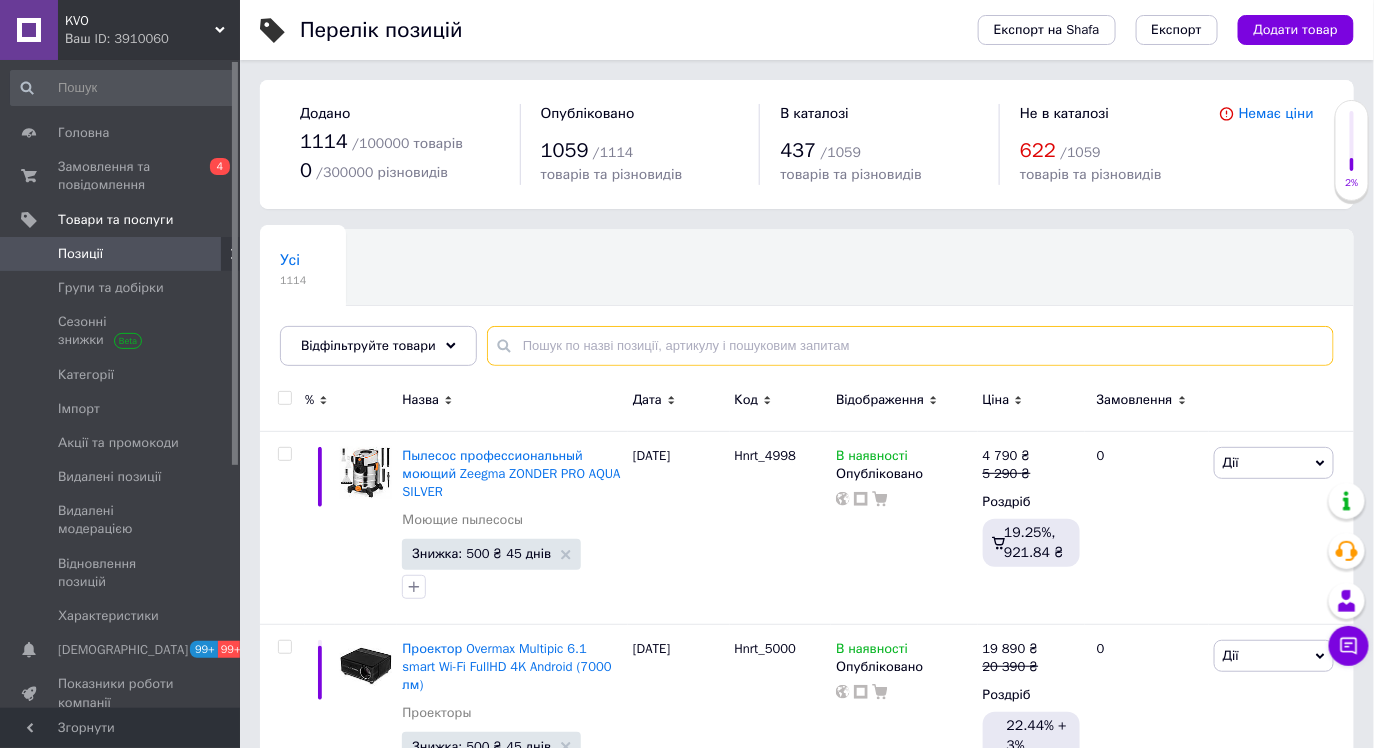 click at bounding box center [910, 346] 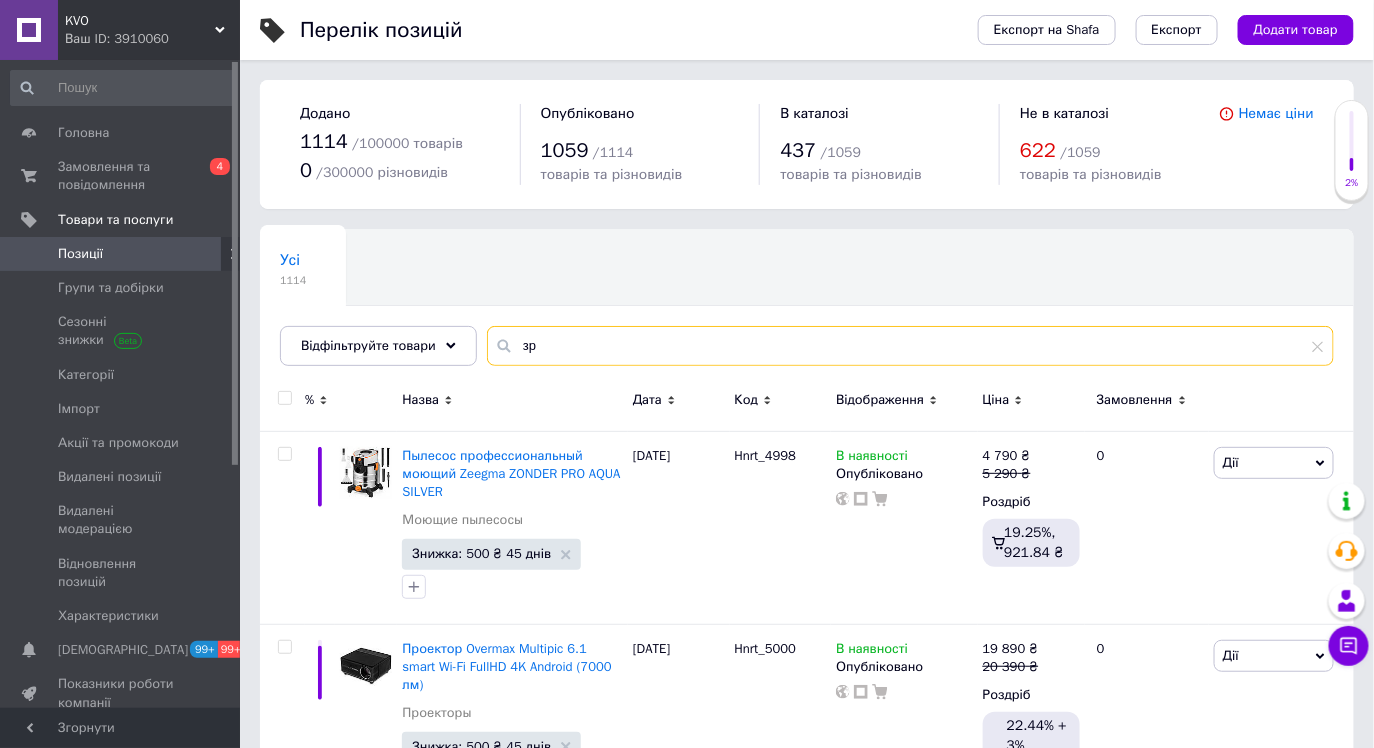 type on "з" 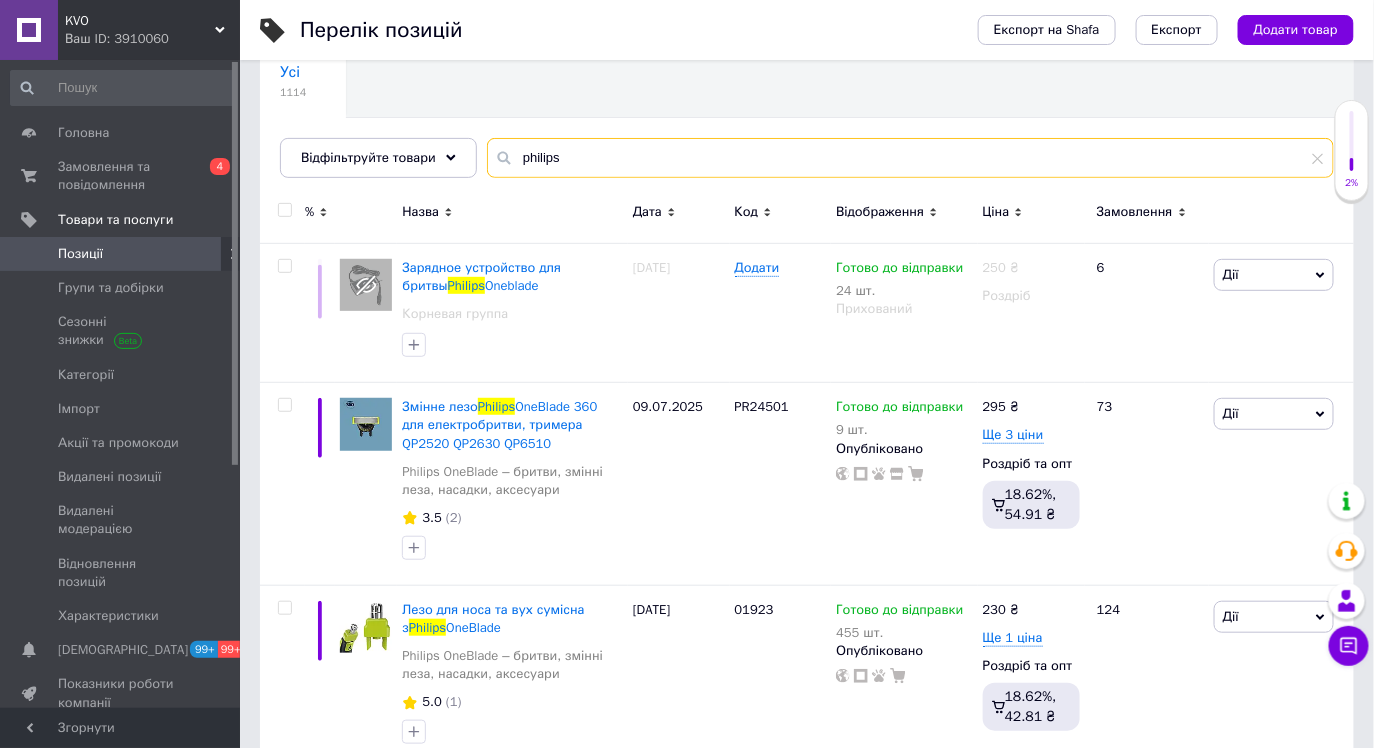 scroll, scrollTop: 220, scrollLeft: 0, axis: vertical 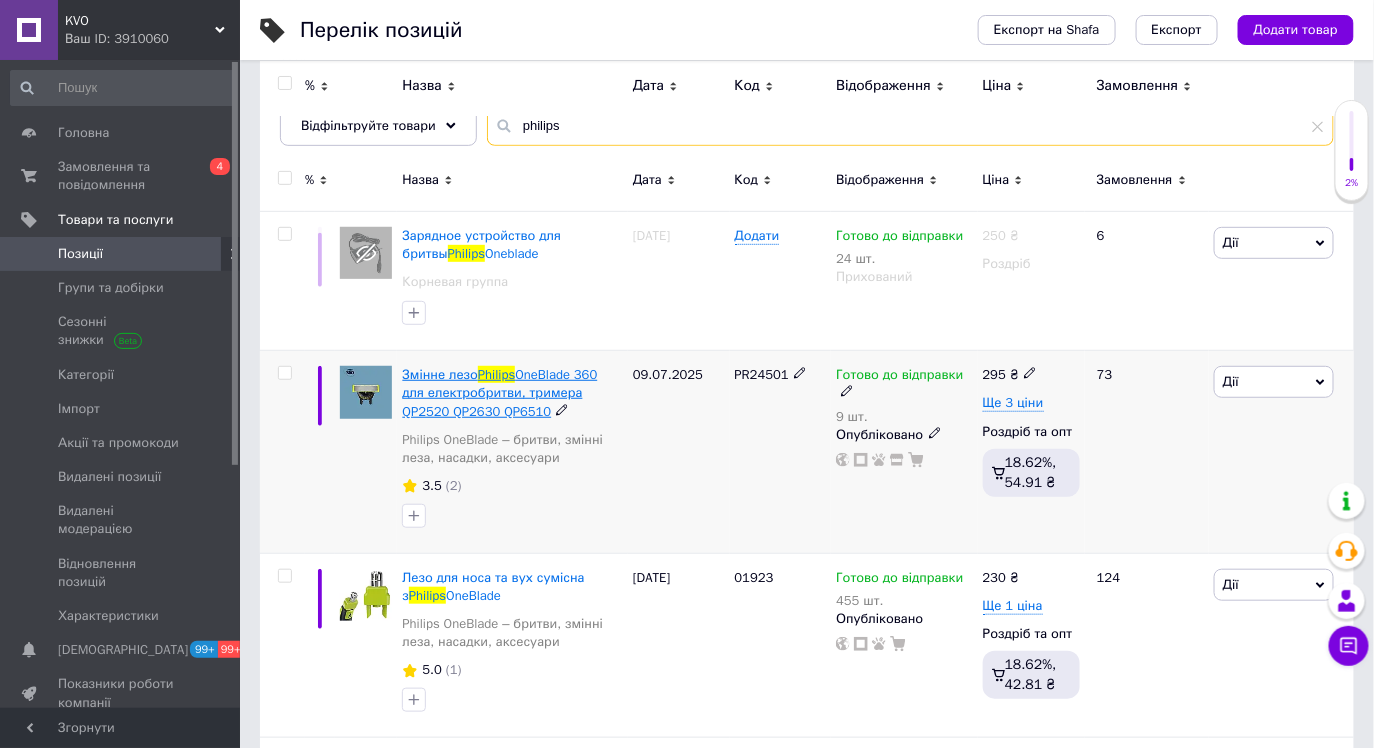 type on "philips" 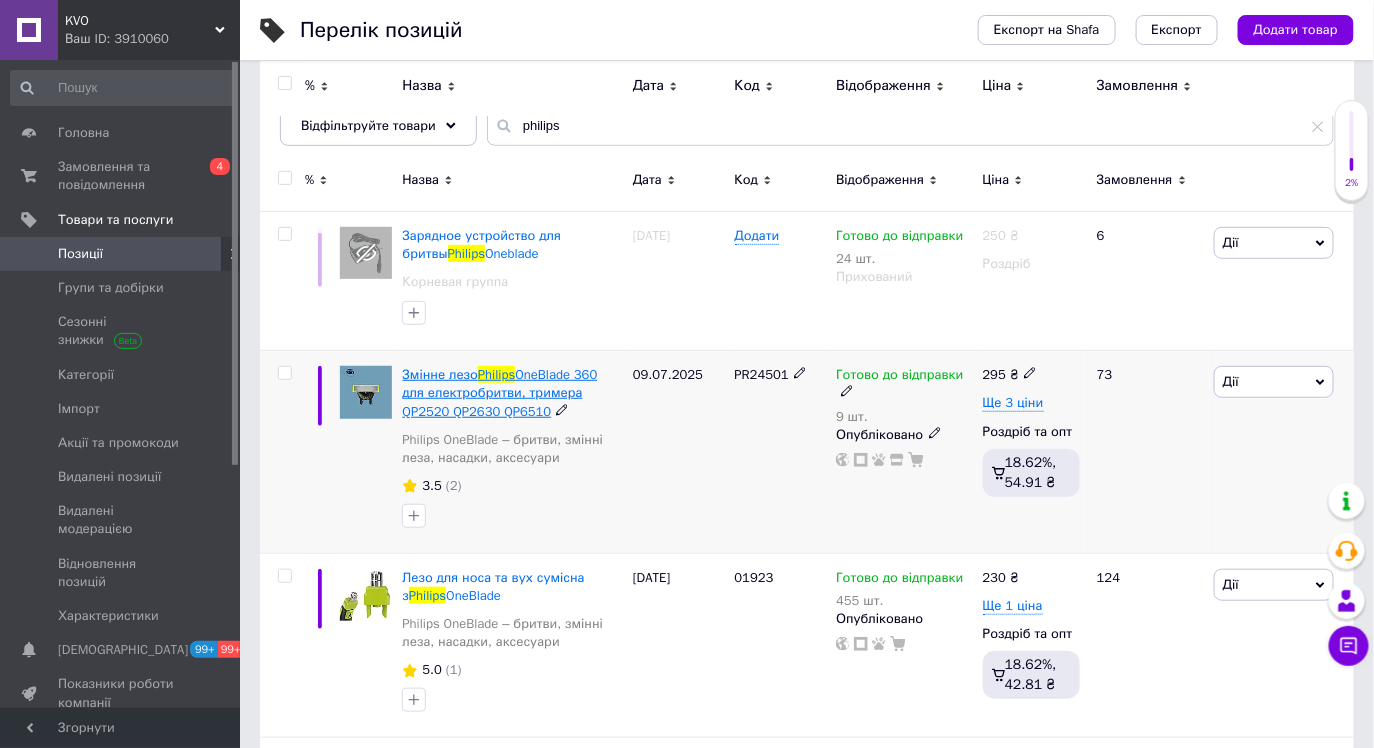 click on "OneBlade 360 для електробритви, тримера QP2520 QP2630 QP6510" at bounding box center (499, 392) 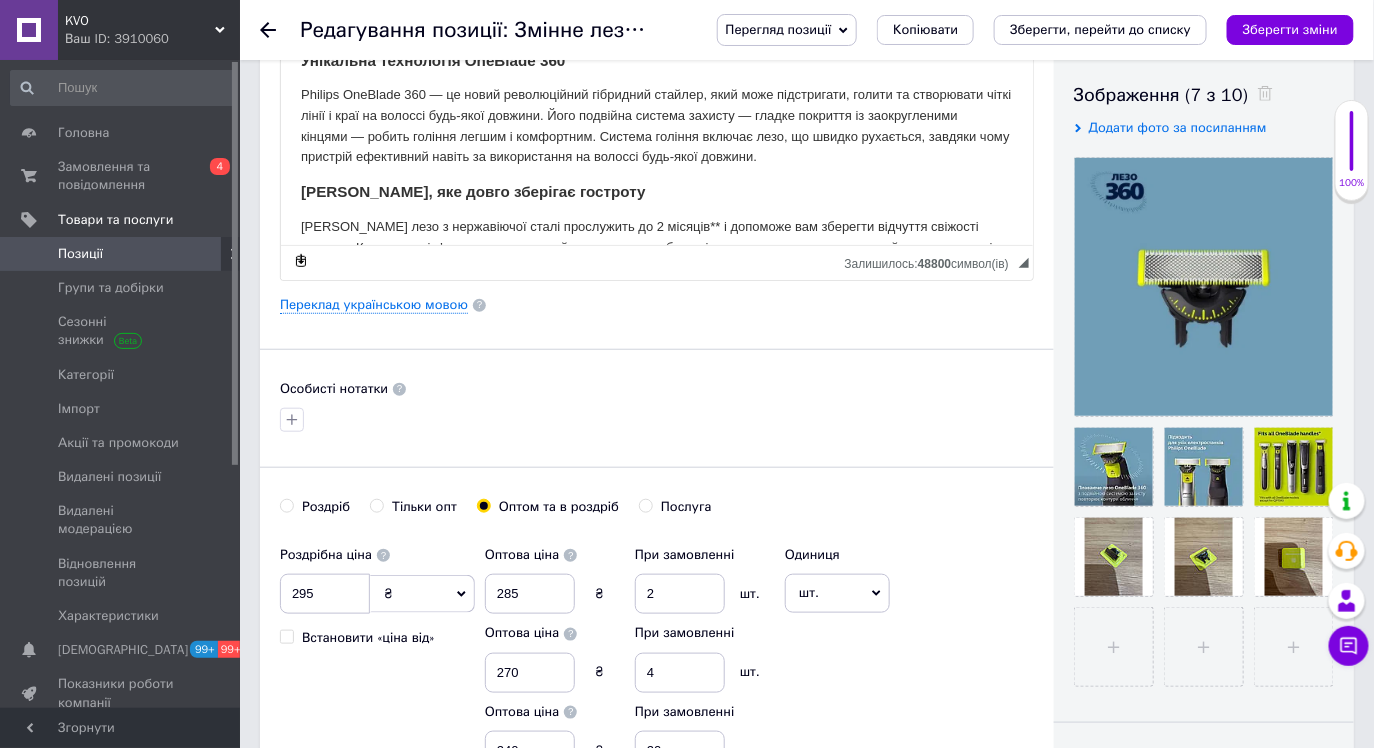 scroll, scrollTop: 451, scrollLeft: 0, axis: vertical 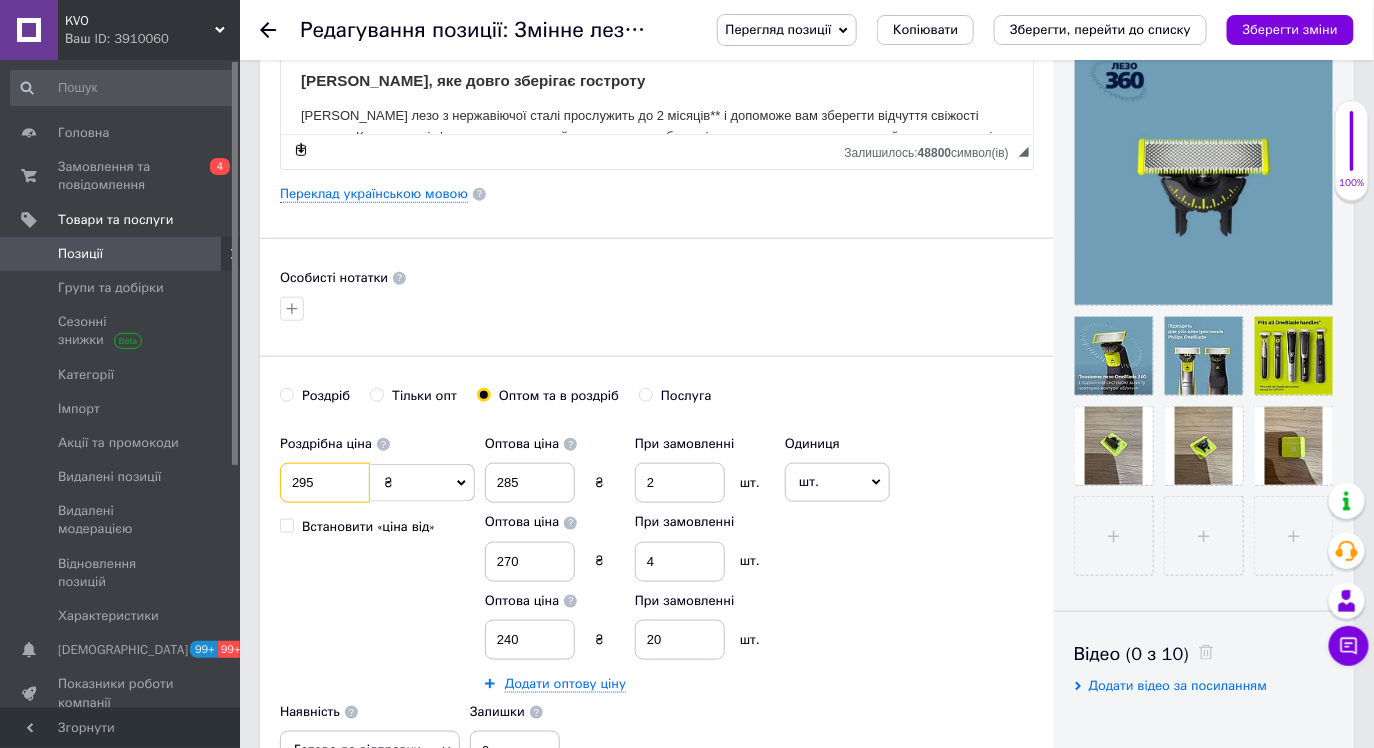 click on "295" at bounding box center [325, 483] 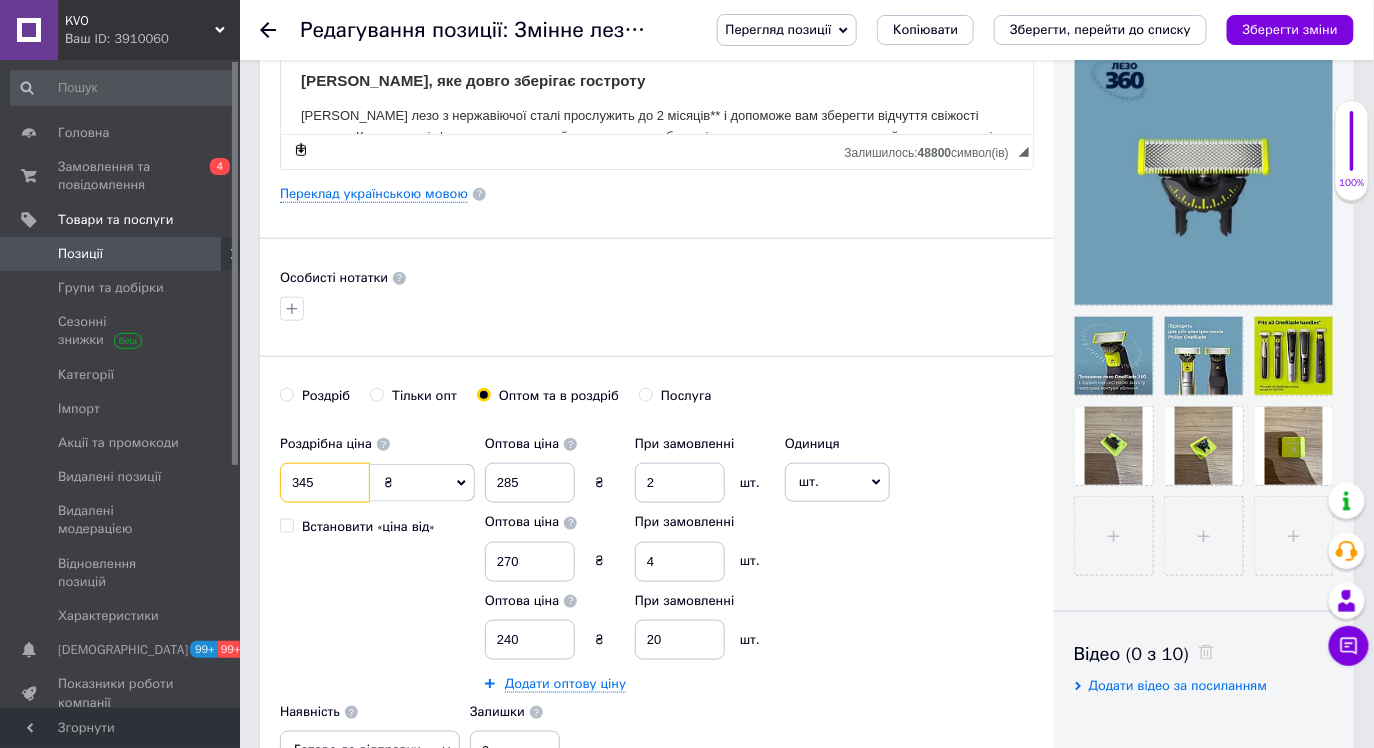 type on "345" 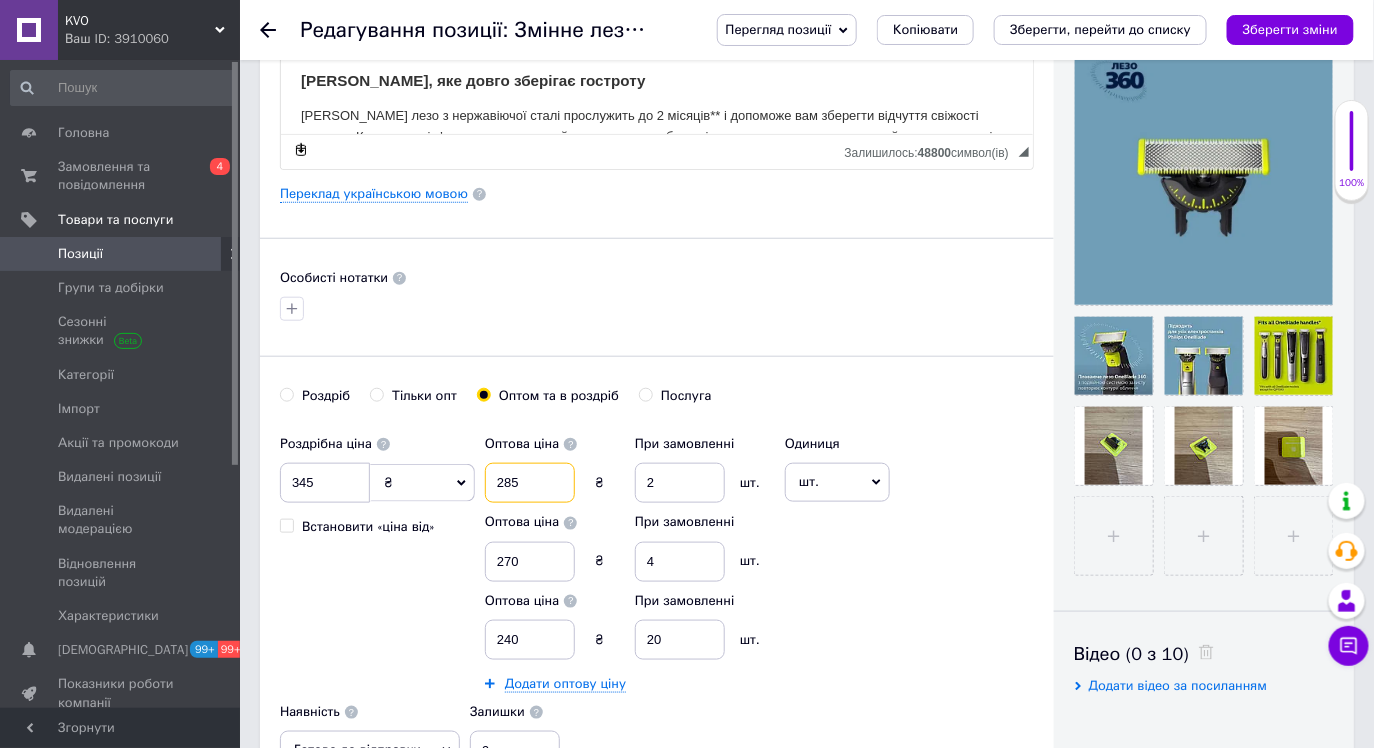 click on "285" at bounding box center [530, 483] 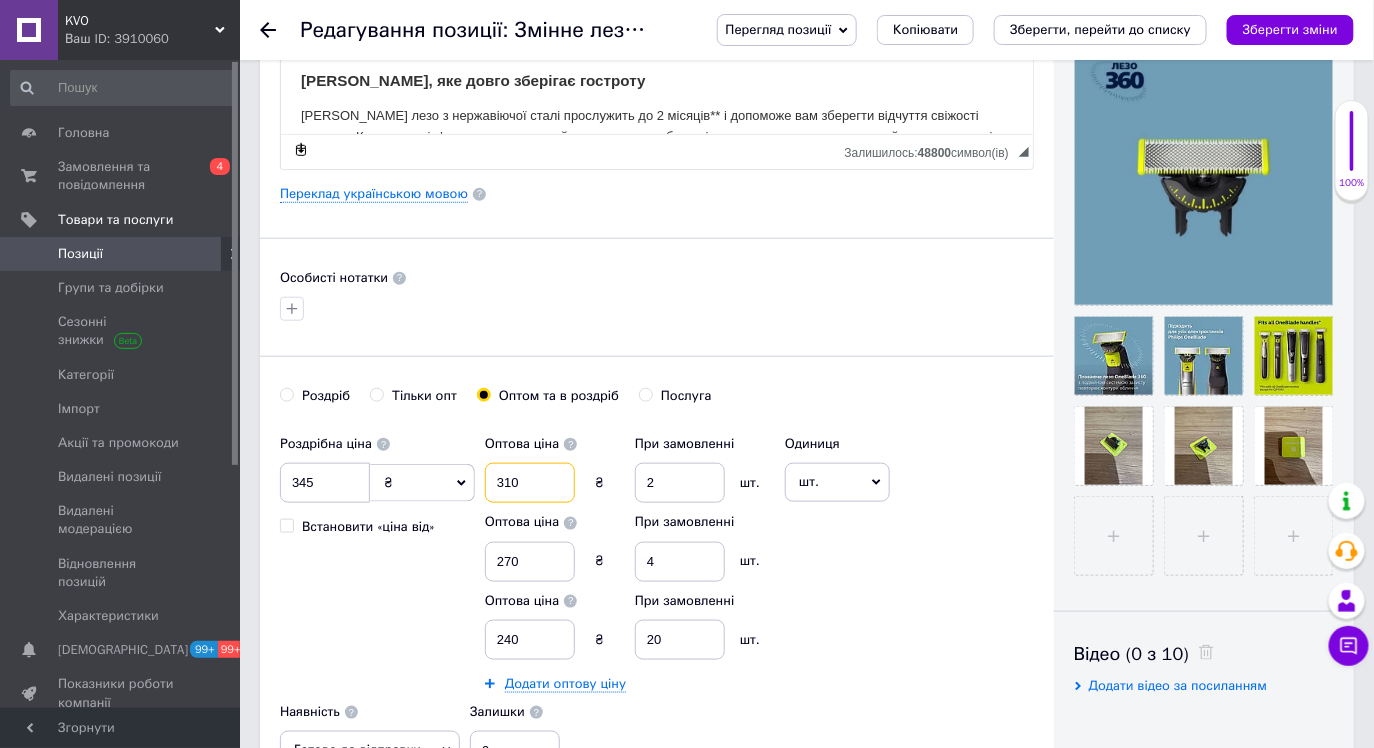 type on "310" 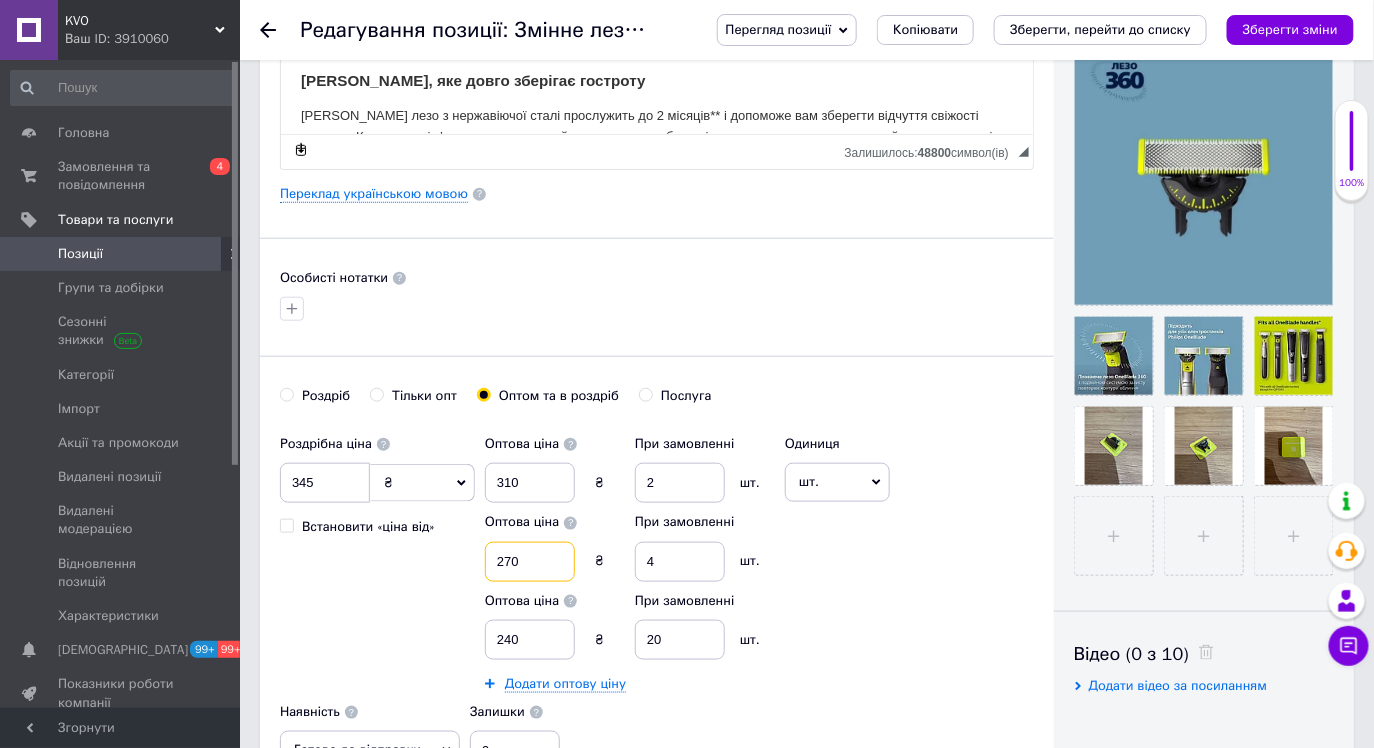 drag, startPoint x: 537, startPoint y: 566, endPoint x: 491, endPoint y: 554, distance: 47.539455 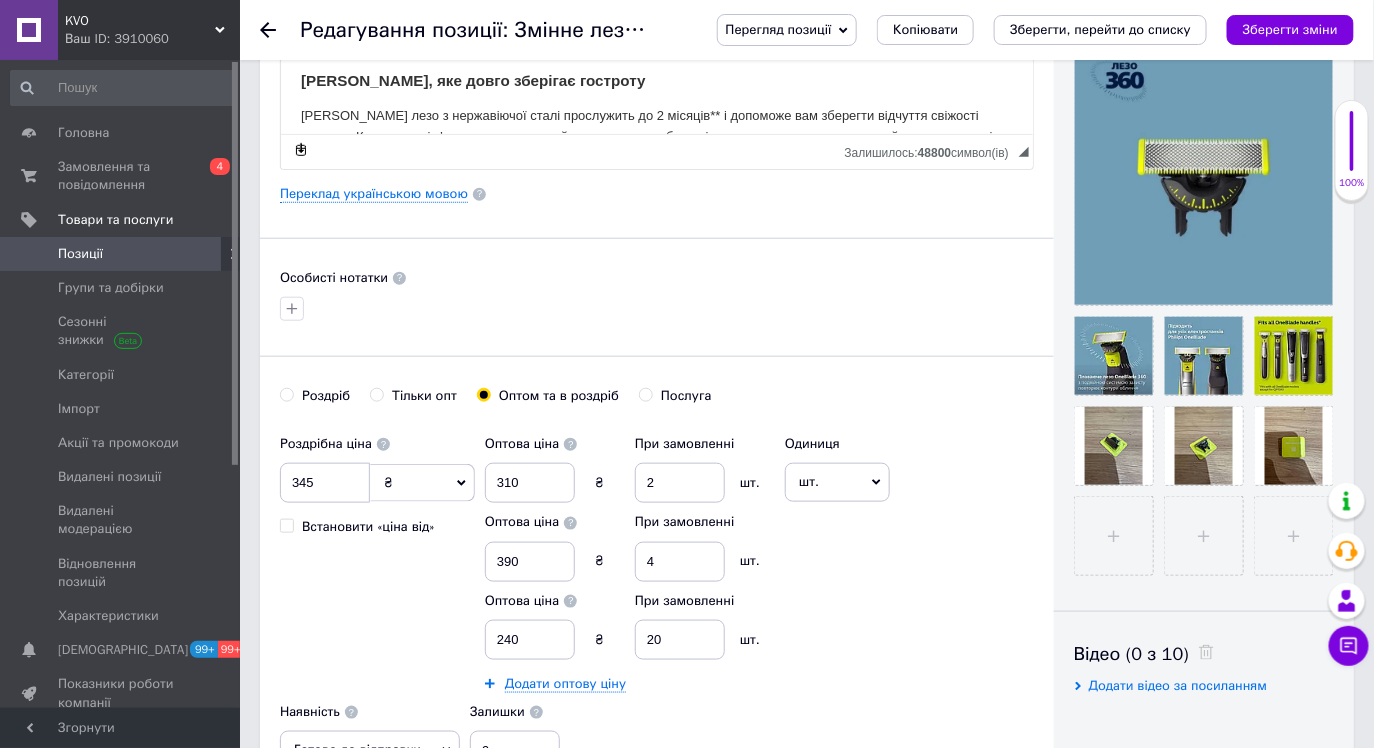 click on "Роздрібна ціна 345 ₴ $ EUR CHF GBP ¥ PLN ₸ MDL HUF KGS CNY TRY KRW lei Встановити «ціна від» Оптова ціна 310 ₴ При замовленні 2 шт. Оптова ціна 390 ₴ При замовленні 4 шт. Оптова ціна 240 ₴ При замовленні 20 шт. Додати оптову ціну Одиниця шт. Популярне комплект упаковка кв.м пара м кг пог.м послуга т а автоцистерна ампула б балон банка блістер бобіна бочка [PERSON_NAME] бухта в ват виїзд відро г г га година гр/кв.м гігакалорія д дав два місяці день доба доза є єврокуб з зміна к кВт каністра карат кв.дм кв.м кв.см кв.фут квартал кг кг/кв.м км колесо комплект коробка куб.дм куб.м л л лист м м мВт мл мм н о п" at bounding box center (657, 598) 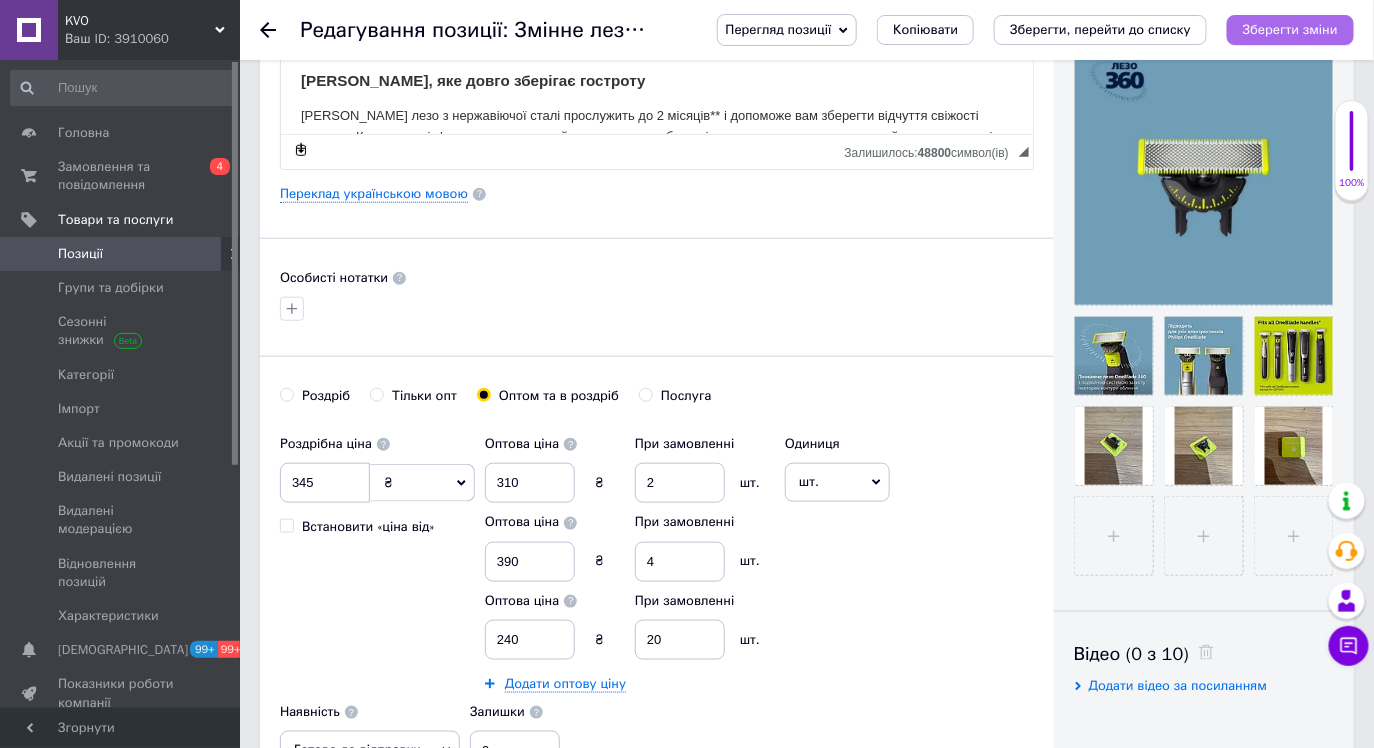 click on "Зберегти зміни" at bounding box center (1290, 29) 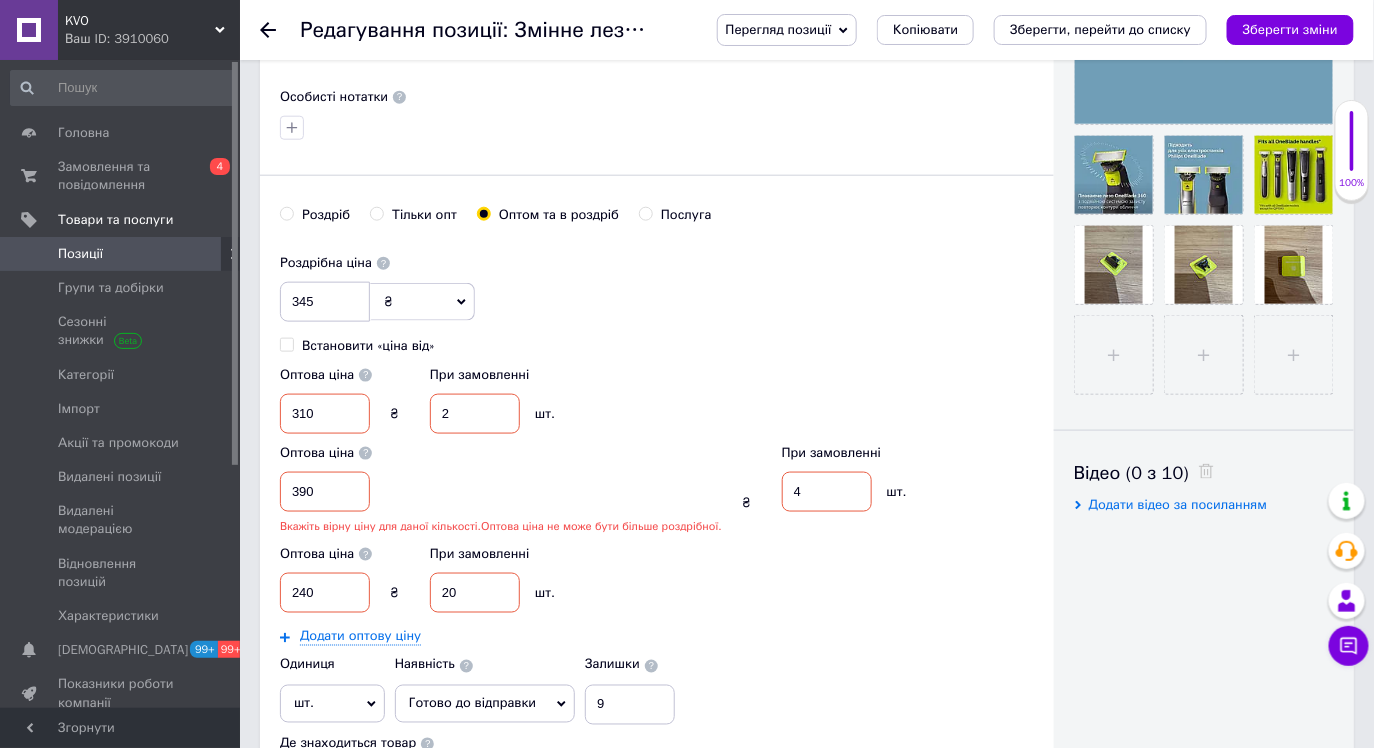 scroll, scrollTop: 638, scrollLeft: 0, axis: vertical 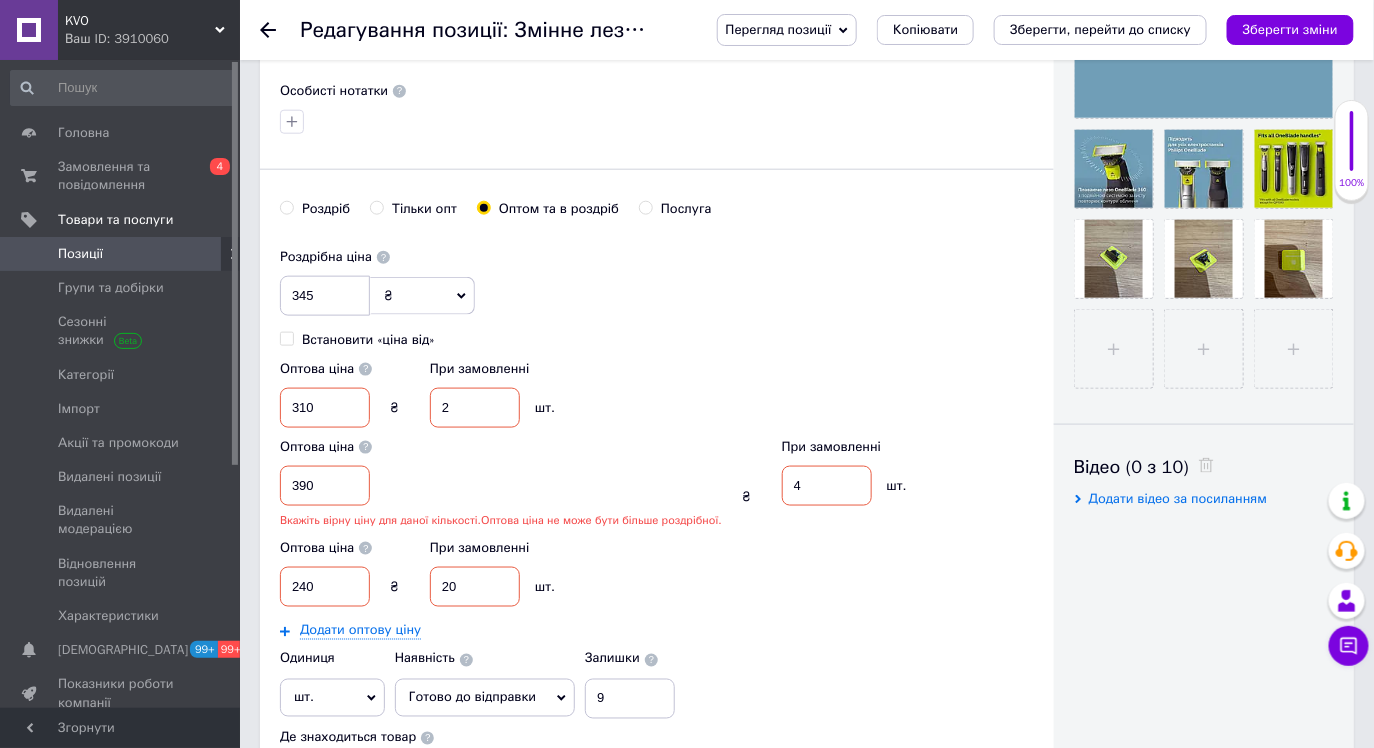 click on "310" at bounding box center (325, 408) 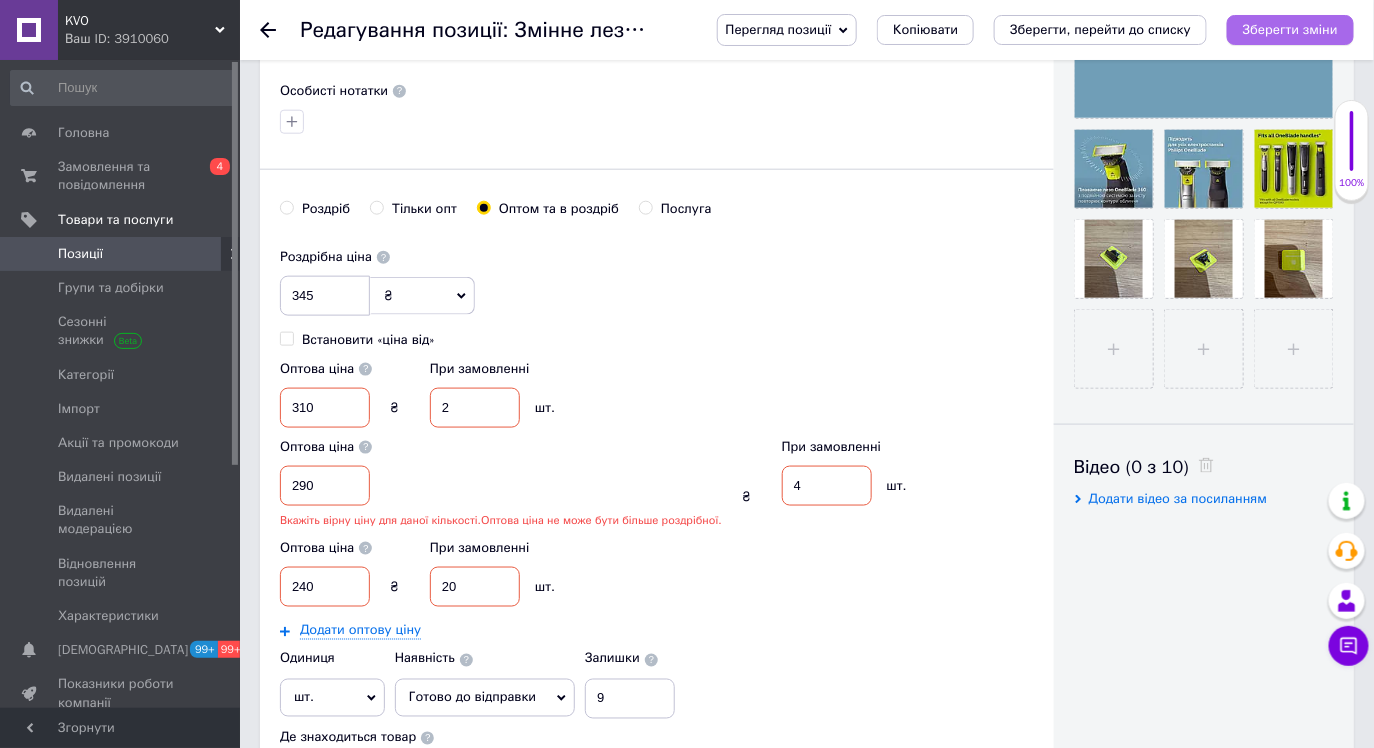 type on "290" 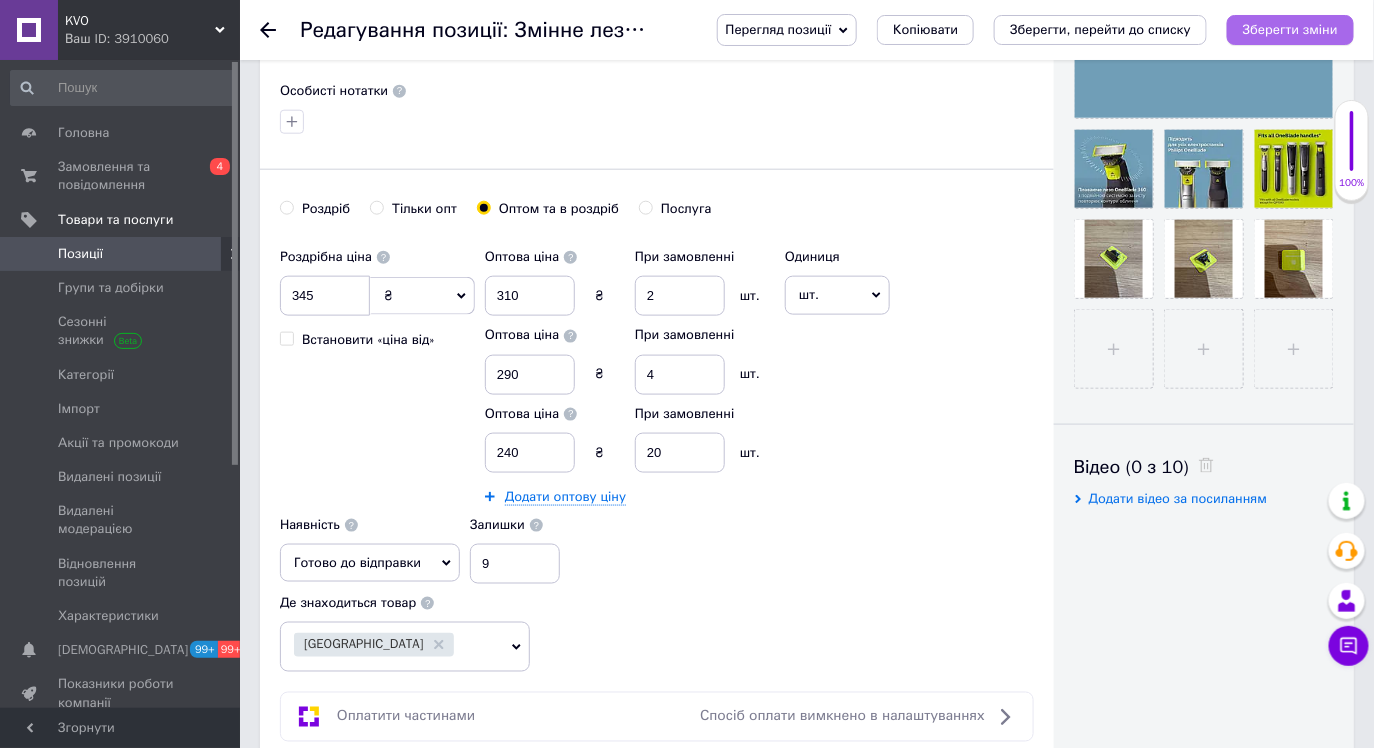 click on "Зберегти зміни" at bounding box center [1290, 29] 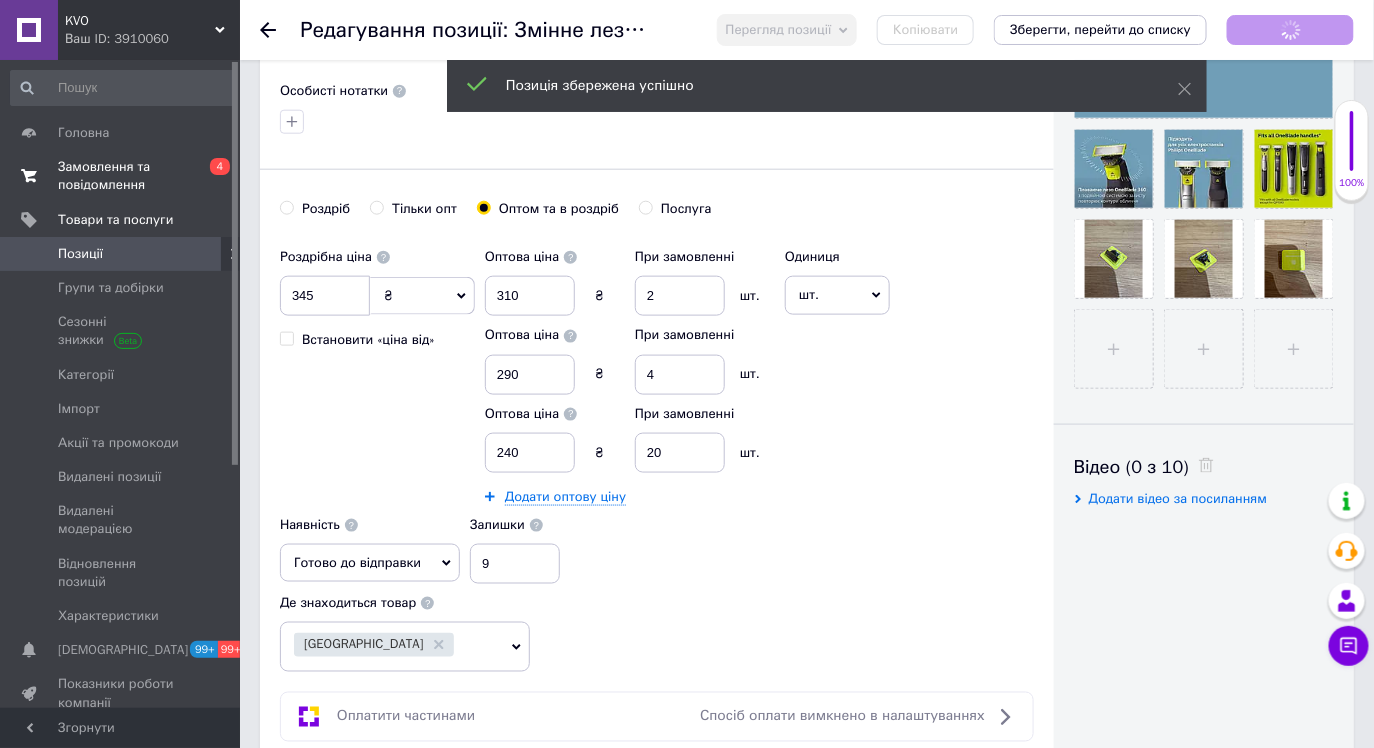 click on "0 4" at bounding box center (212, 176) 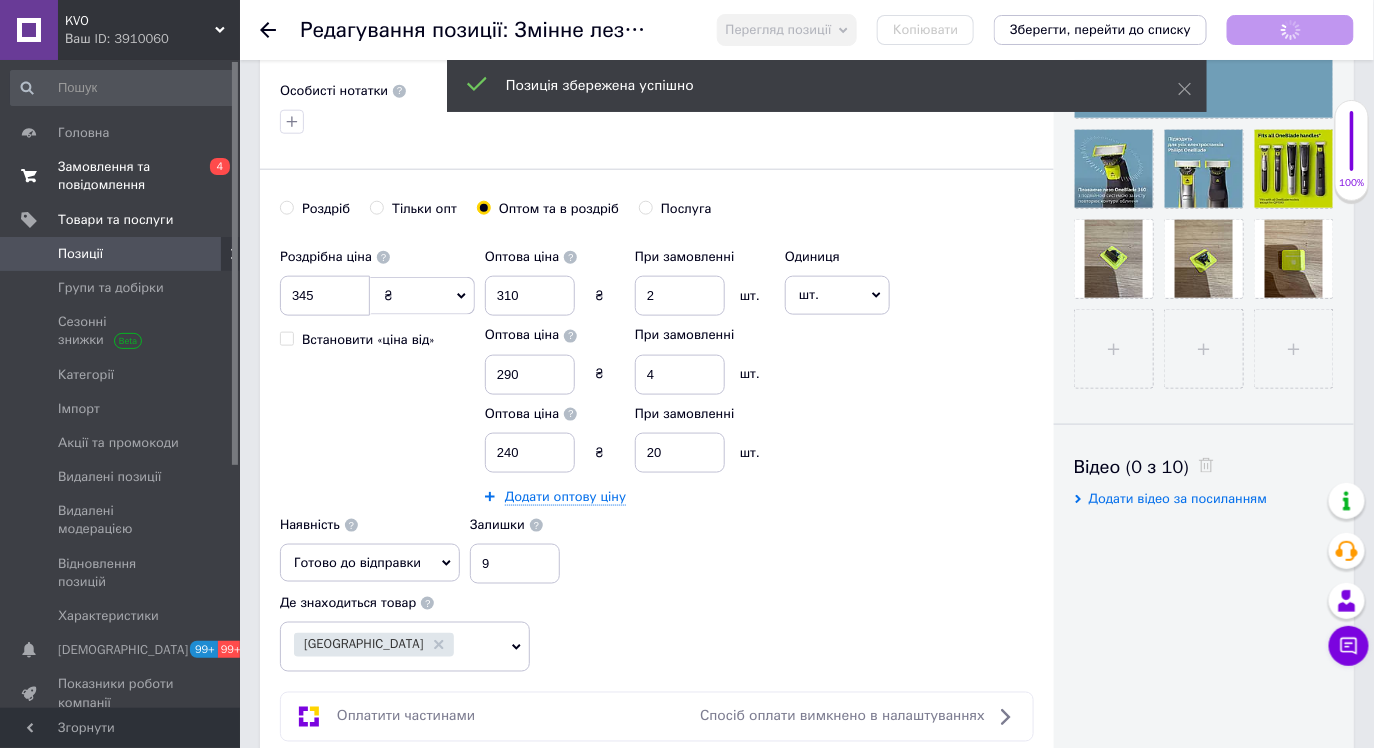 scroll, scrollTop: 0, scrollLeft: 0, axis: both 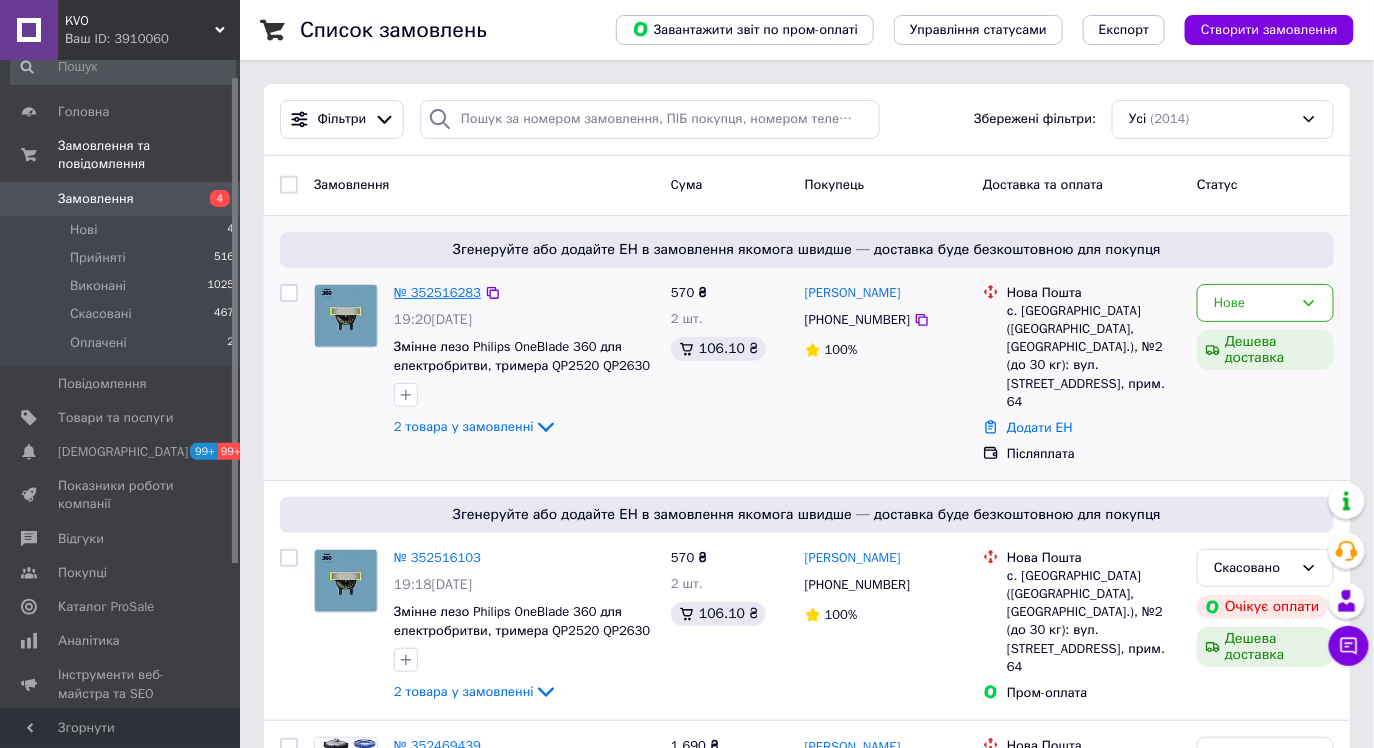 click on "№ 352516283" at bounding box center (437, 292) 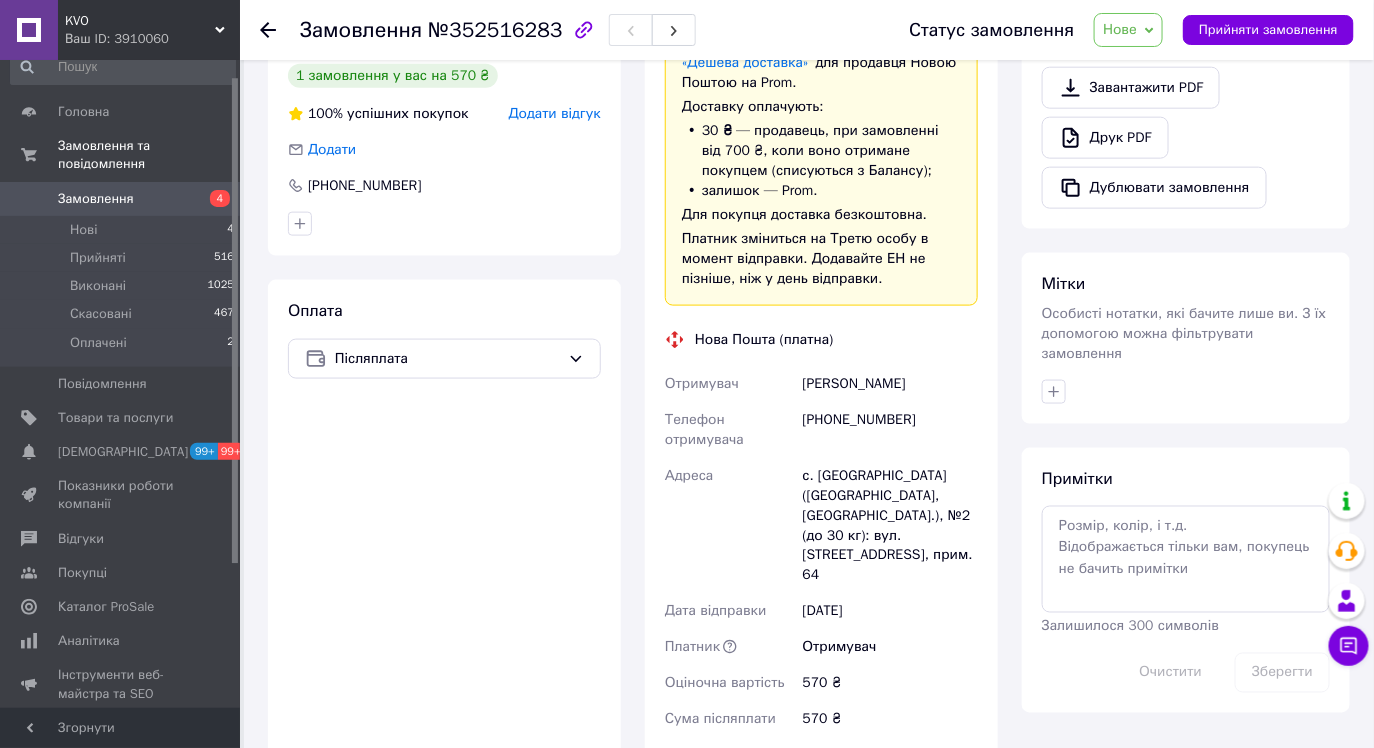 scroll, scrollTop: 768, scrollLeft: 0, axis: vertical 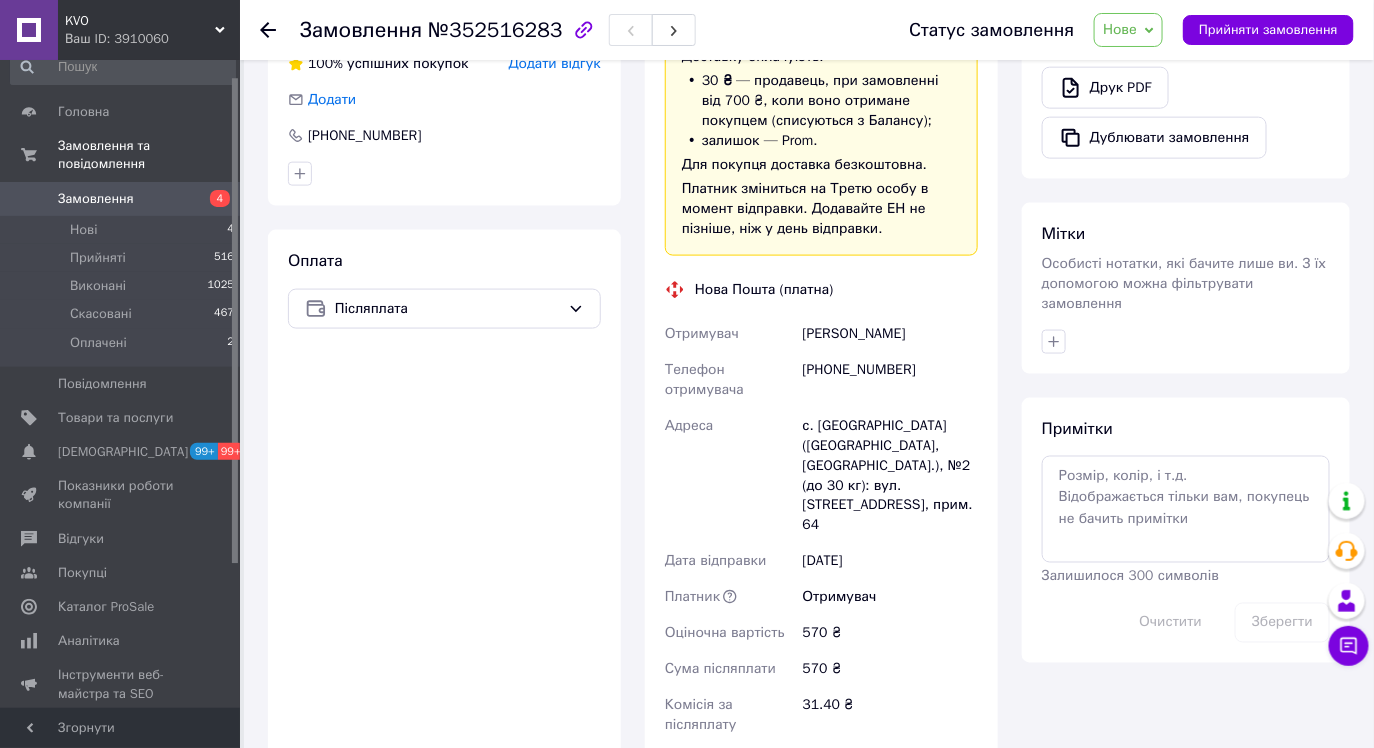 click on "[PHONE_NUMBER]" at bounding box center (890, 380) 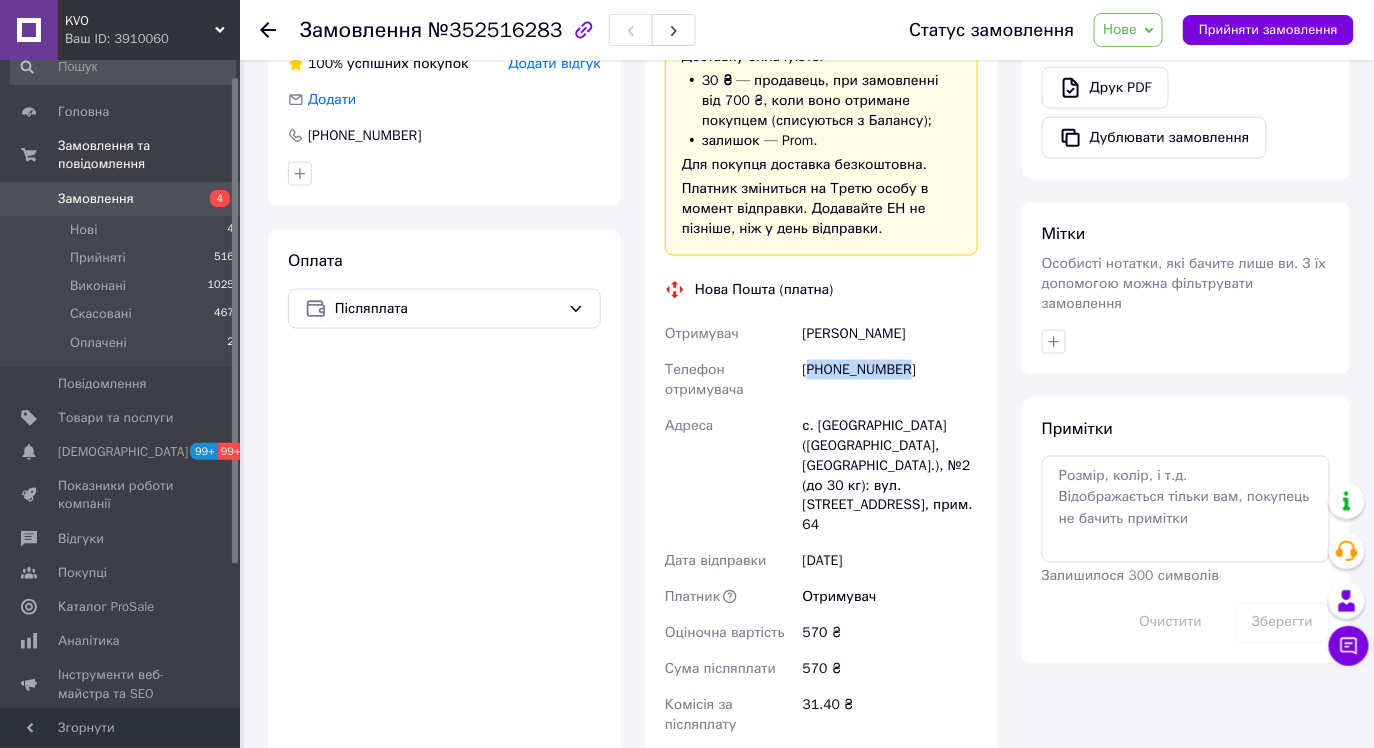 click on "[PHONE_NUMBER]" at bounding box center (890, 380) 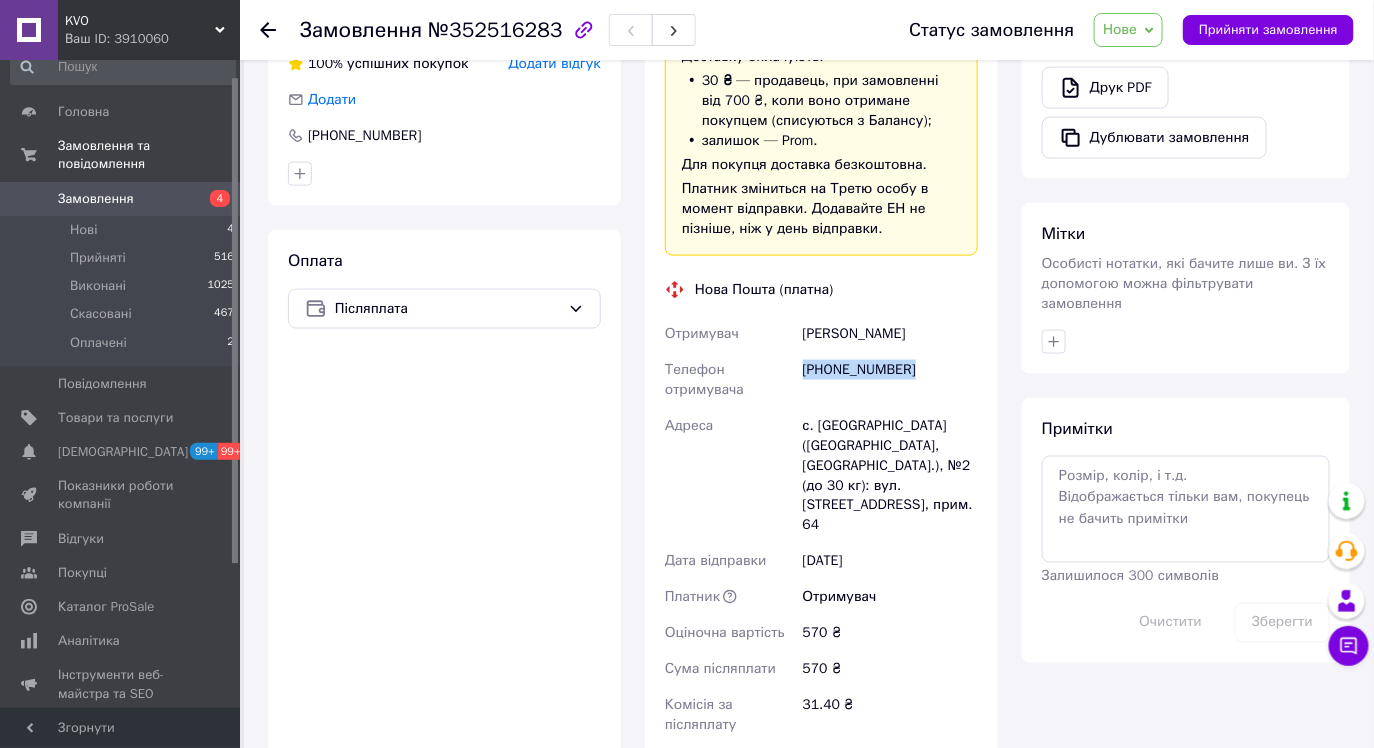 click on "[PHONE_NUMBER]" at bounding box center [890, 380] 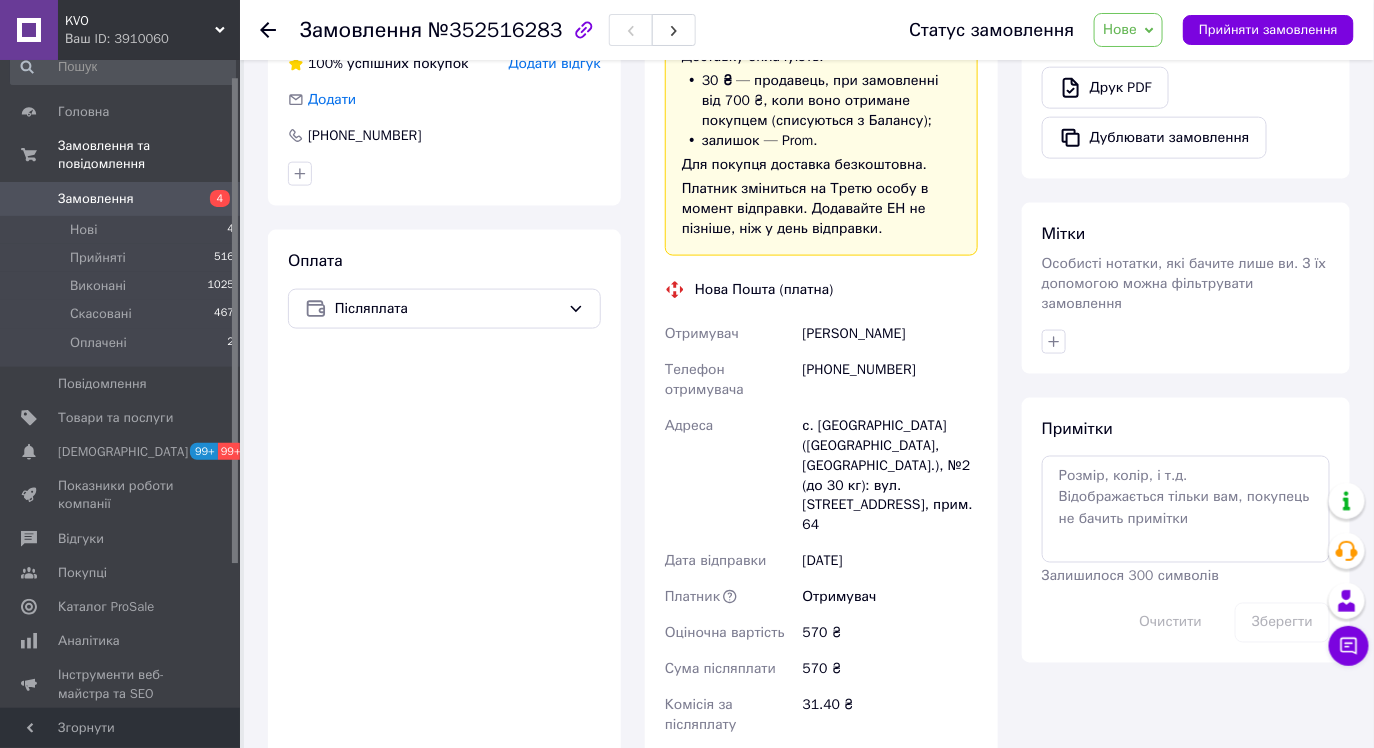 click on "с. [GEOGRAPHIC_DATA] ([GEOGRAPHIC_DATA], [GEOGRAPHIC_DATA].), №2 (до 30 кг): вул. [STREET_ADDRESS], прим. 64" at bounding box center (890, 476) 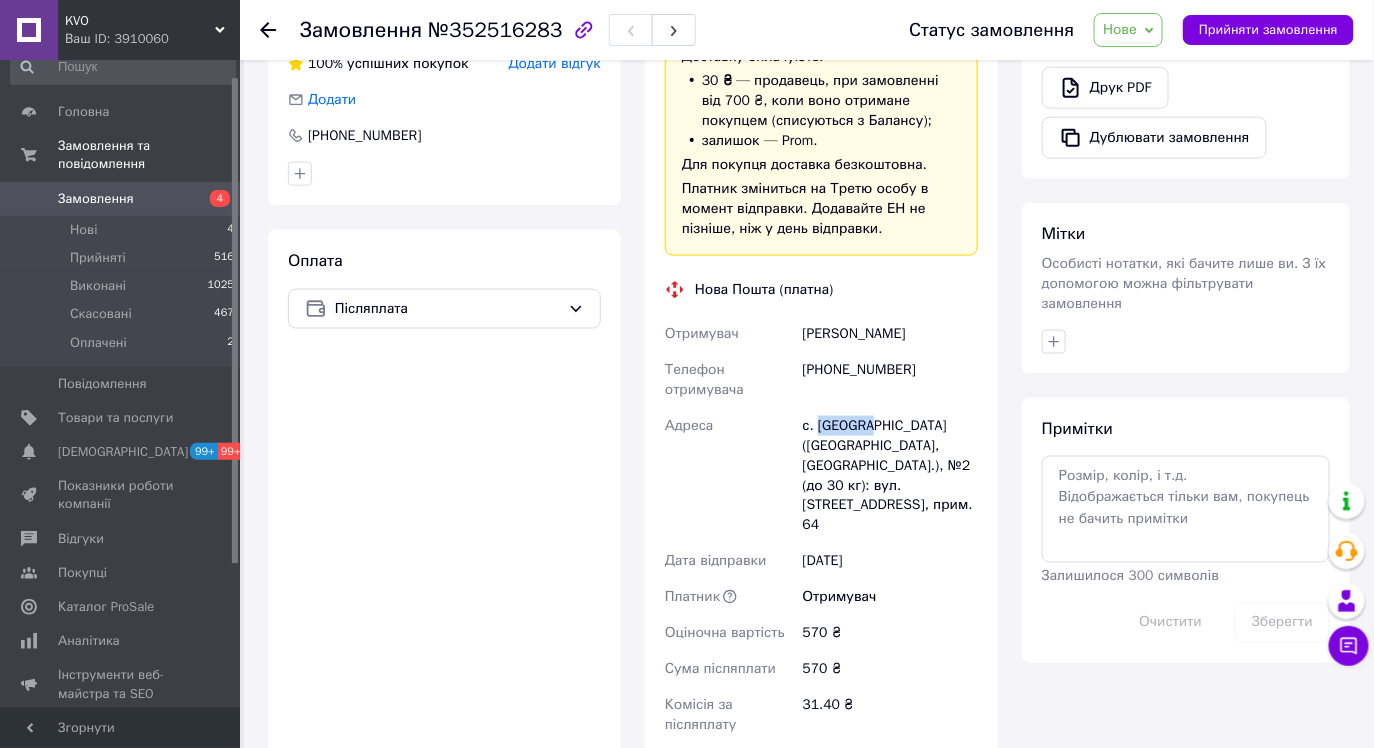 click on "с. [GEOGRAPHIC_DATA] ([GEOGRAPHIC_DATA], [GEOGRAPHIC_DATA].), №2 (до 30 кг): вул. [STREET_ADDRESS], прим. 64" at bounding box center [890, 476] 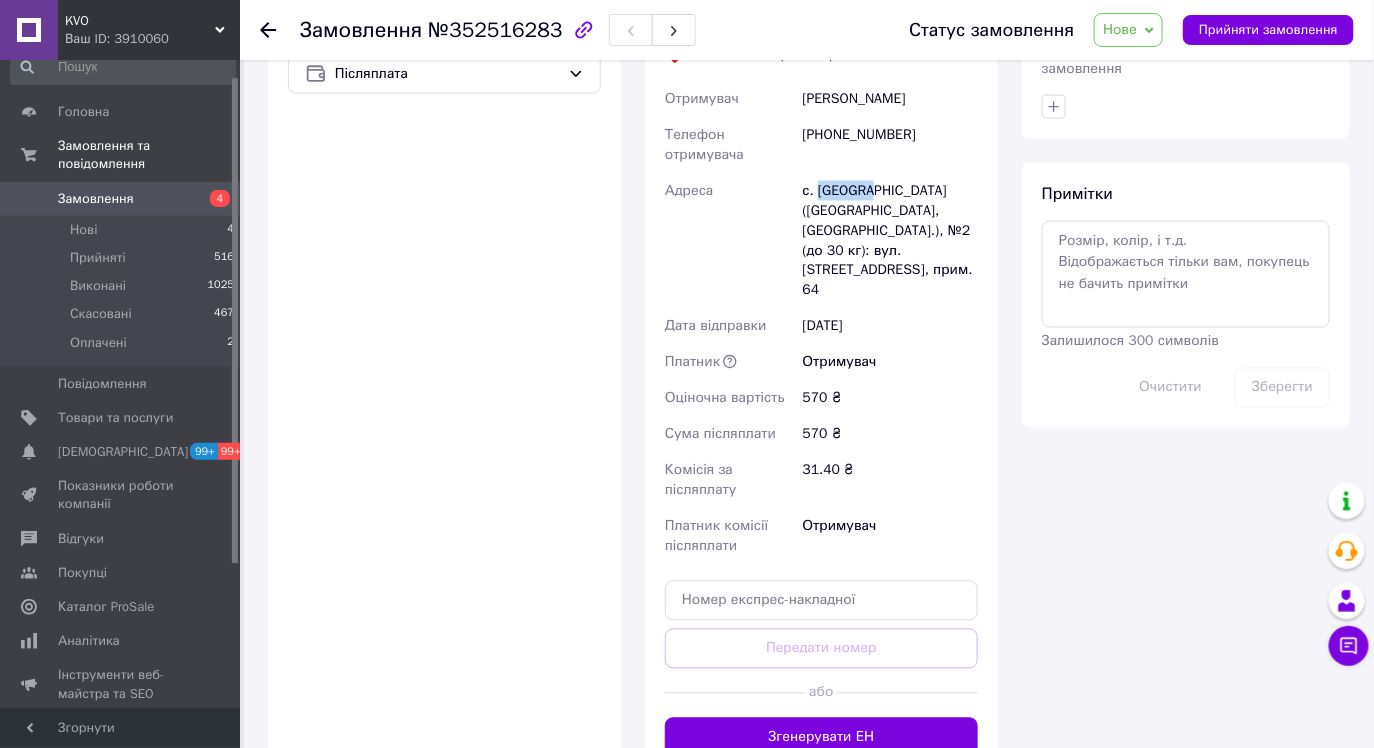 scroll, scrollTop: 1006, scrollLeft: 0, axis: vertical 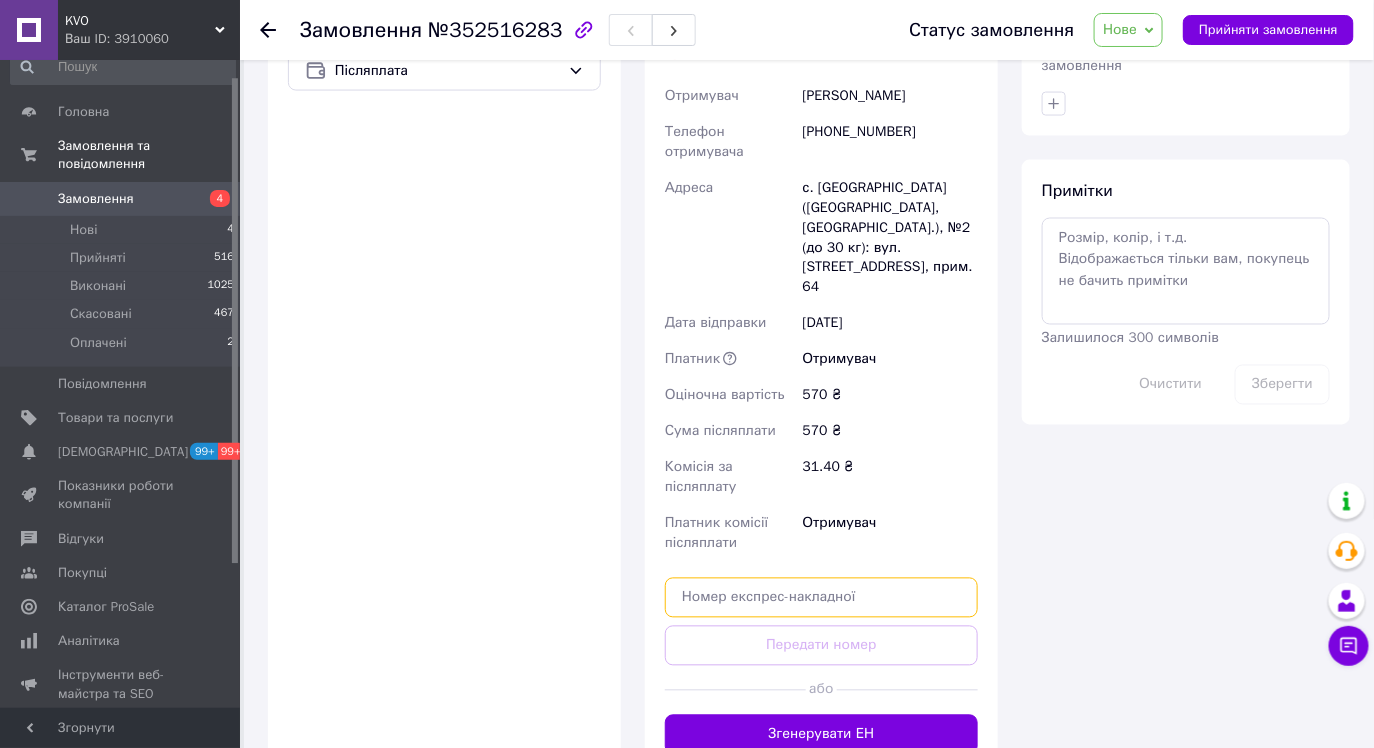 click at bounding box center [821, 598] 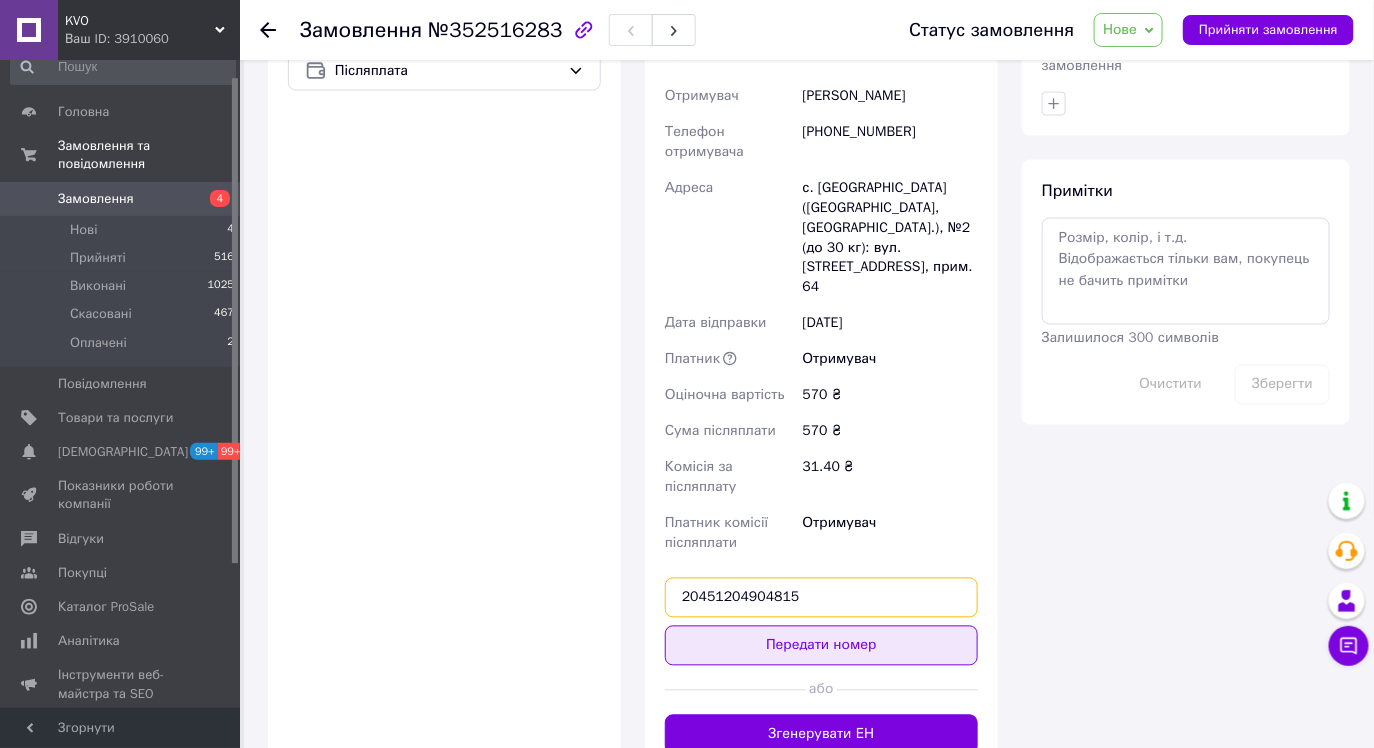 type on "20451204904815" 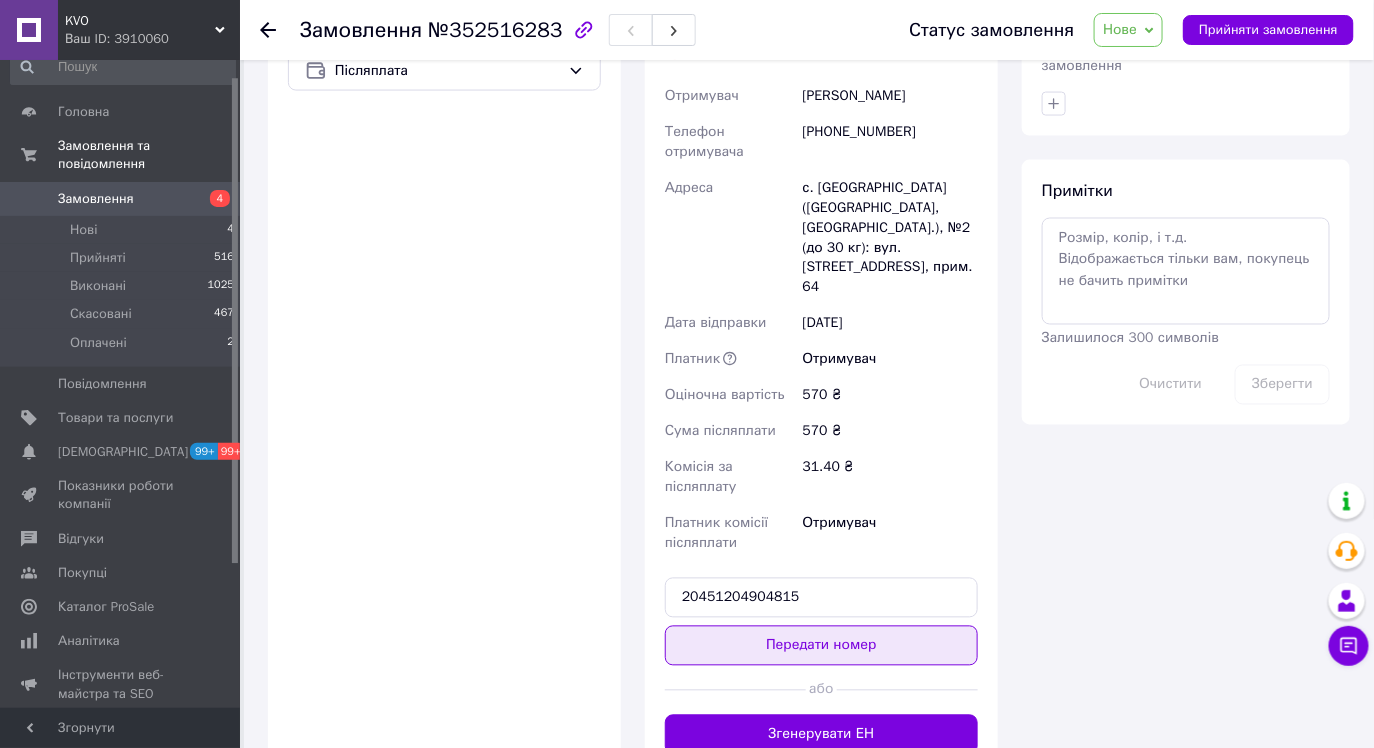 click on "Передати номер" at bounding box center (821, 646) 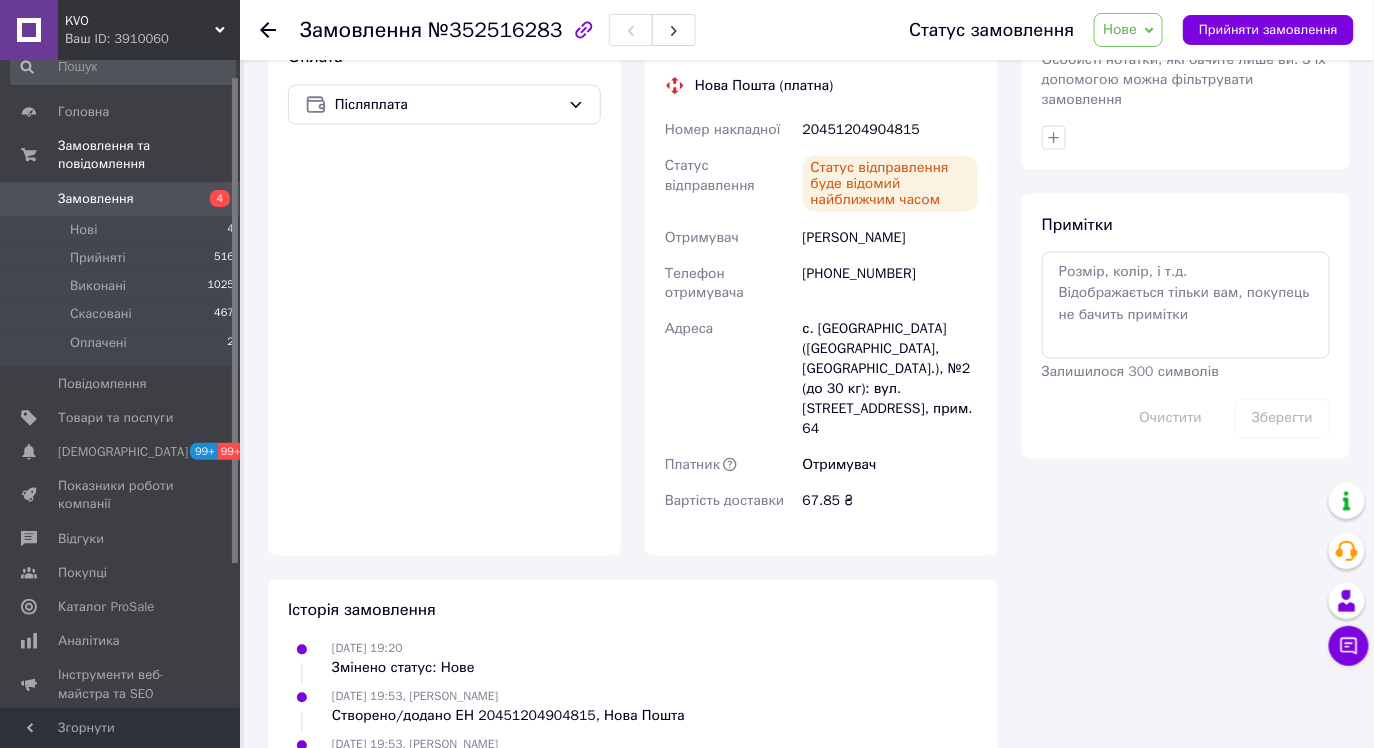 scroll, scrollTop: 952, scrollLeft: 0, axis: vertical 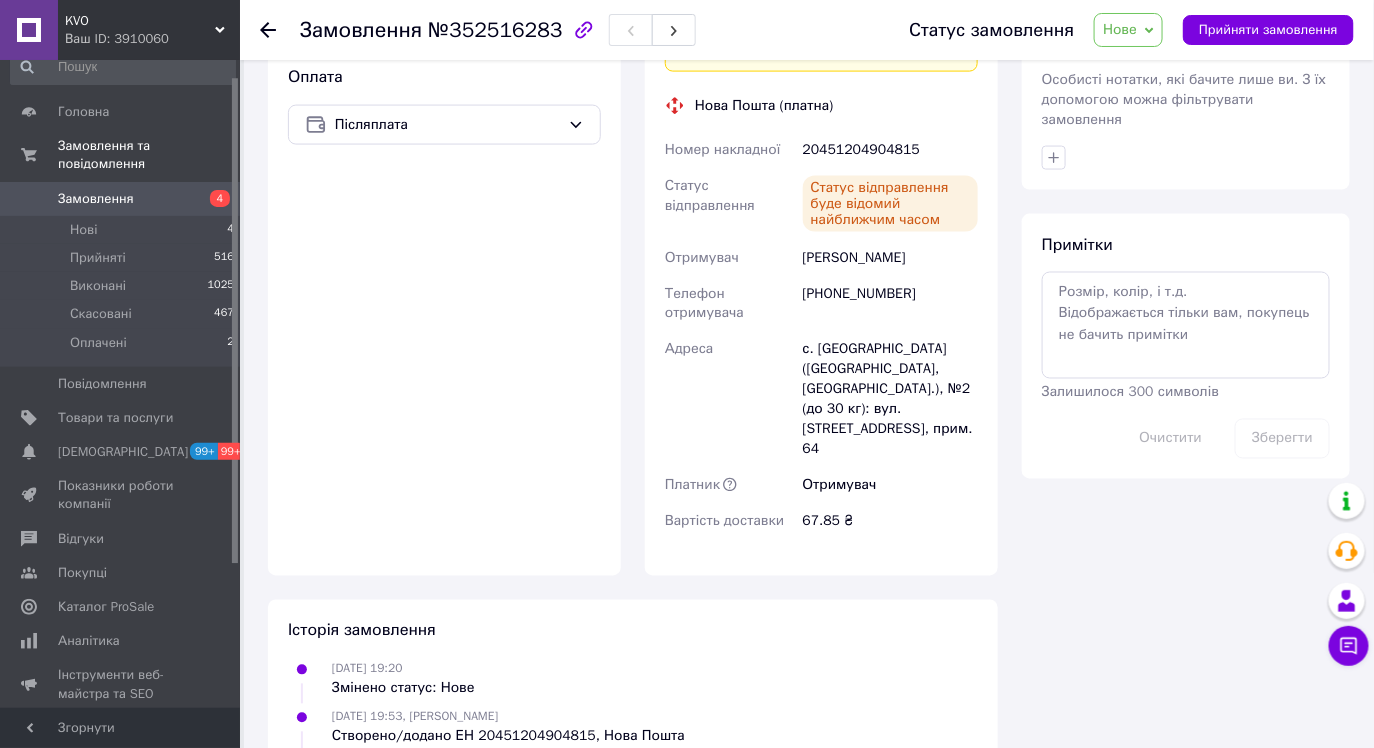 click on "Замовлення" at bounding box center [121, 199] 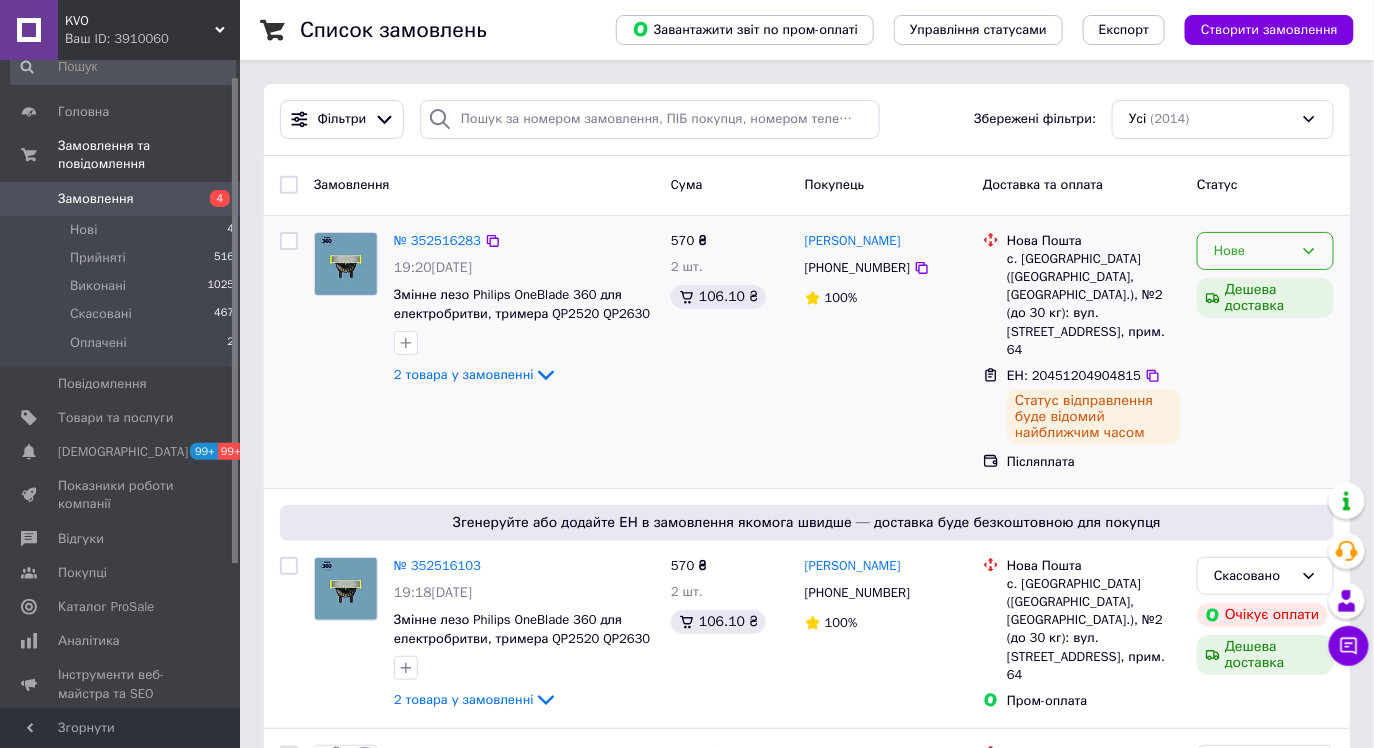 click on "Нове" at bounding box center (1253, 251) 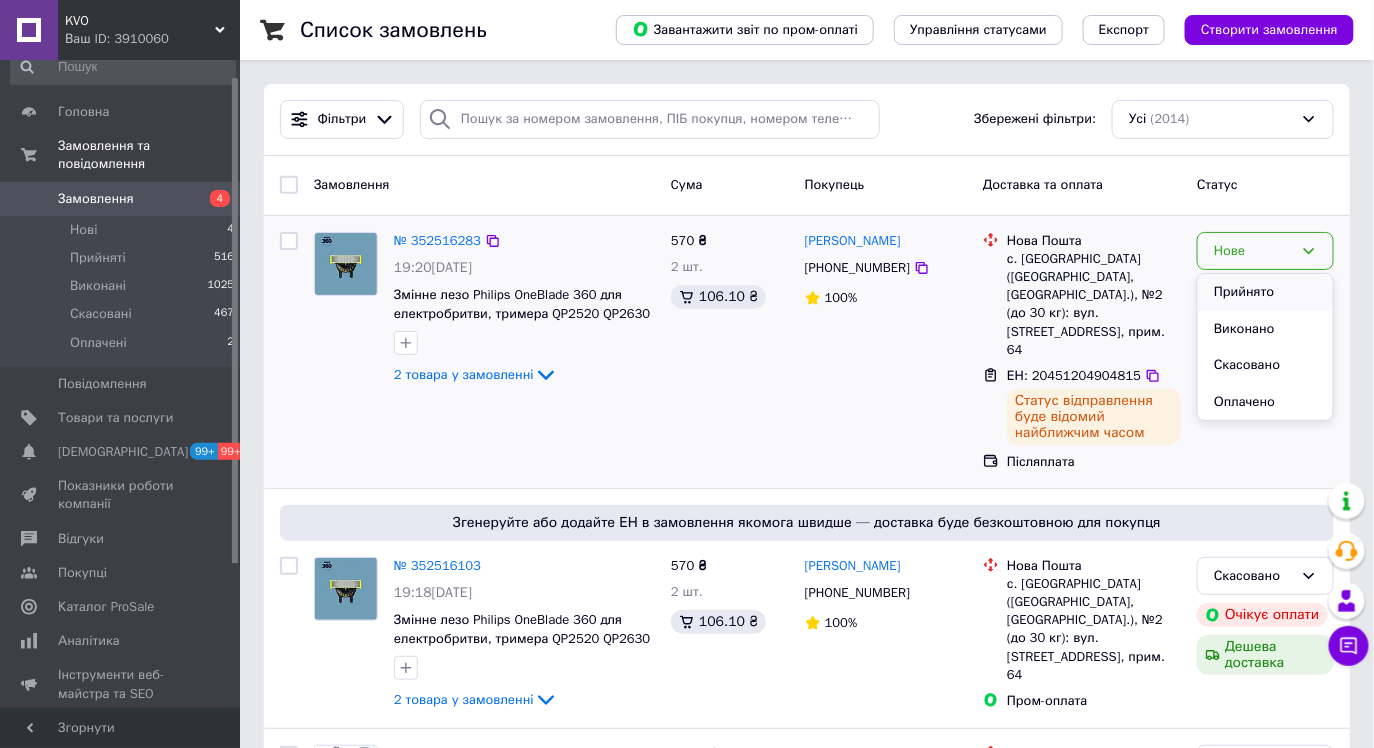 click on "Прийнято" at bounding box center (1265, 292) 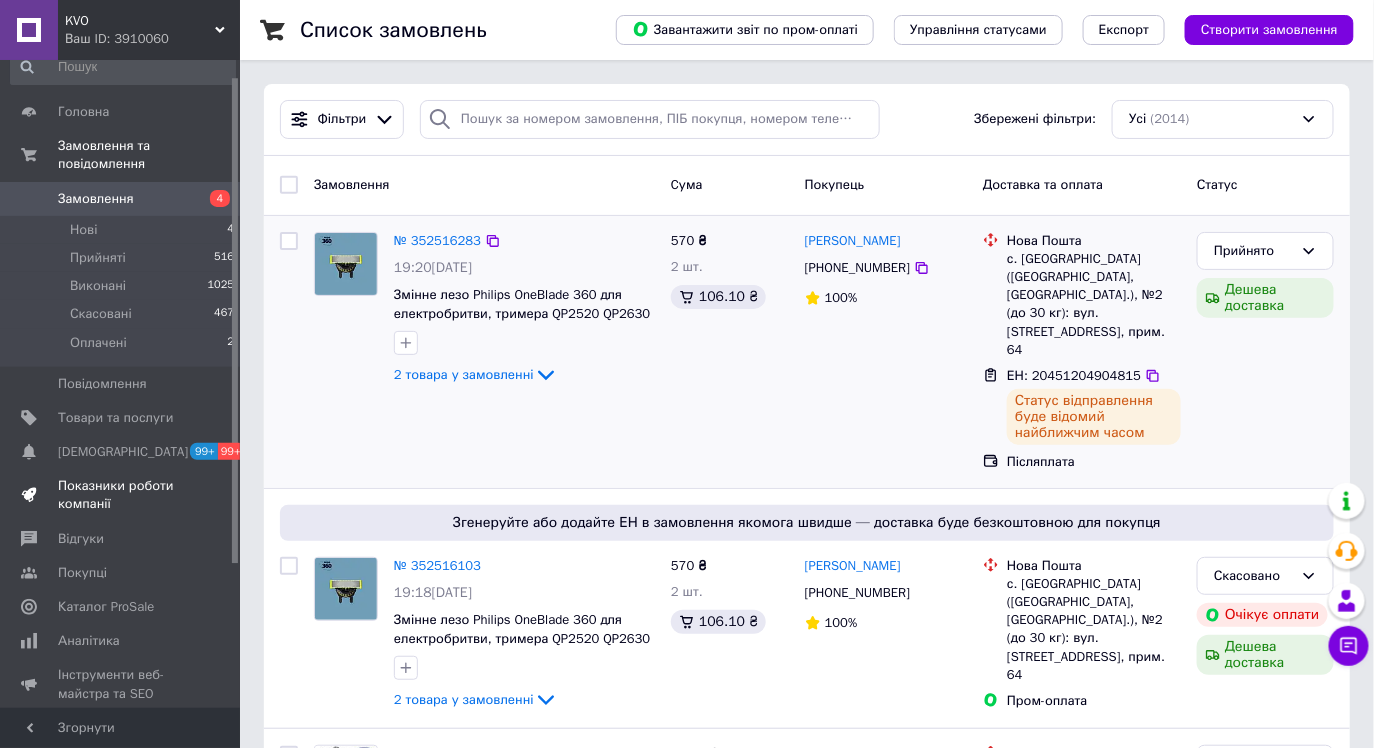 click on "Показники роботи компанії" at bounding box center (121, 495) 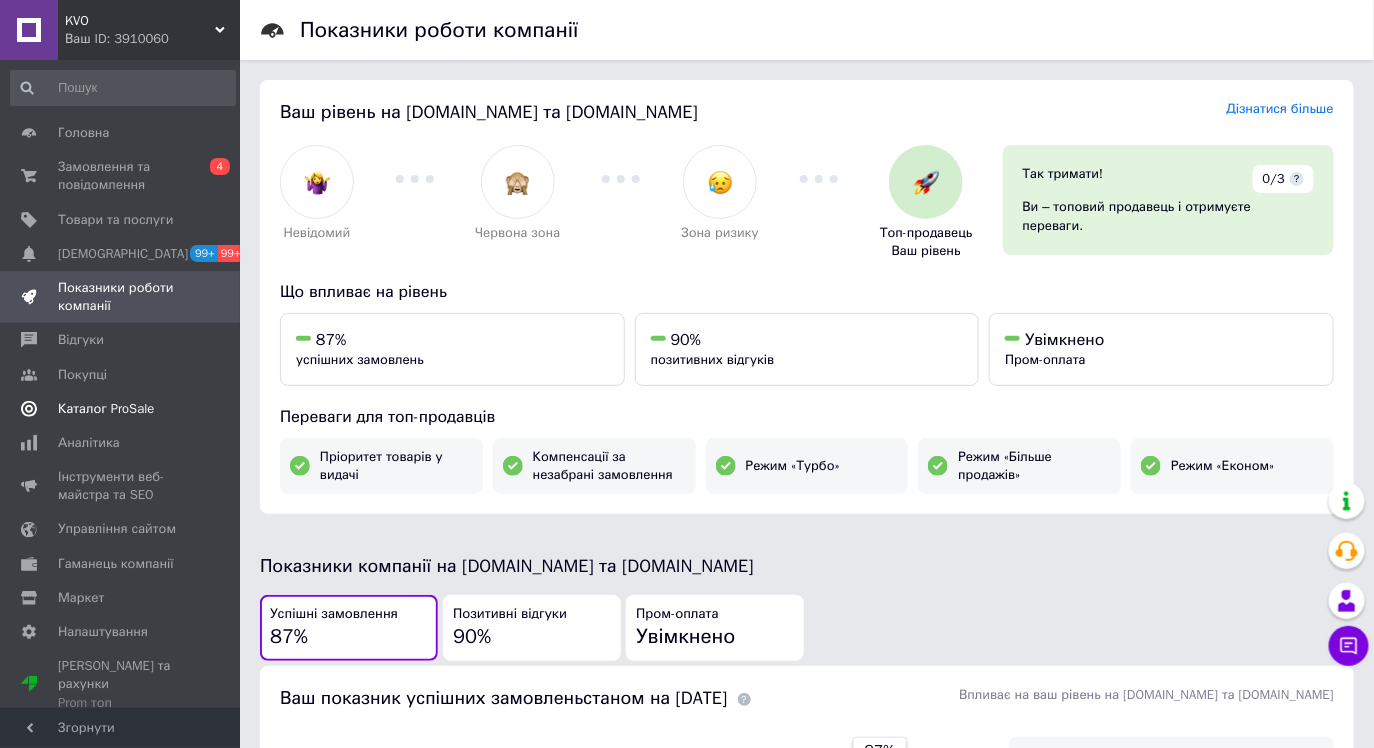 click on "Каталог ProSale" at bounding box center (106, 409) 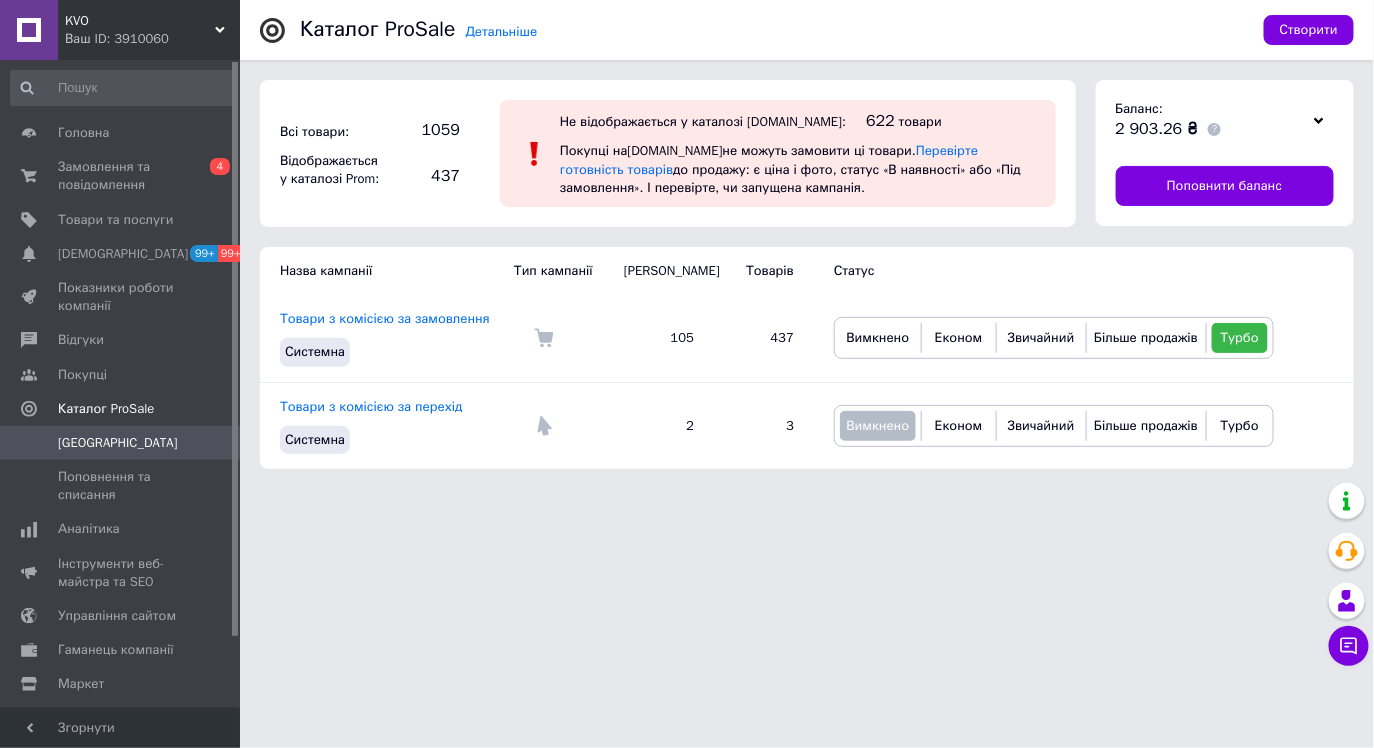 click on "Замовлення та повідомлення" at bounding box center (121, 176) 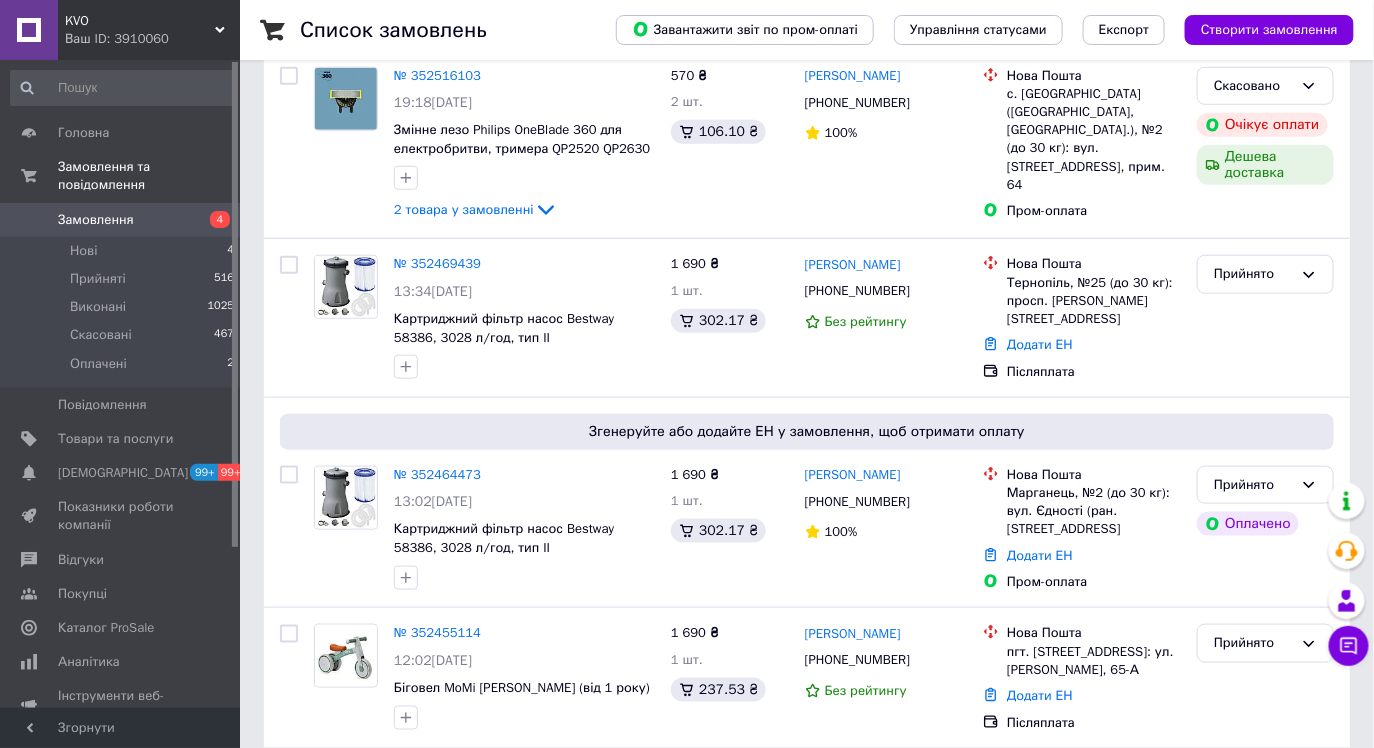 scroll, scrollTop: 488, scrollLeft: 0, axis: vertical 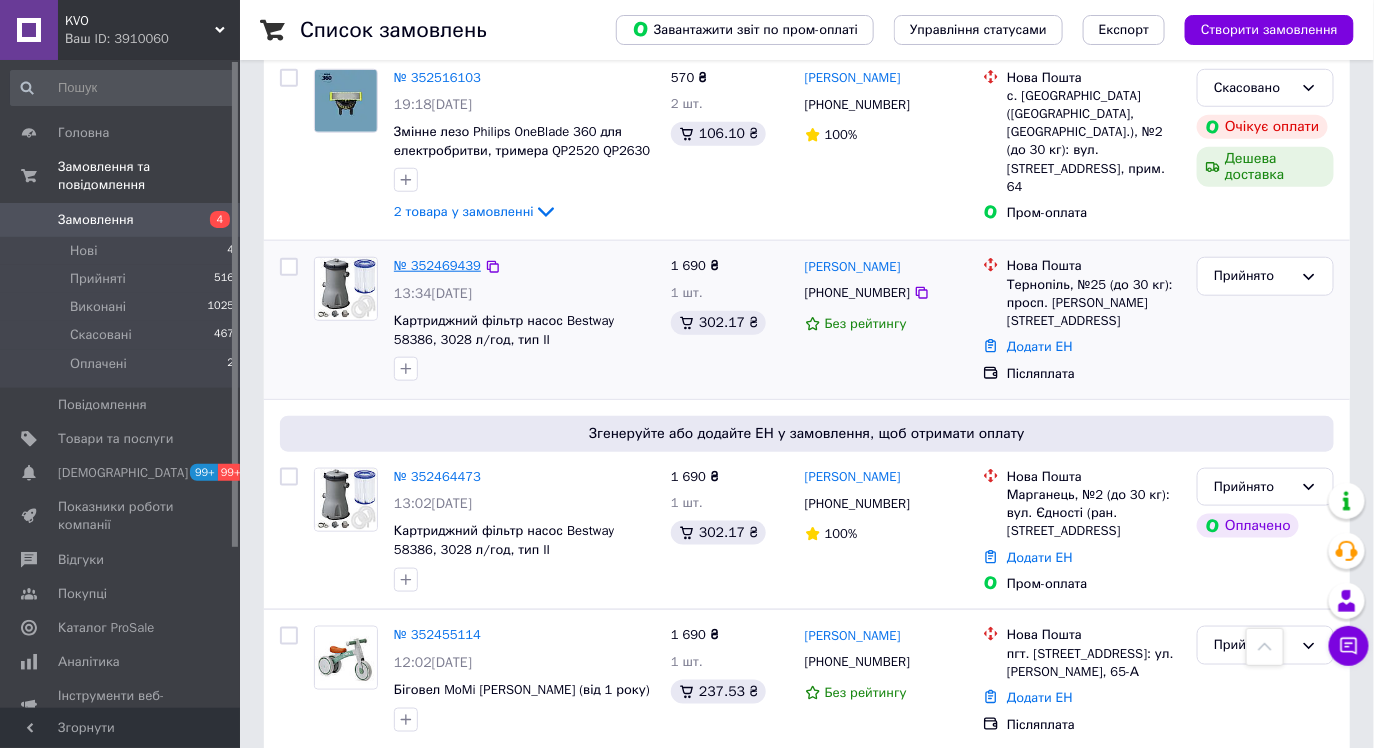 click on "№ 352469439" at bounding box center [437, 265] 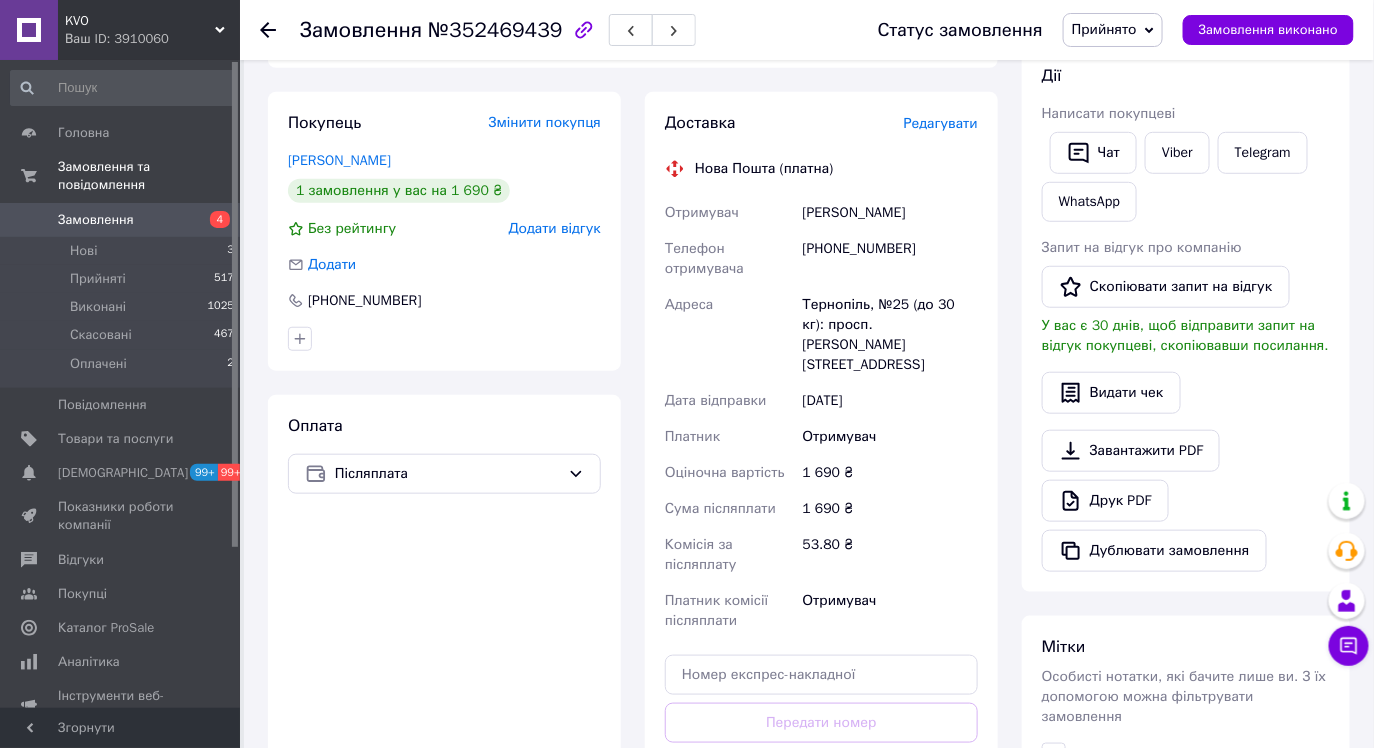 scroll, scrollTop: 358, scrollLeft: 0, axis: vertical 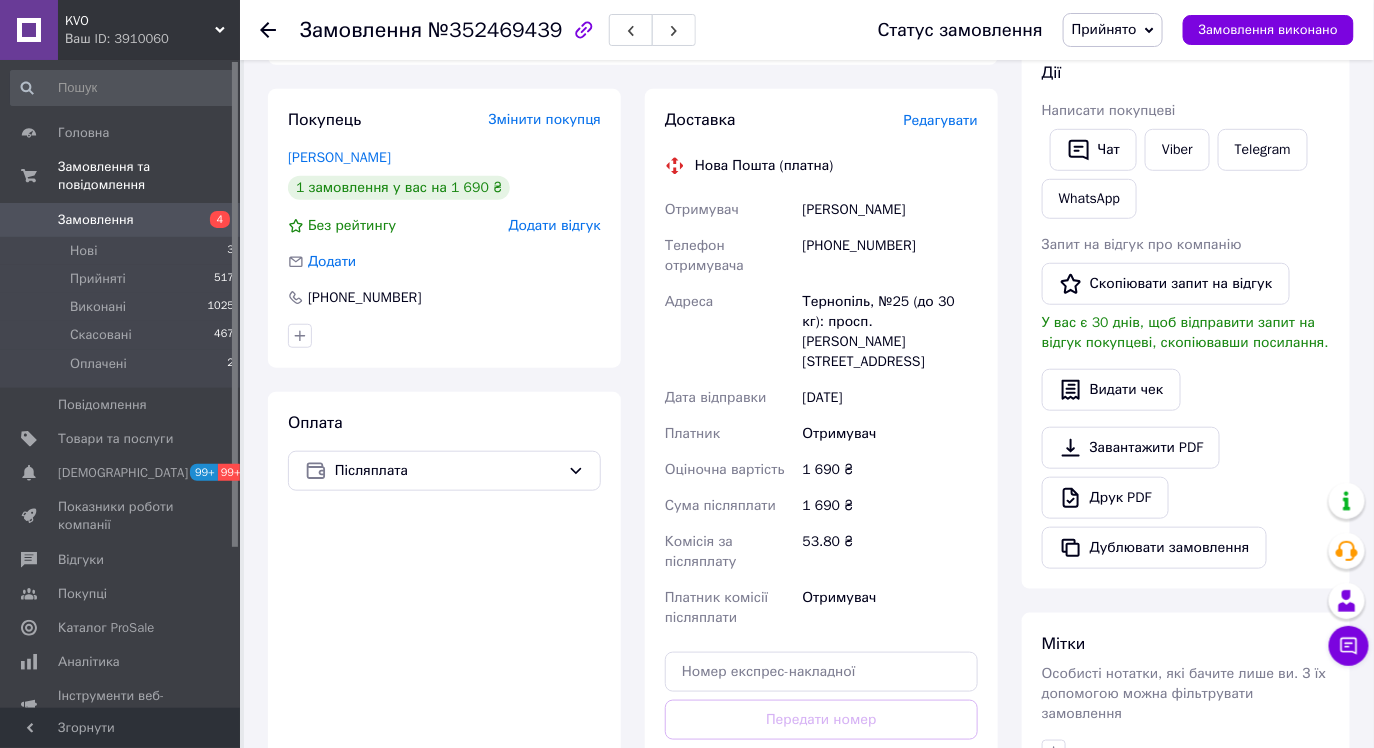 click on "[PHONE_NUMBER]" at bounding box center (890, 256) 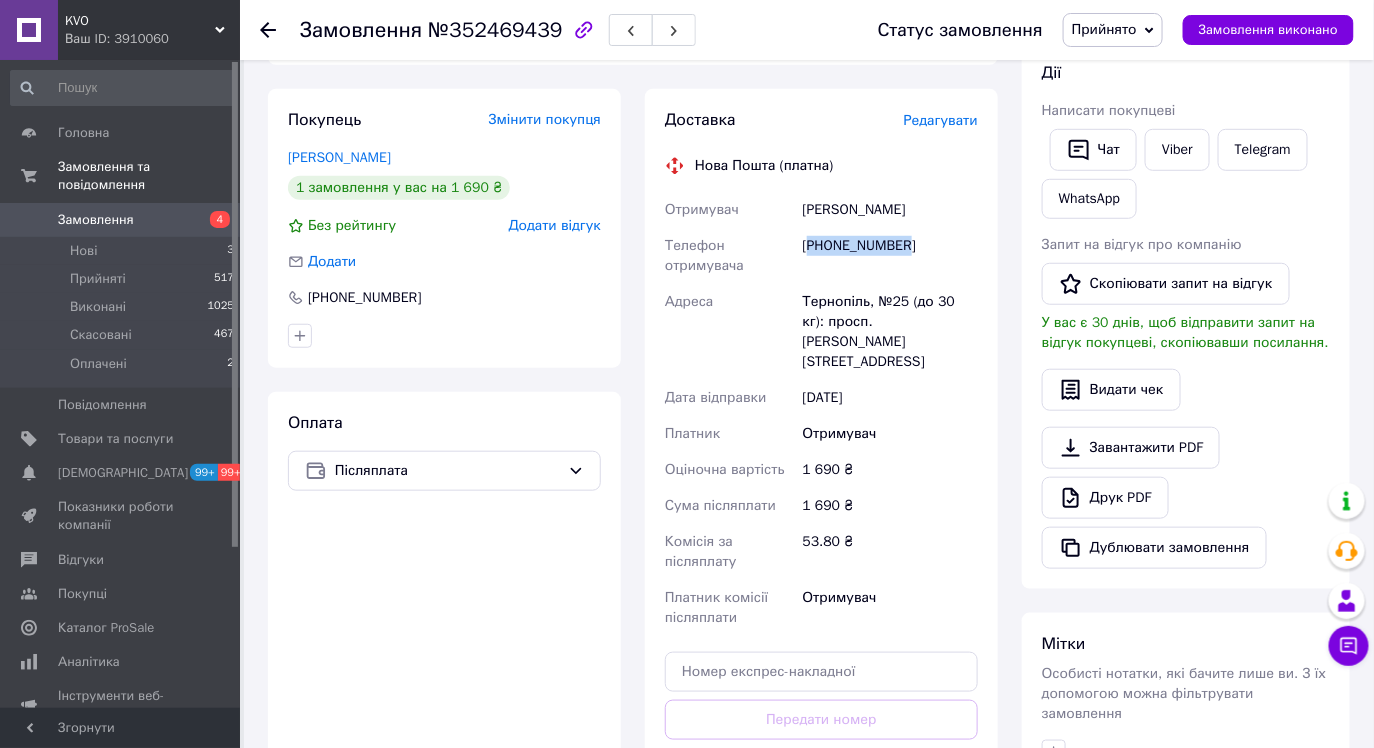 click on "[PHONE_NUMBER]" at bounding box center [890, 256] 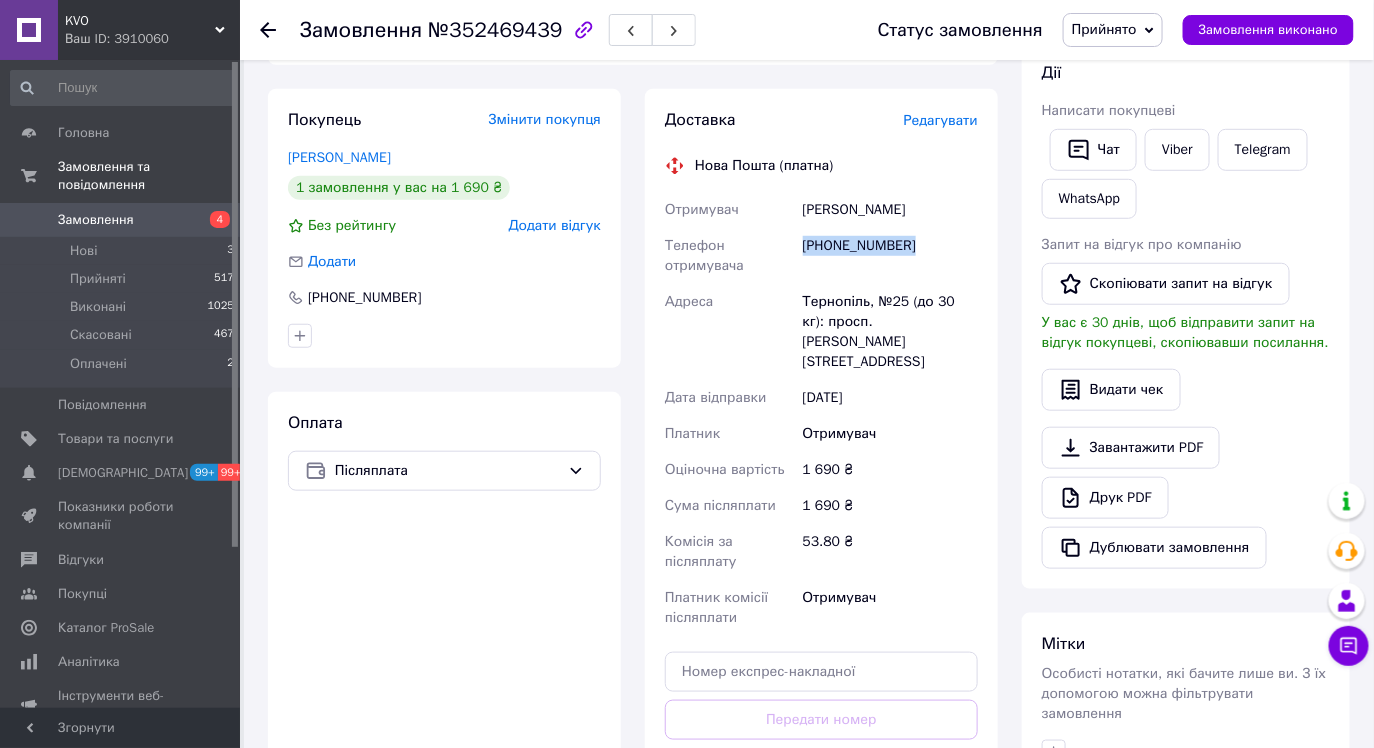 click on "[PHONE_NUMBER]" at bounding box center (890, 256) 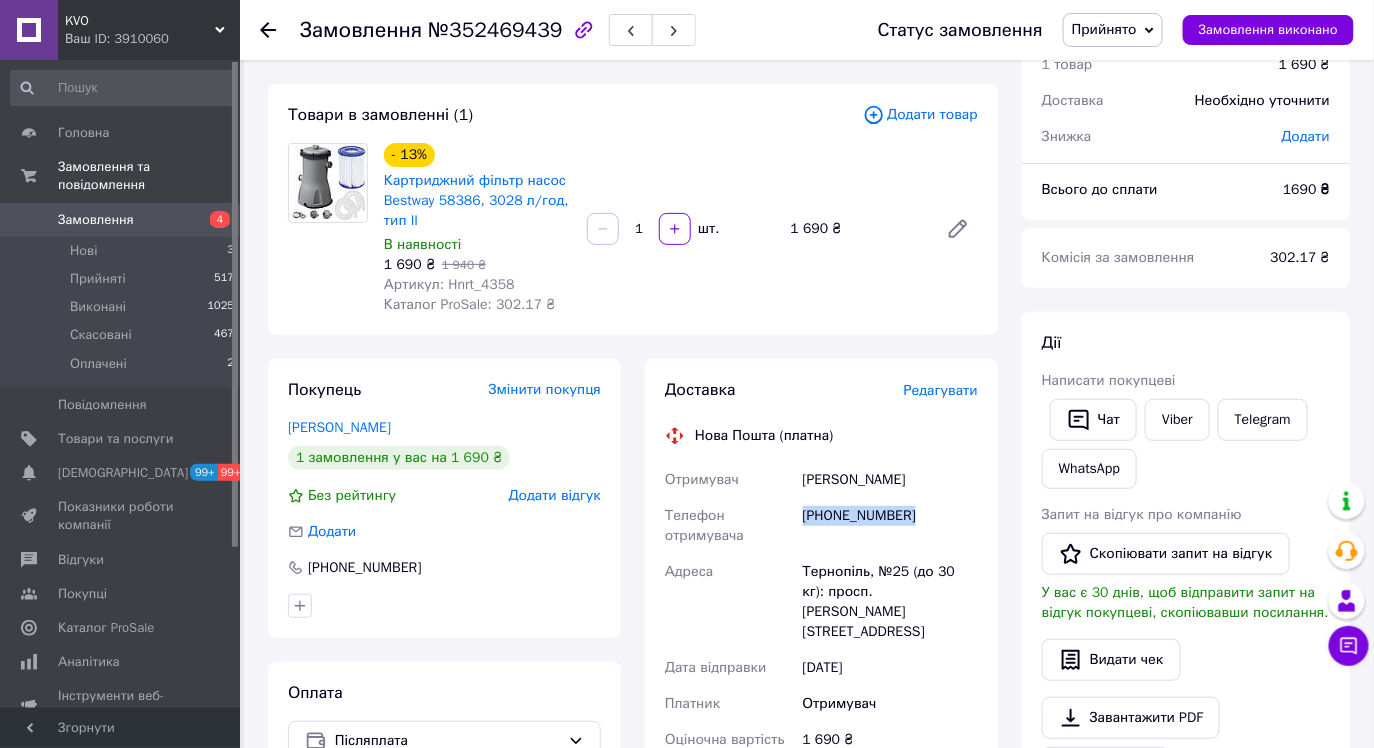 scroll, scrollTop: 70, scrollLeft: 0, axis: vertical 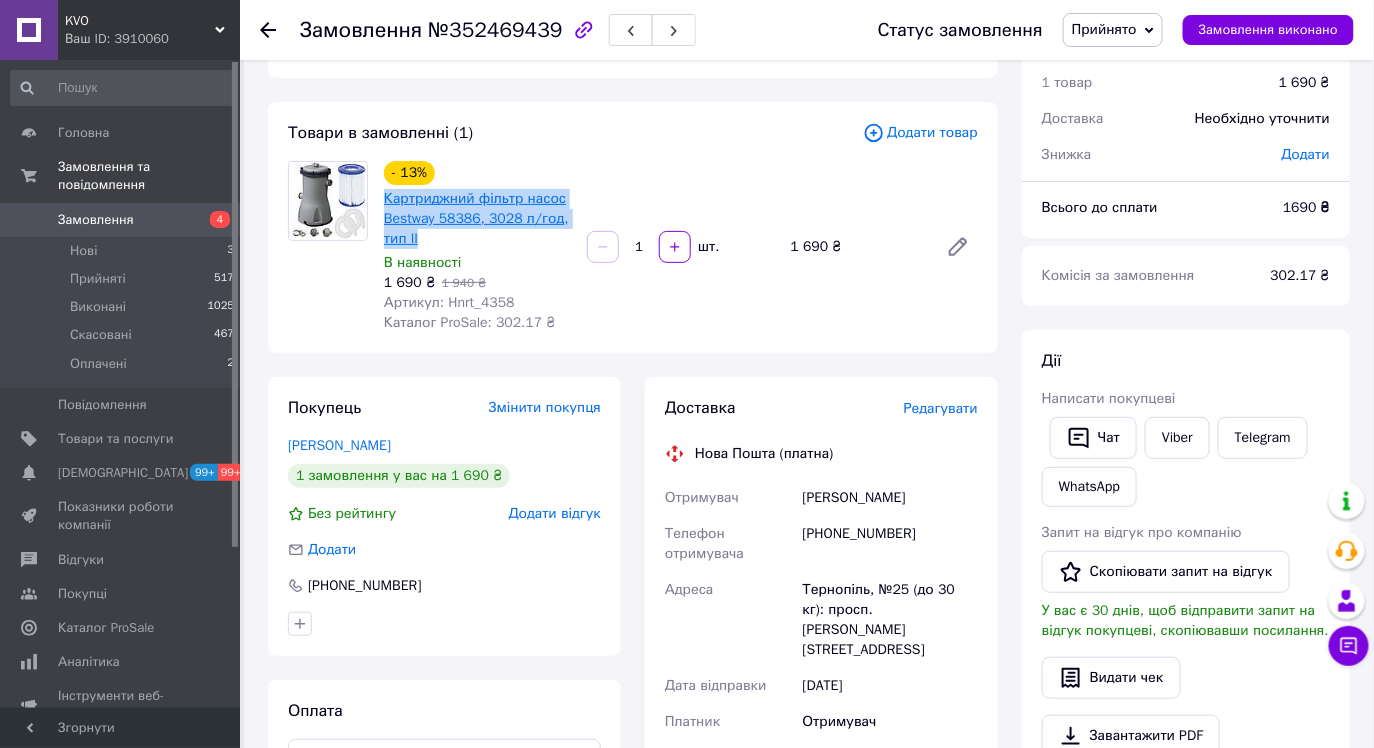 drag, startPoint x: 428, startPoint y: 235, endPoint x: 385, endPoint y: 199, distance: 56.0803 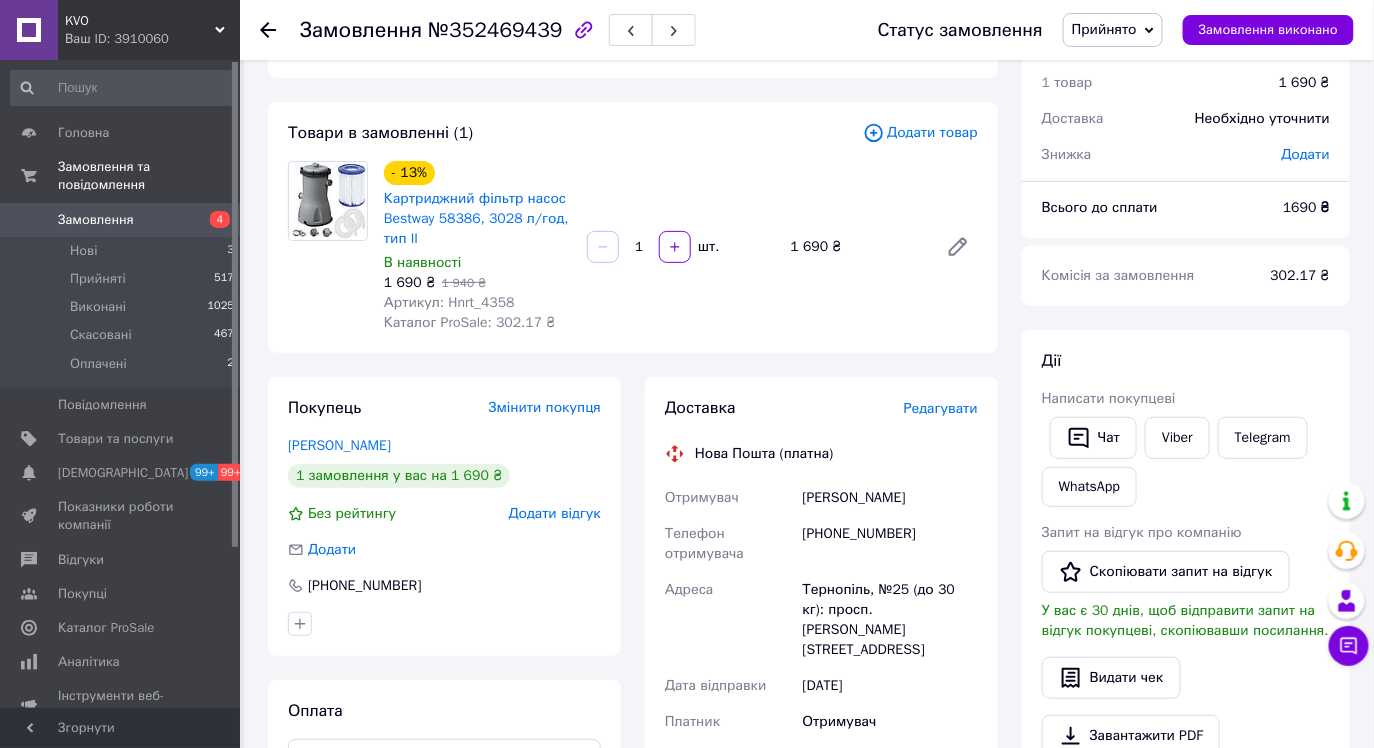 click on "[PHONE_NUMBER]" at bounding box center [890, 544] 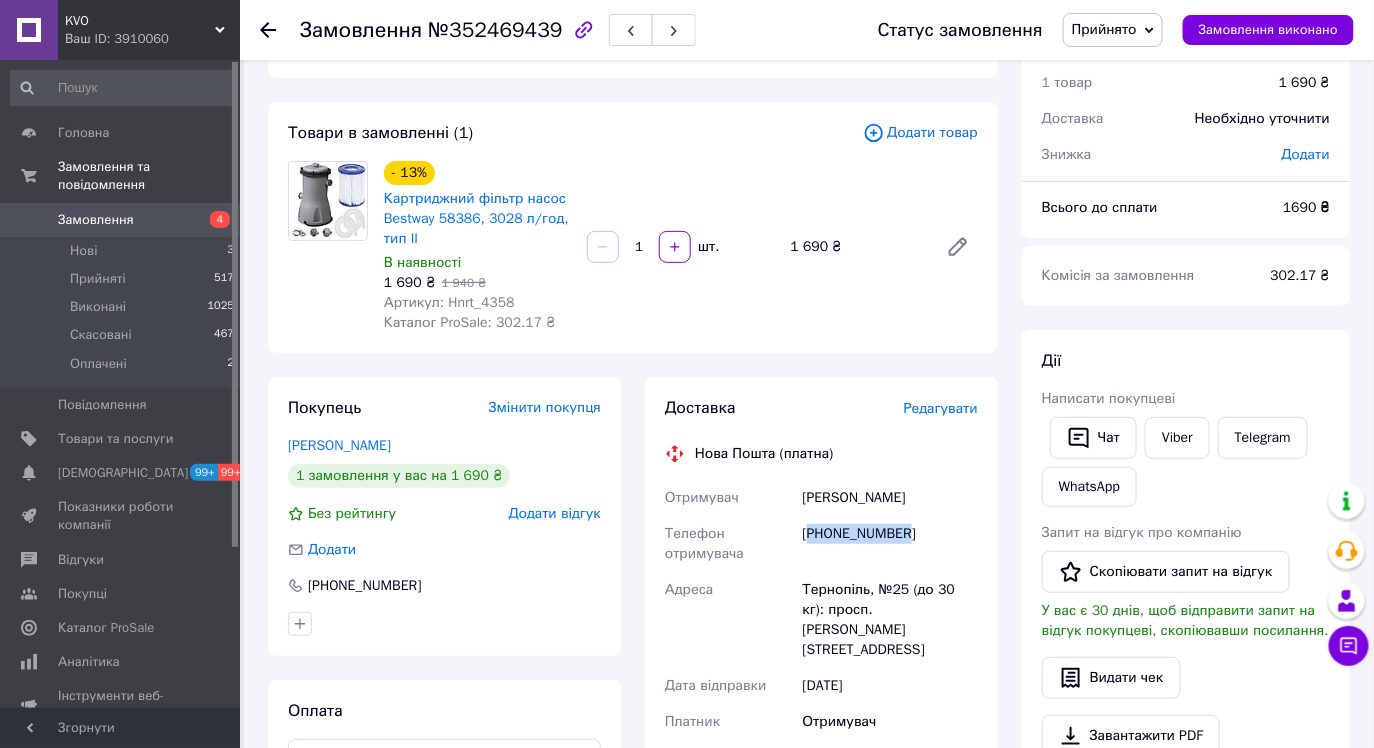 click on "[PHONE_NUMBER]" at bounding box center (890, 544) 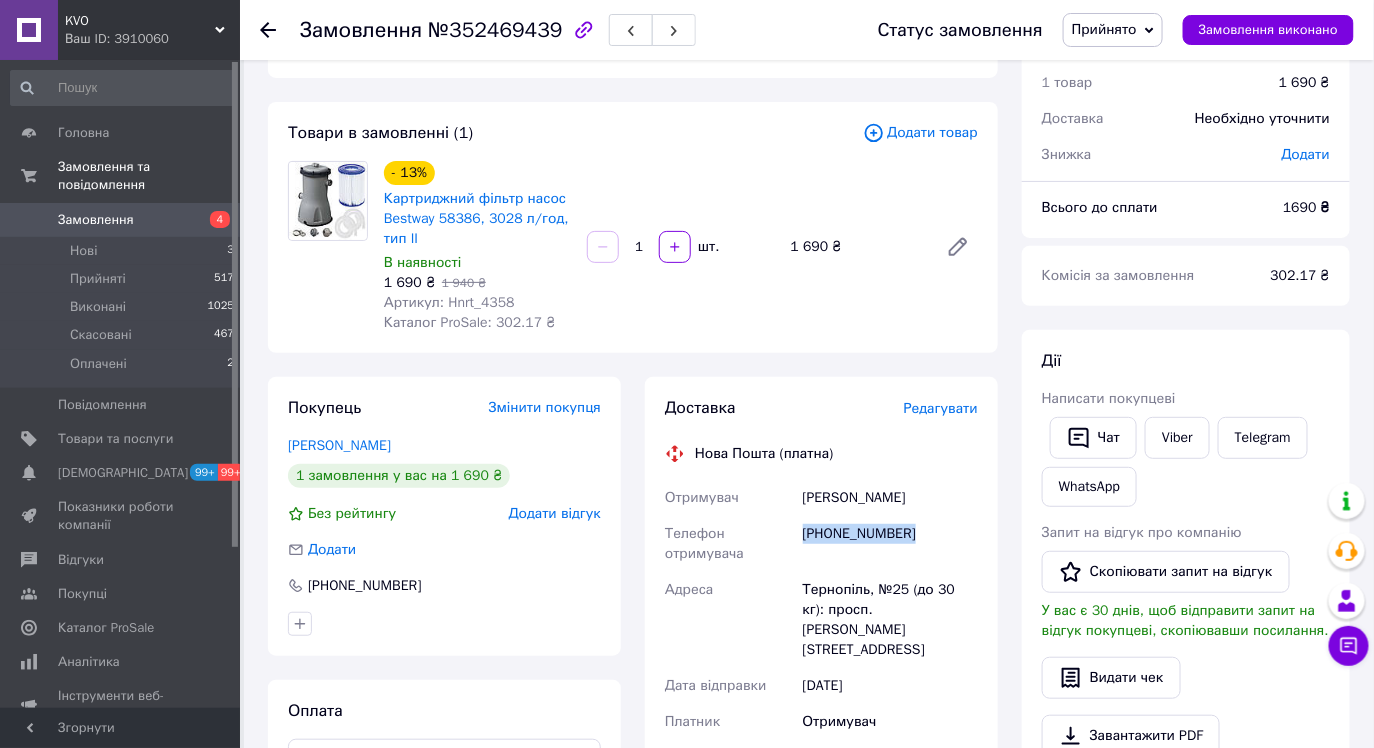 click on "[PHONE_NUMBER]" at bounding box center (890, 544) 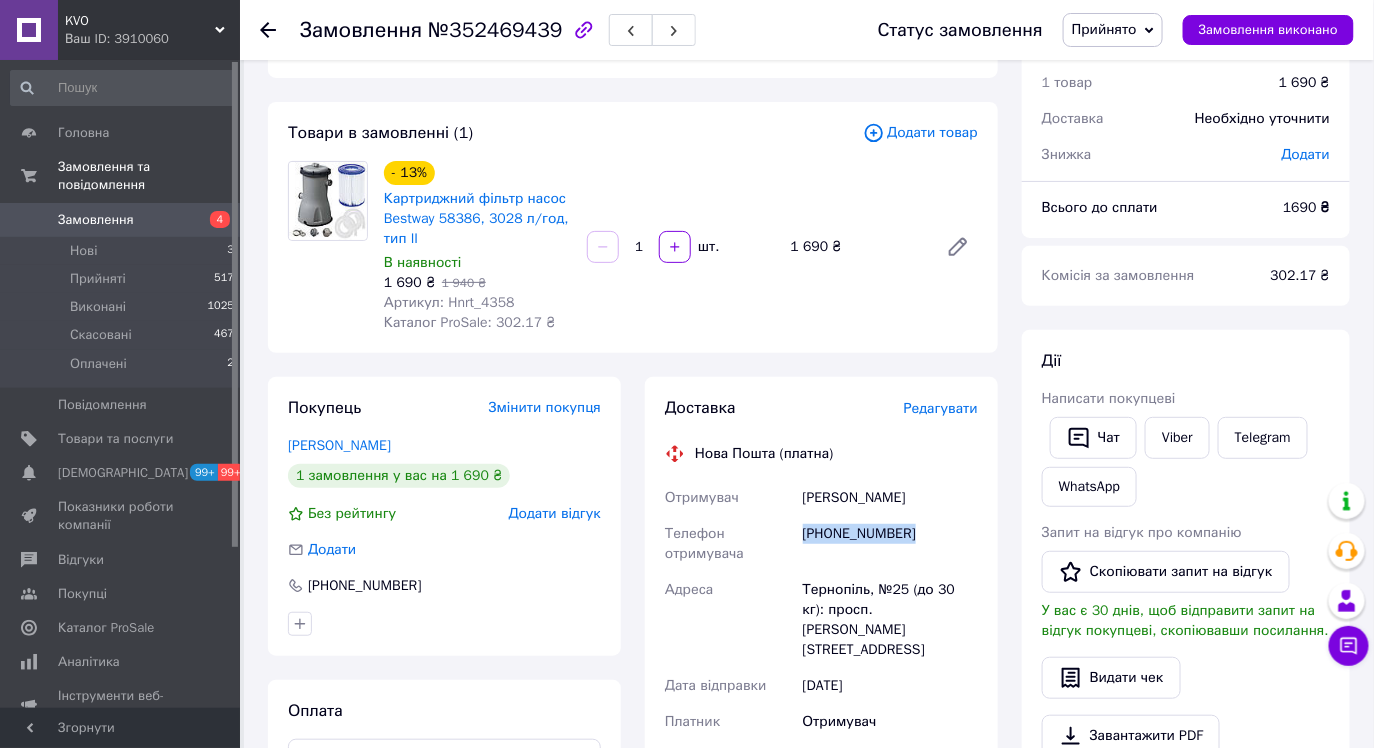 drag, startPoint x: 799, startPoint y: 498, endPoint x: 964, endPoint y: 503, distance: 165.07574 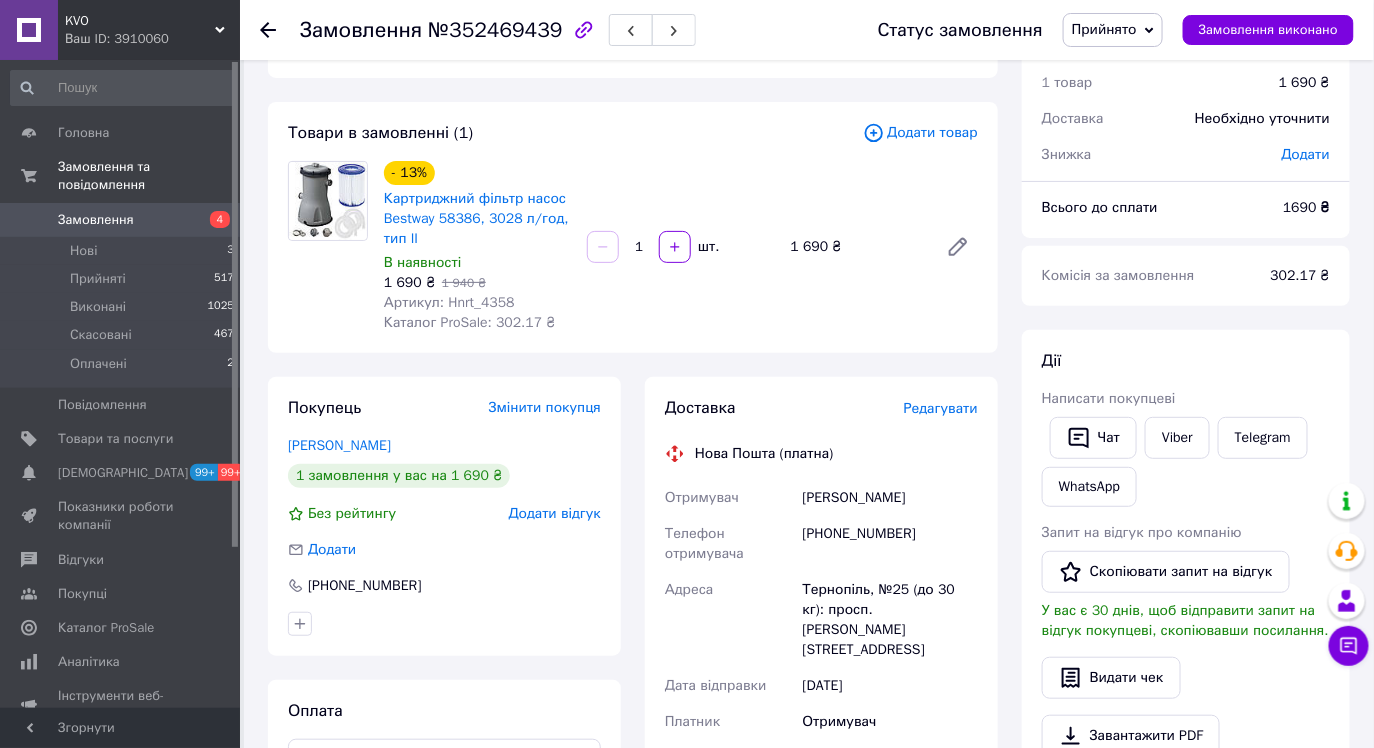 click on "Тернопіль, №25 (до 30 кг): просп. [PERSON_NAME][STREET_ADDRESS]" at bounding box center [890, 620] 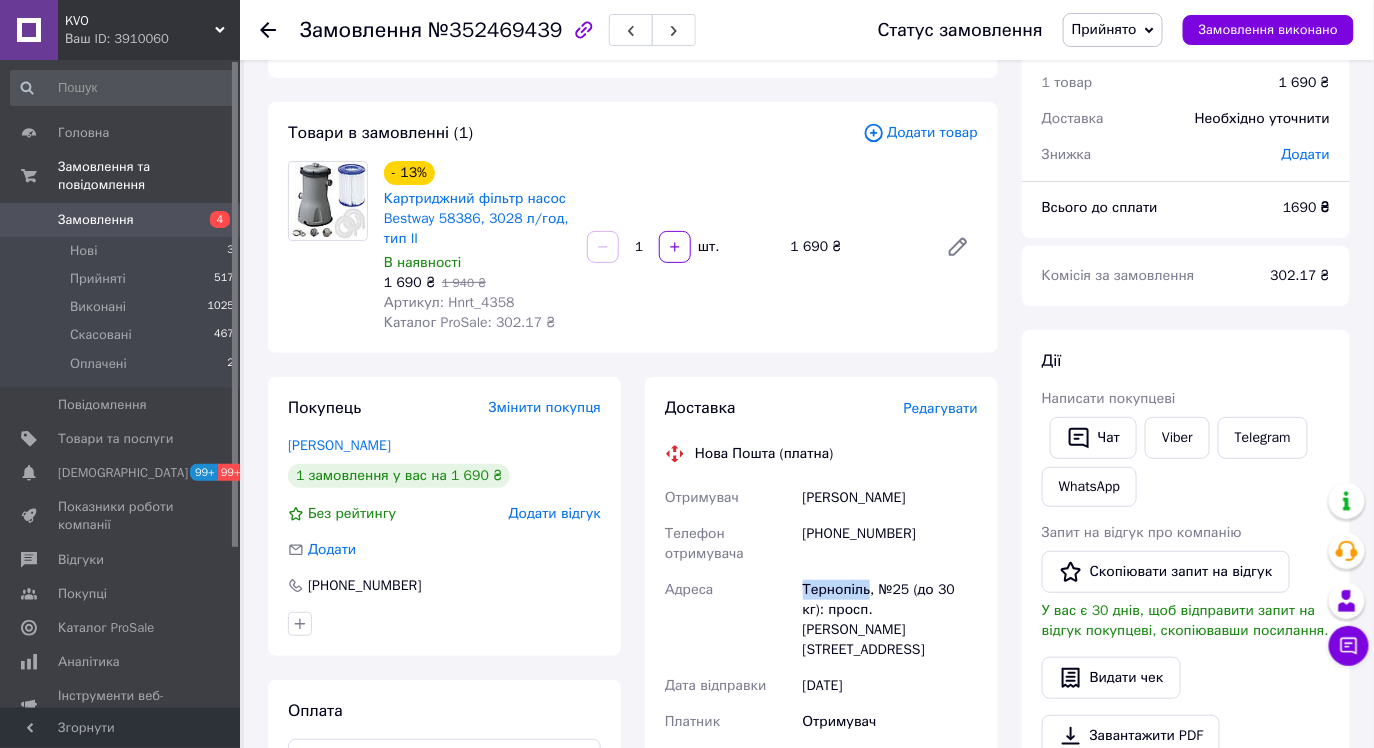 click on "Тернопіль, №25 (до 30 кг): просп. [PERSON_NAME][STREET_ADDRESS]" at bounding box center [890, 620] 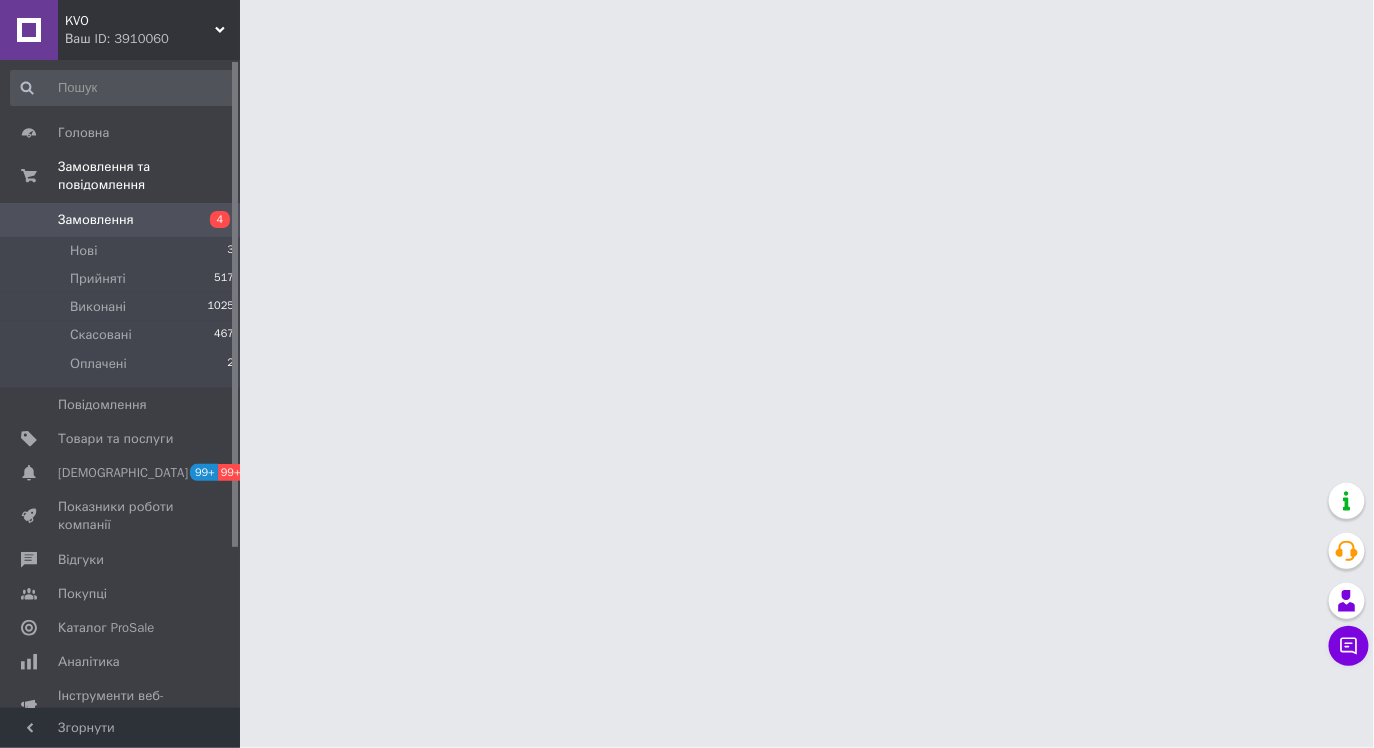 scroll, scrollTop: 0, scrollLeft: 0, axis: both 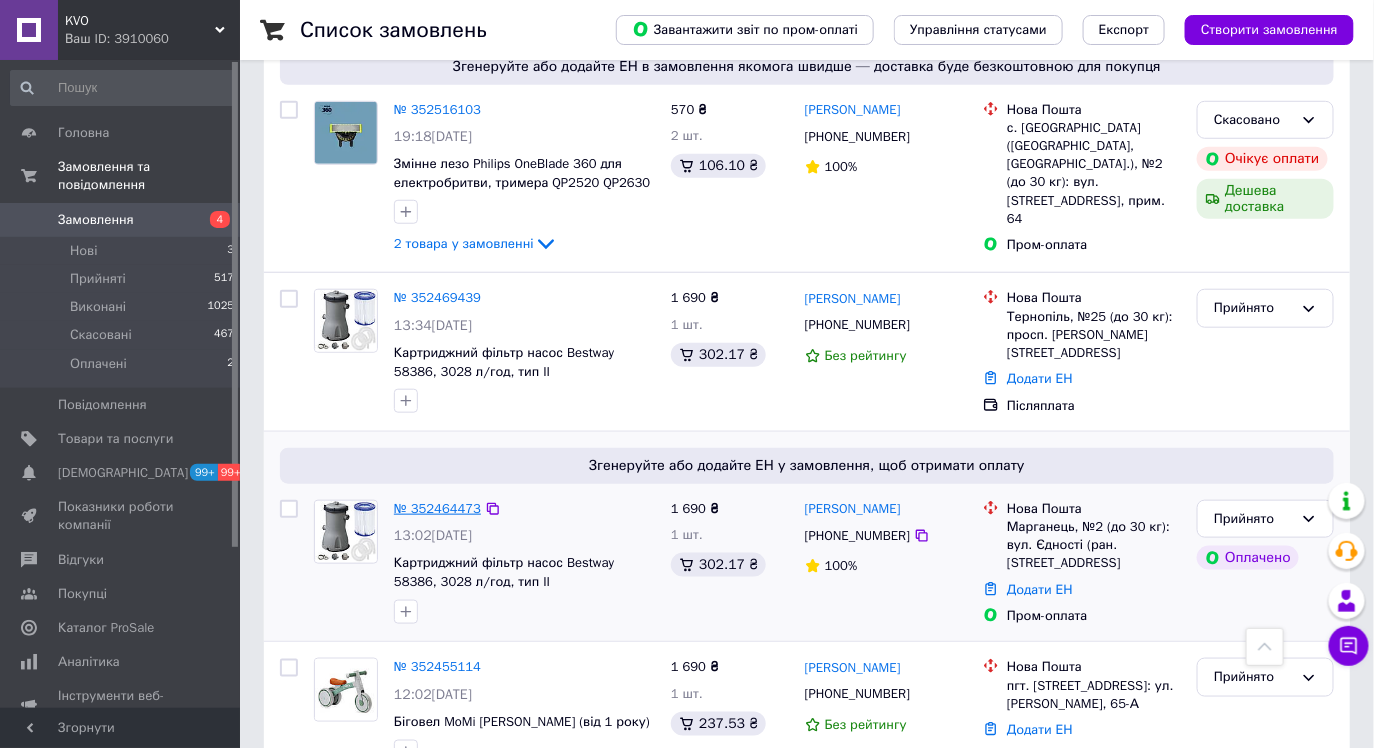 click on "№ 352464473" at bounding box center [437, 508] 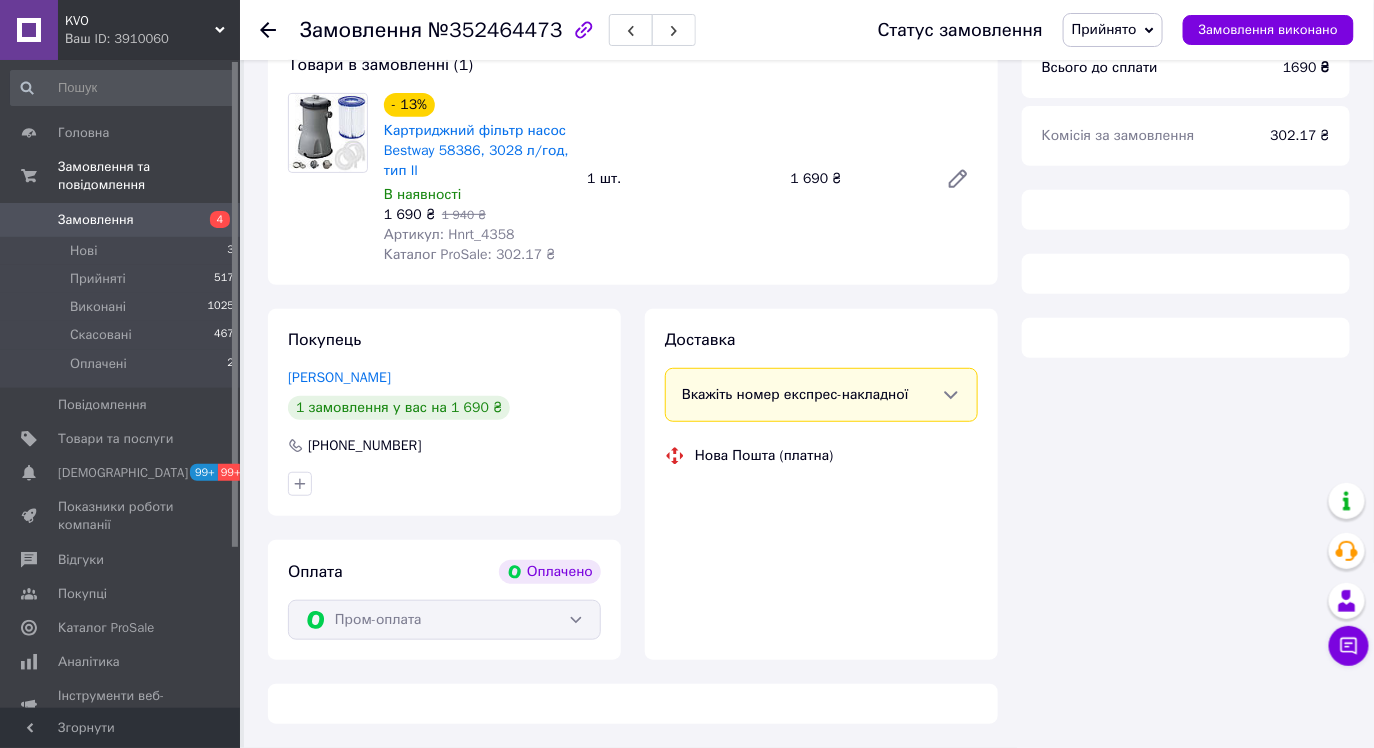 scroll, scrollTop: 424, scrollLeft: 0, axis: vertical 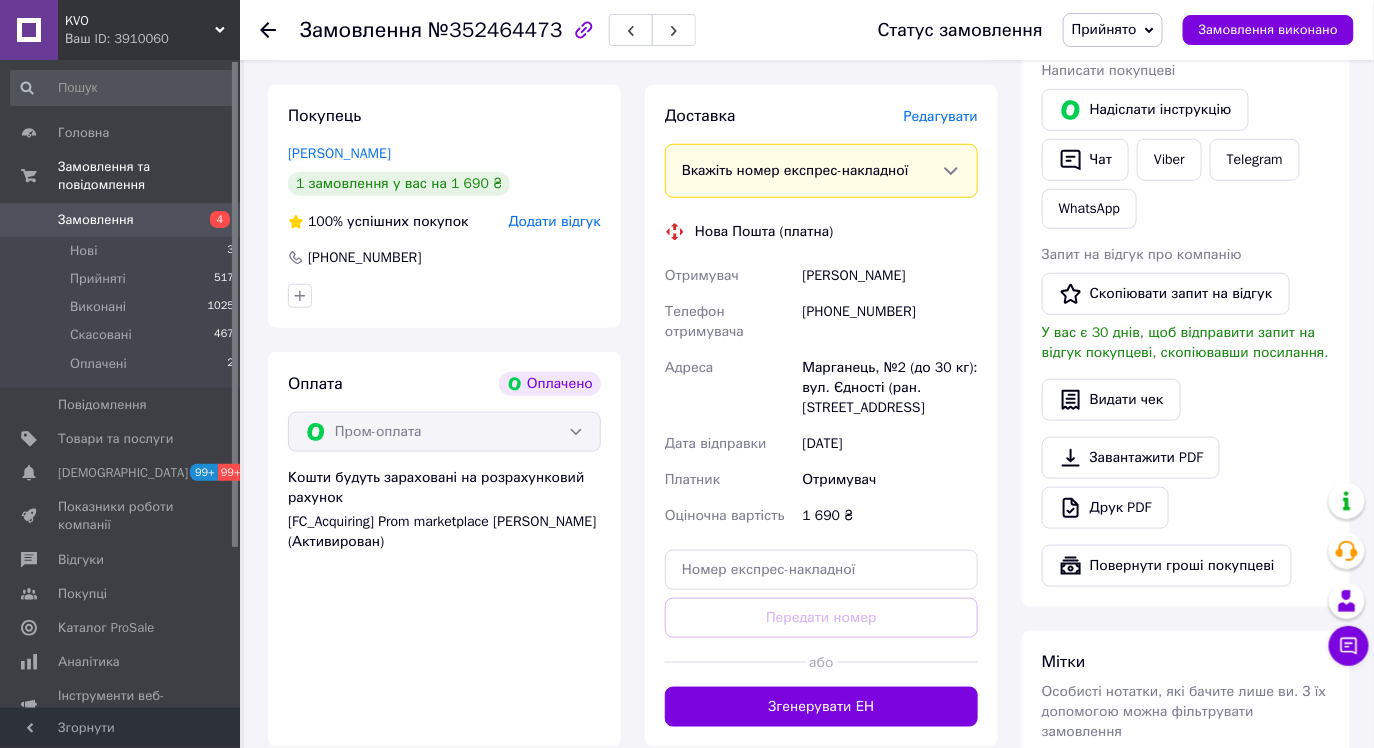 click on "[PHONE_NUMBER]" at bounding box center (890, 322) 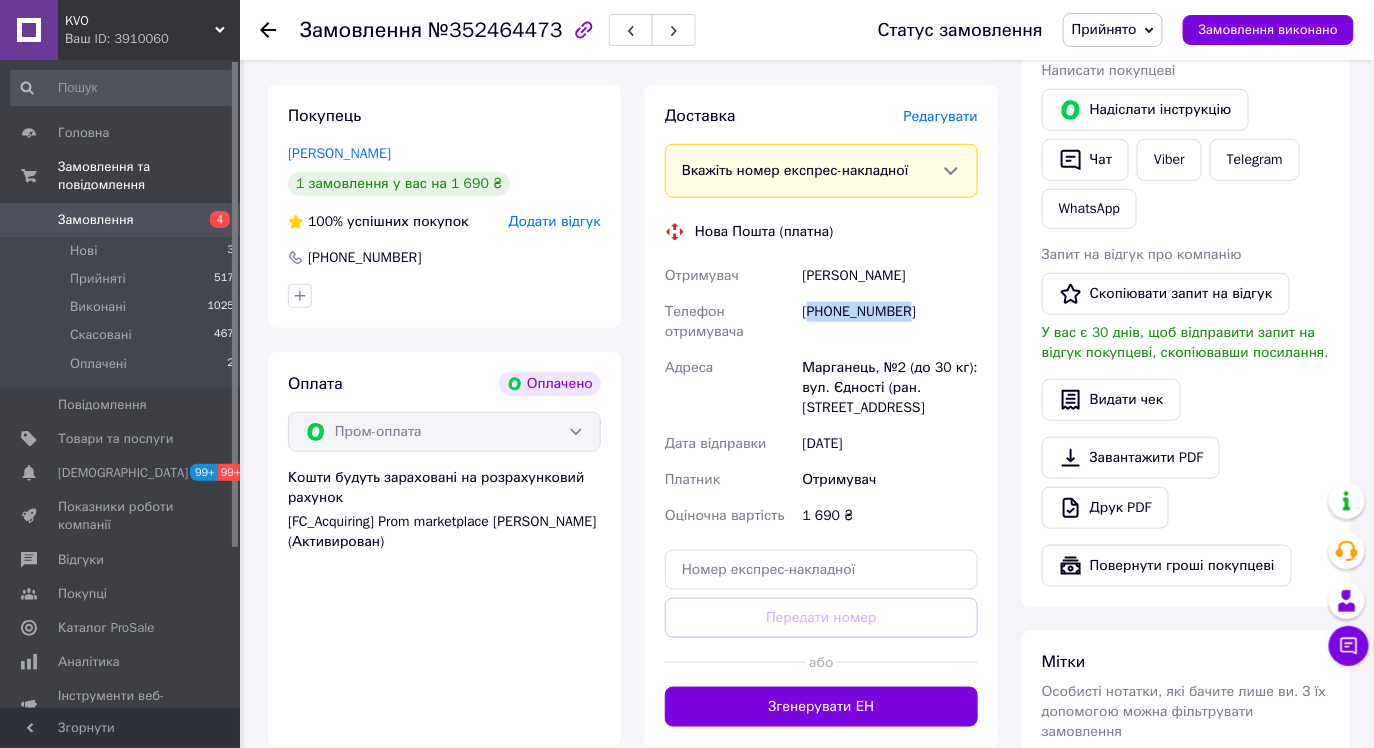 click on "[PHONE_NUMBER]" at bounding box center (890, 322) 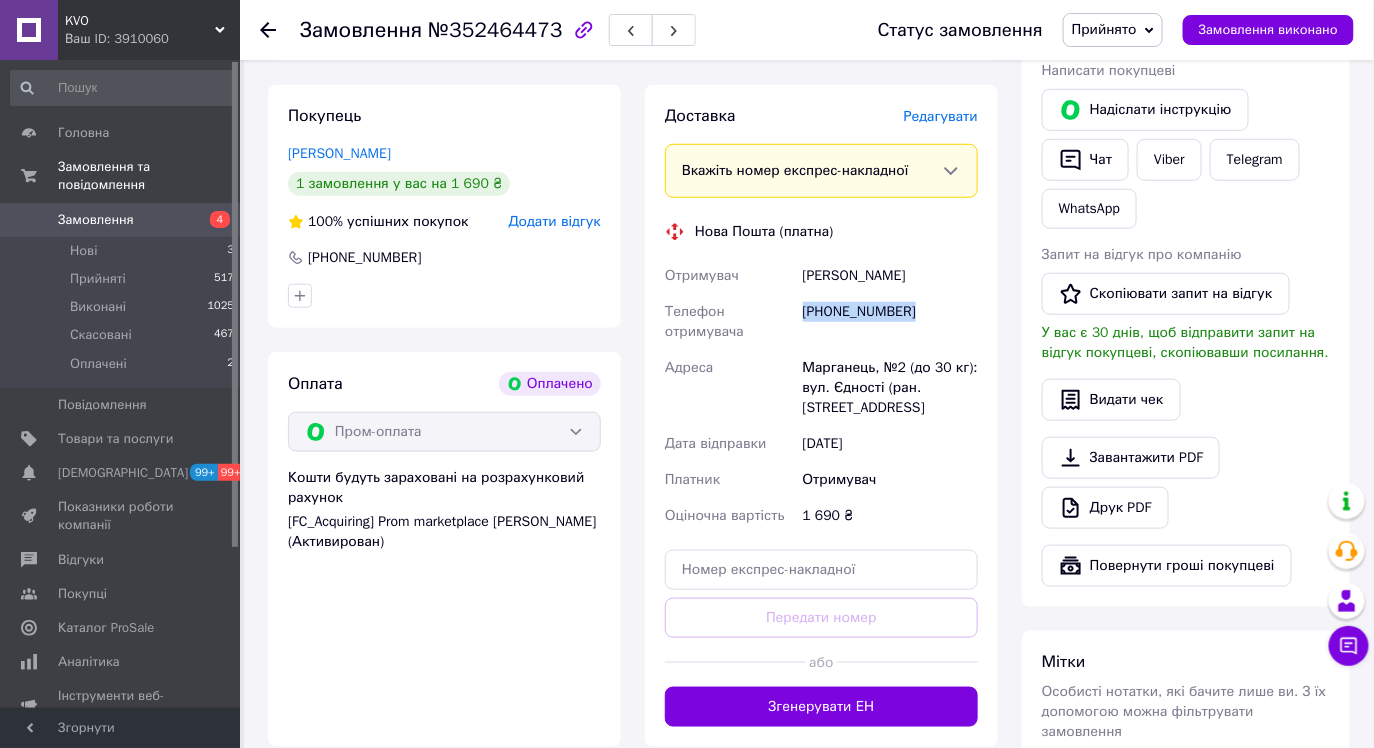 click on "[PHONE_NUMBER]" at bounding box center (890, 322) 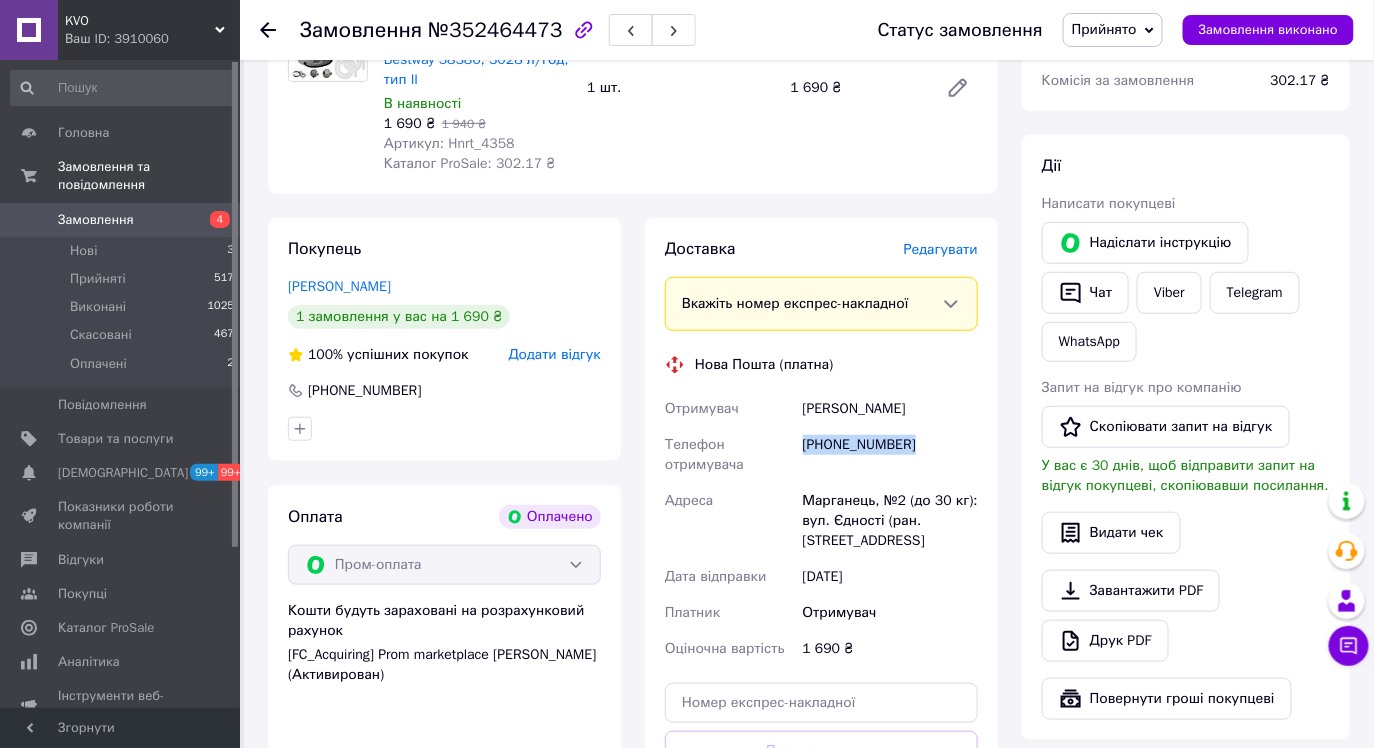 scroll, scrollTop: 302, scrollLeft: 0, axis: vertical 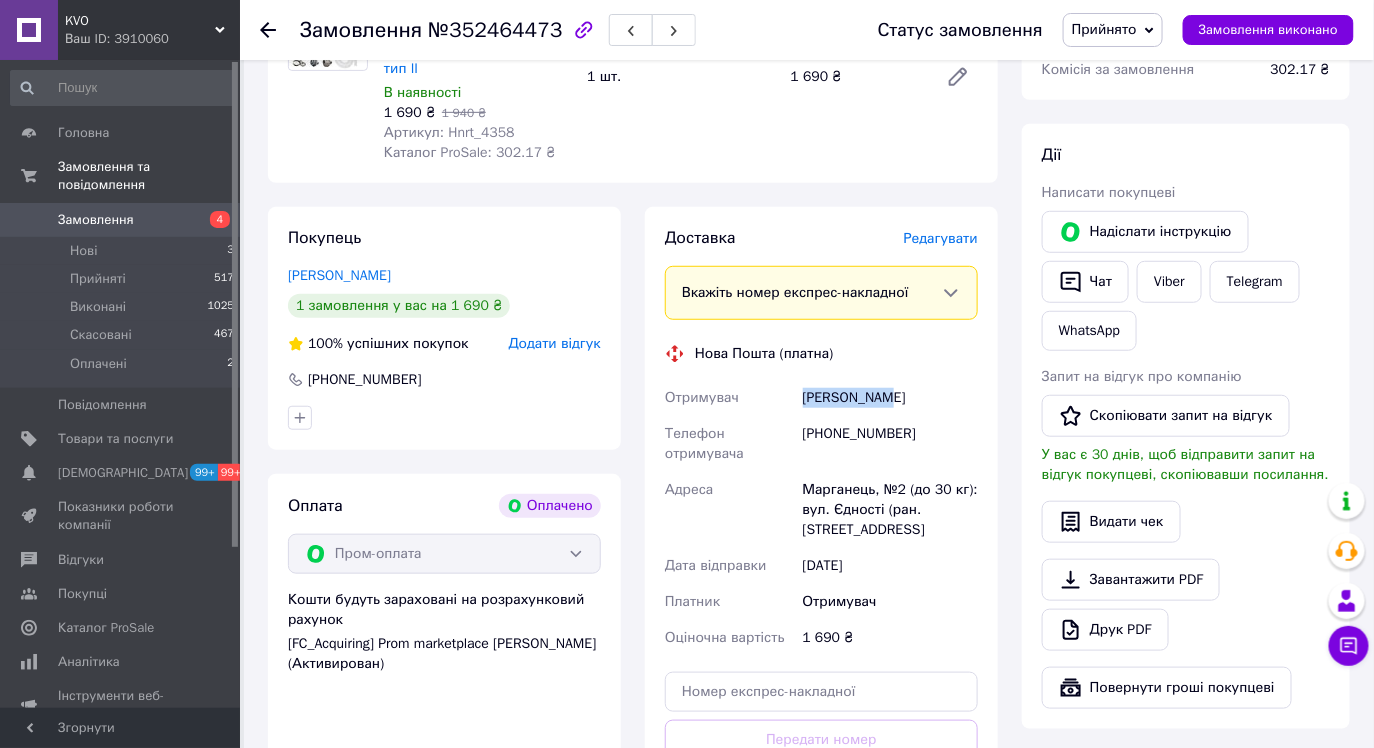 drag, startPoint x: 803, startPoint y: 402, endPoint x: 946, endPoint y: 409, distance: 143.17122 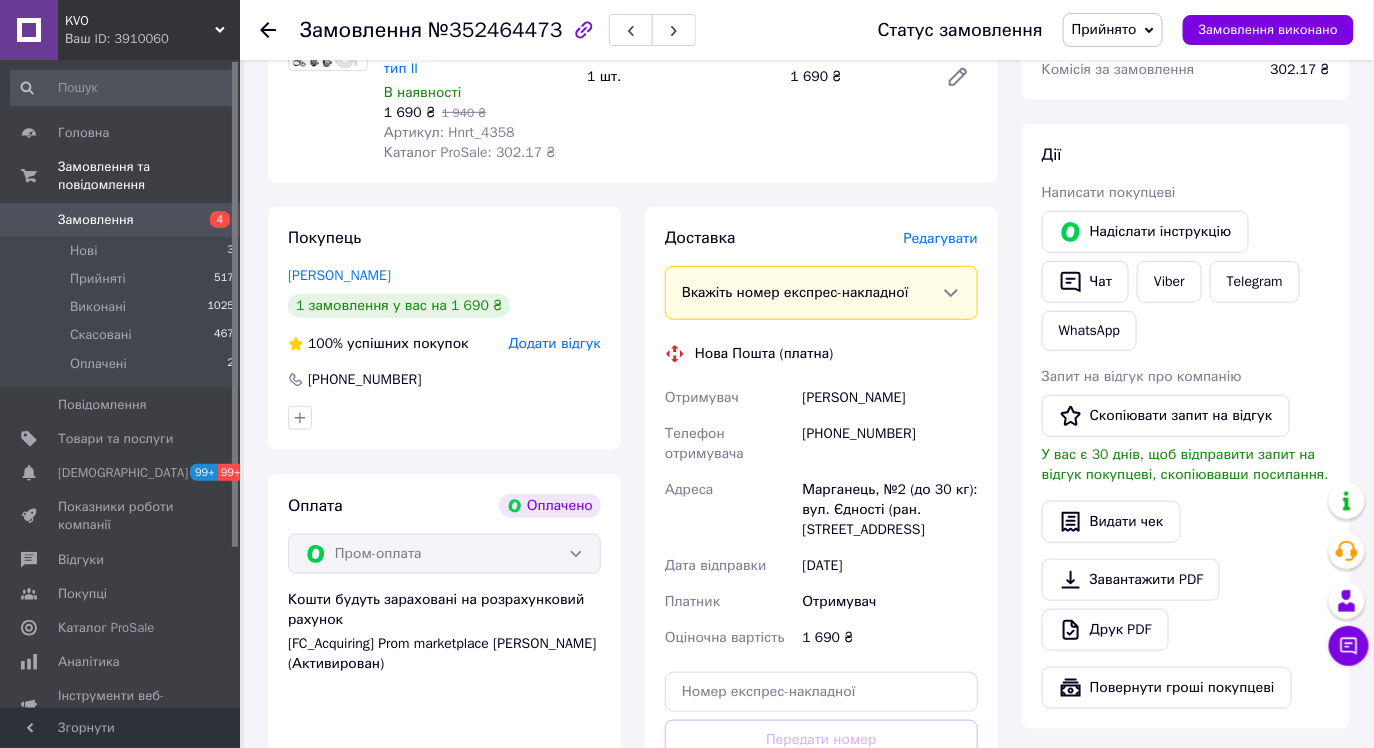 click on "Марганець, №2 (до 30 кг): вул. Єдності (ран. [STREET_ADDRESS]" at bounding box center [890, 510] 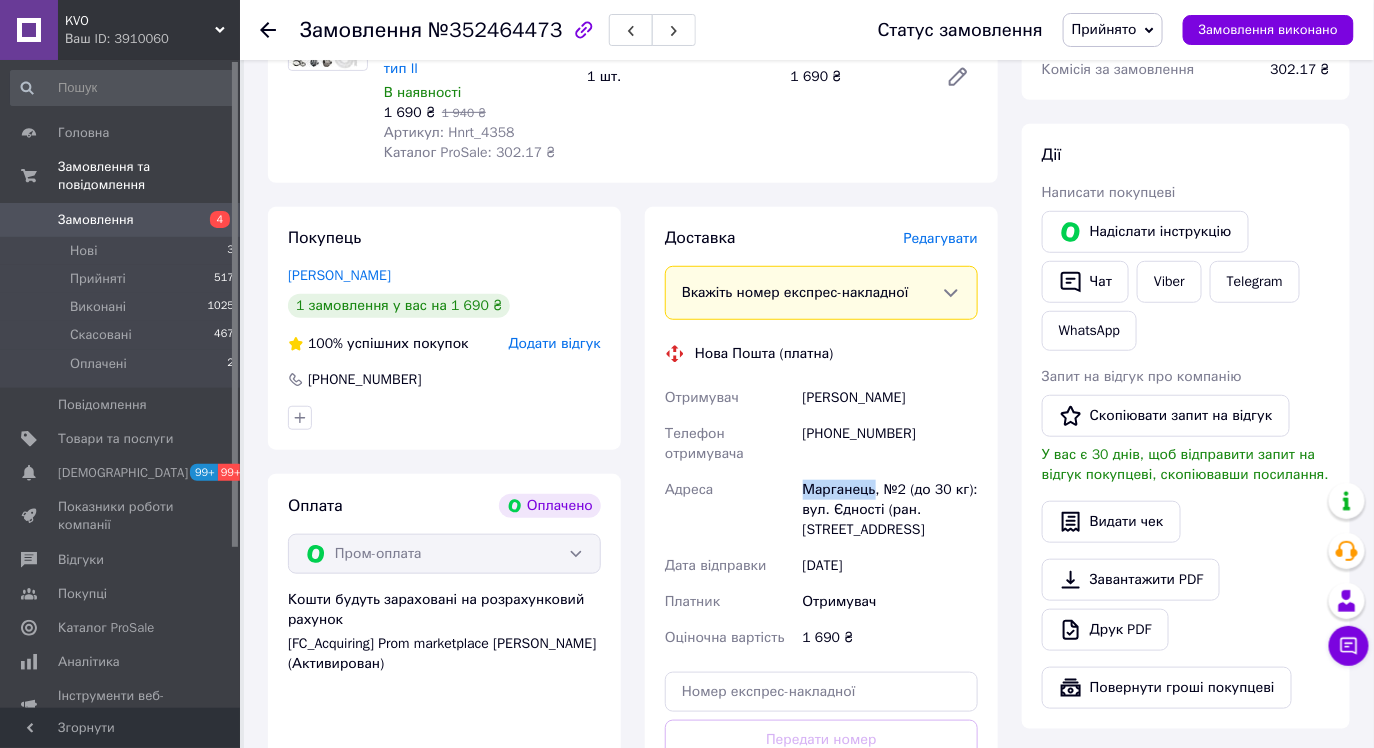 click on "Марганець, №2 (до 30 кг): вул. Єдності (ран. [STREET_ADDRESS]" at bounding box center [890, 510] 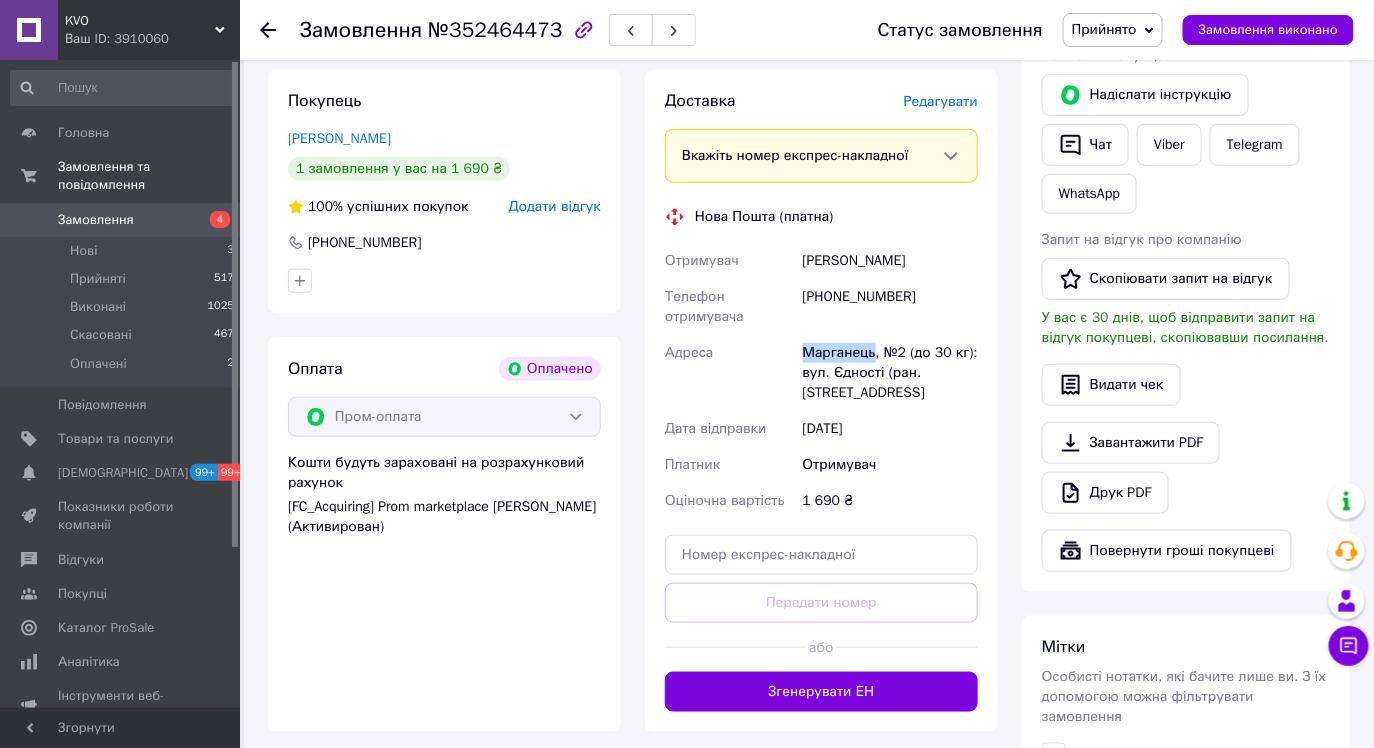 scroll, scrollTop: 471, scrollLeft: 0, axis: vertical 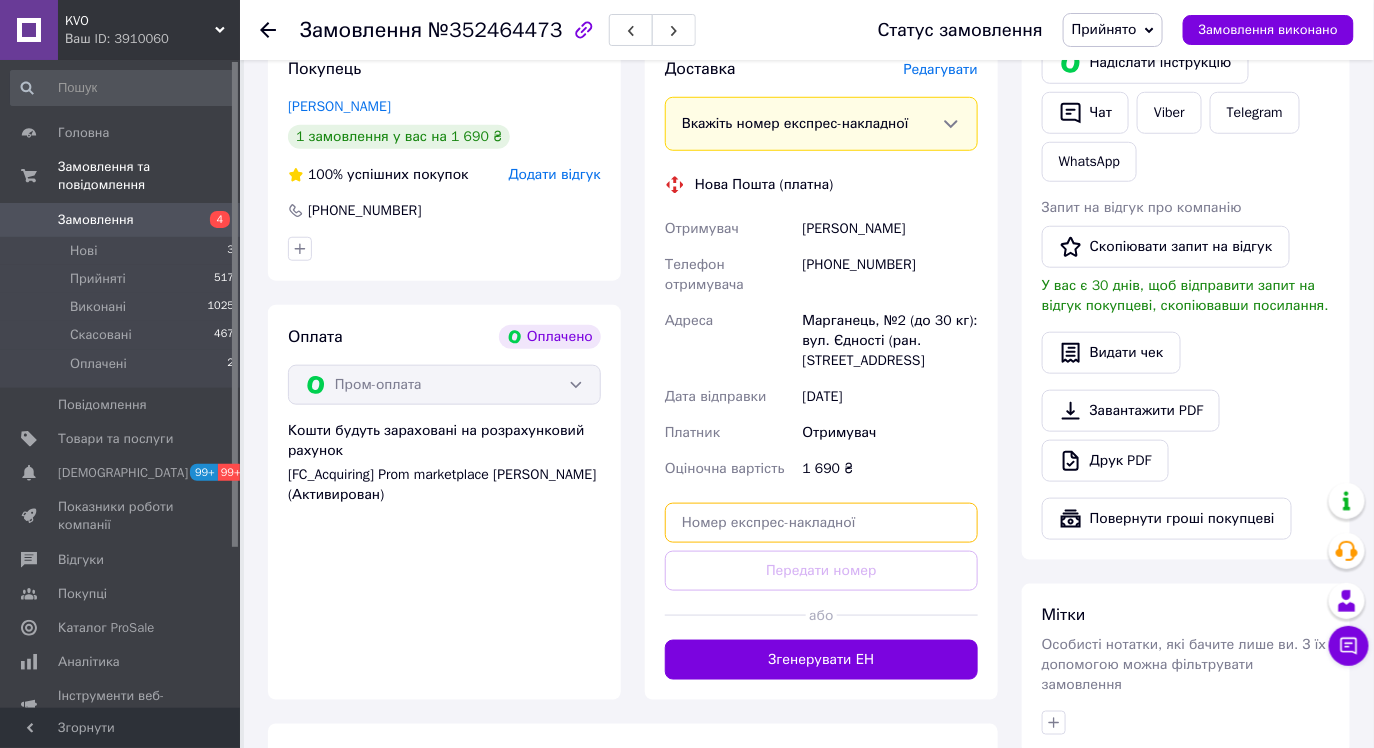 click at bounding box center (821, 523) 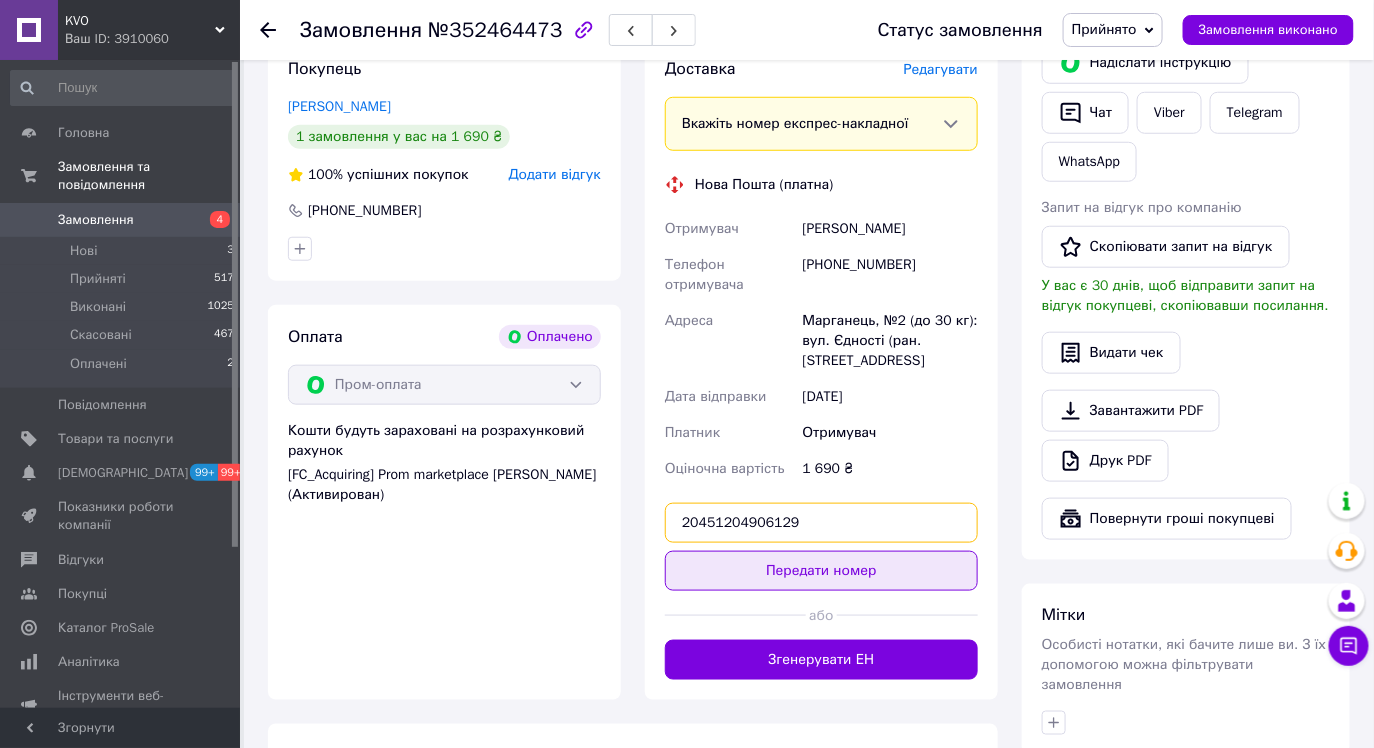 type on "20451204906129" 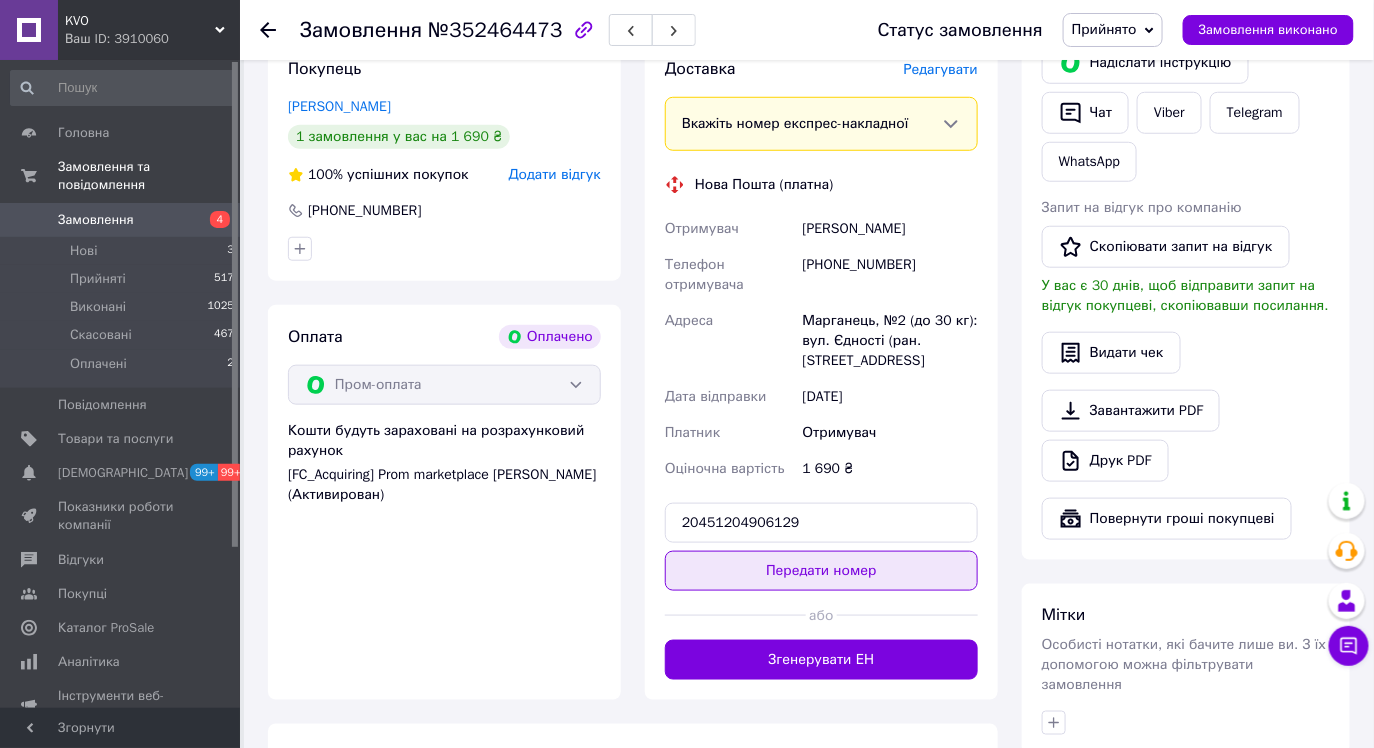 click on "Передати номер" at bounding box center (821, 571) 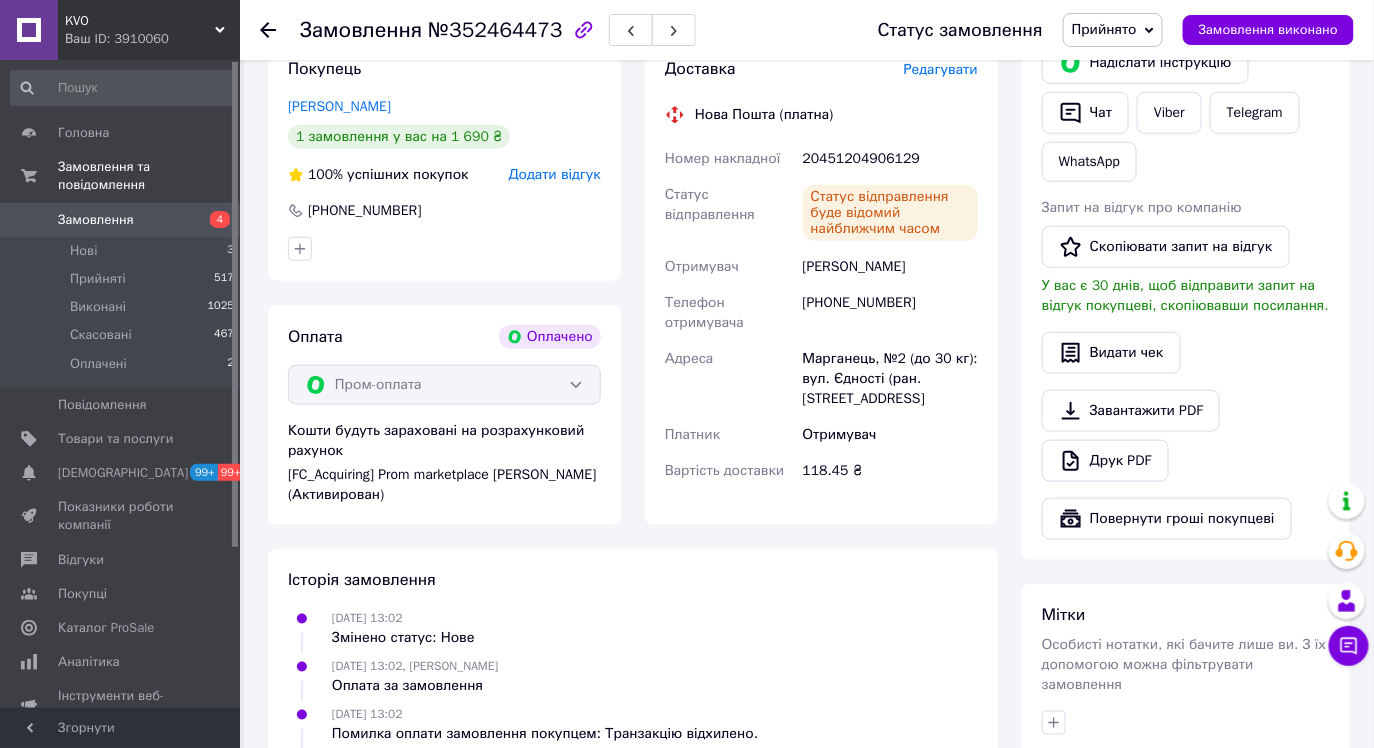 click on "Замовлення" at bounding box center [121, 220] 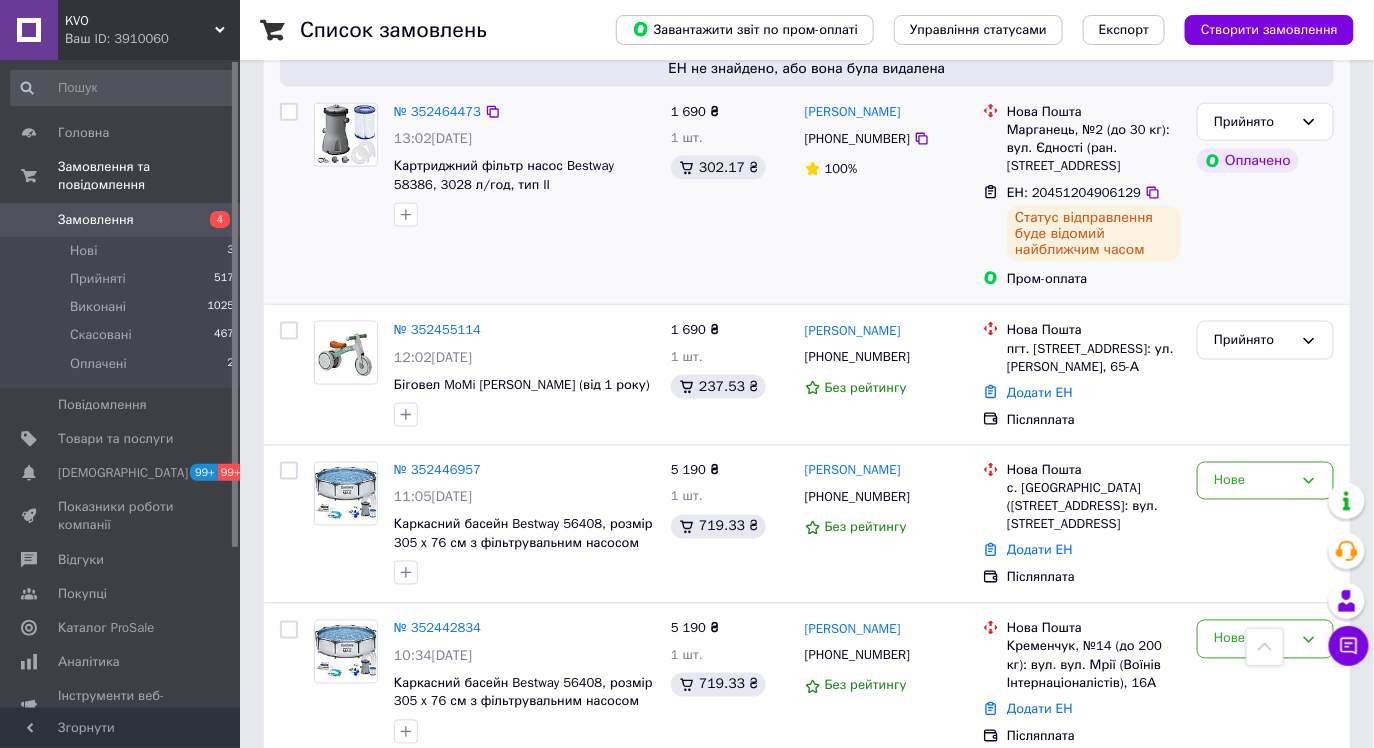 scroll, scrollTop: 820, scrollLeft: 0, axis: vertical 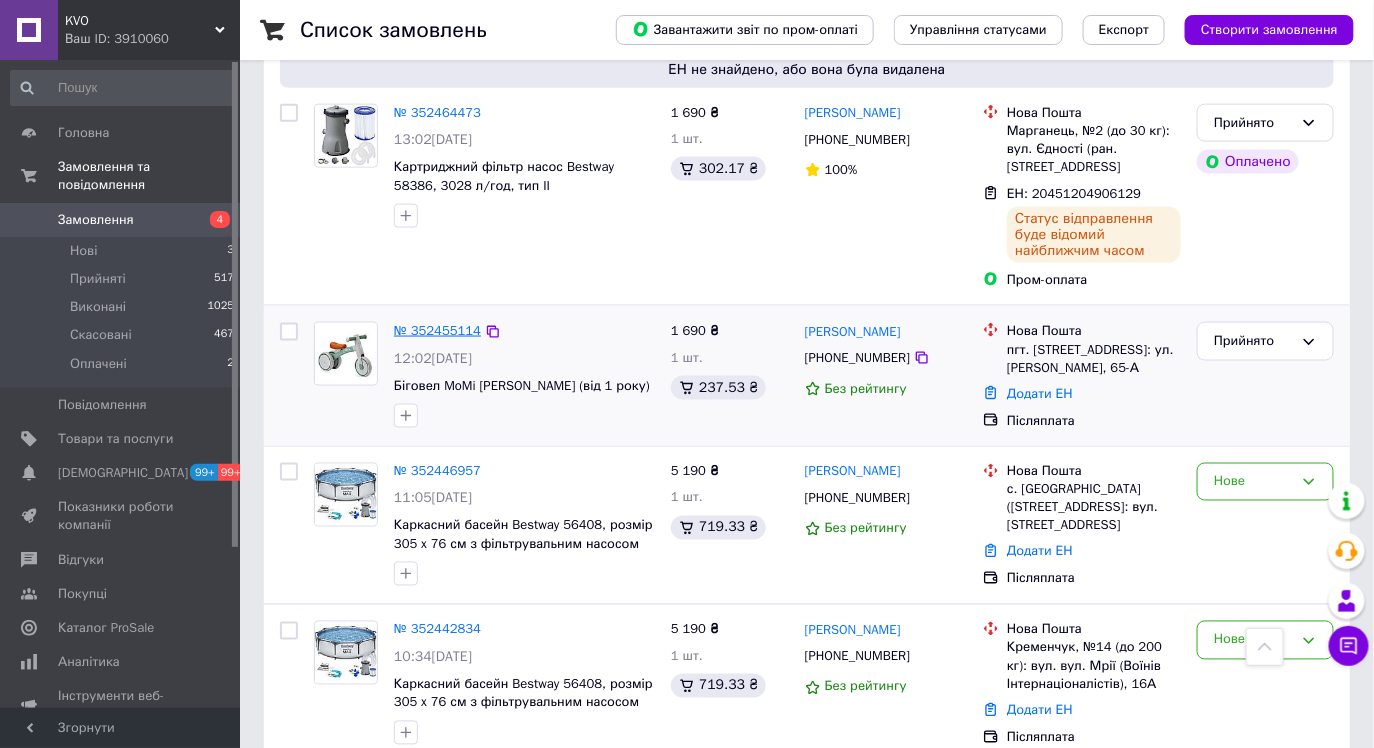 click on "№ 352455114" at bounding box center [437, 330] 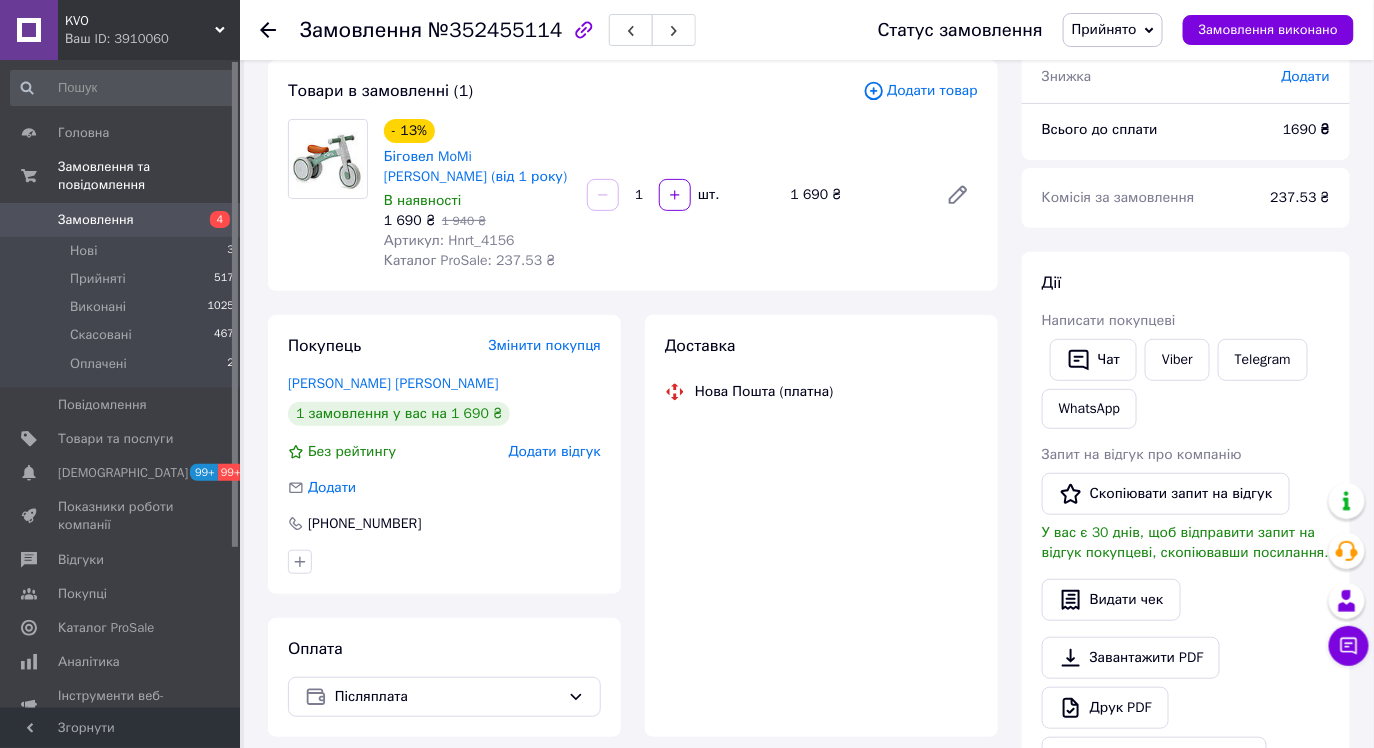 scroll, scrollTop: 0, scrollLeft: 0, axis: both 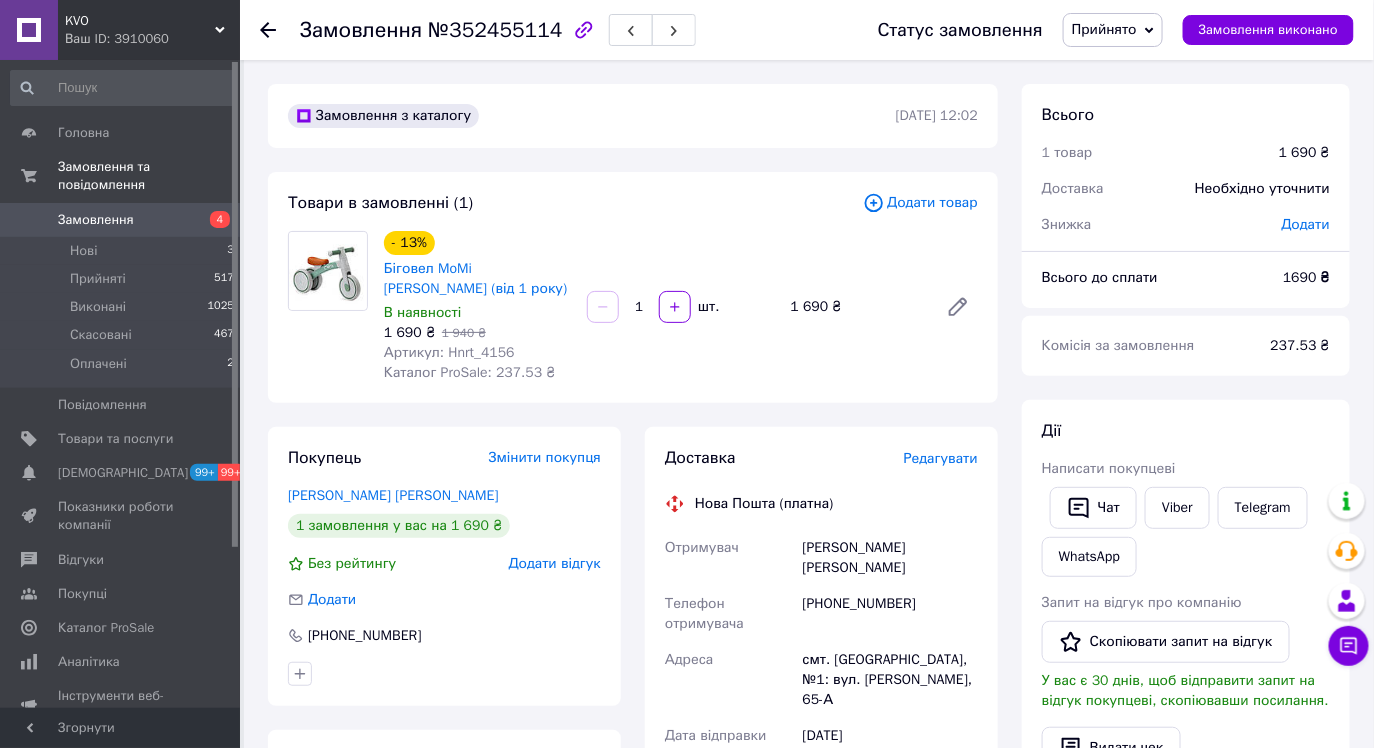 click on "[PHONE_NUMBER]" at bounding box center (890, 614) 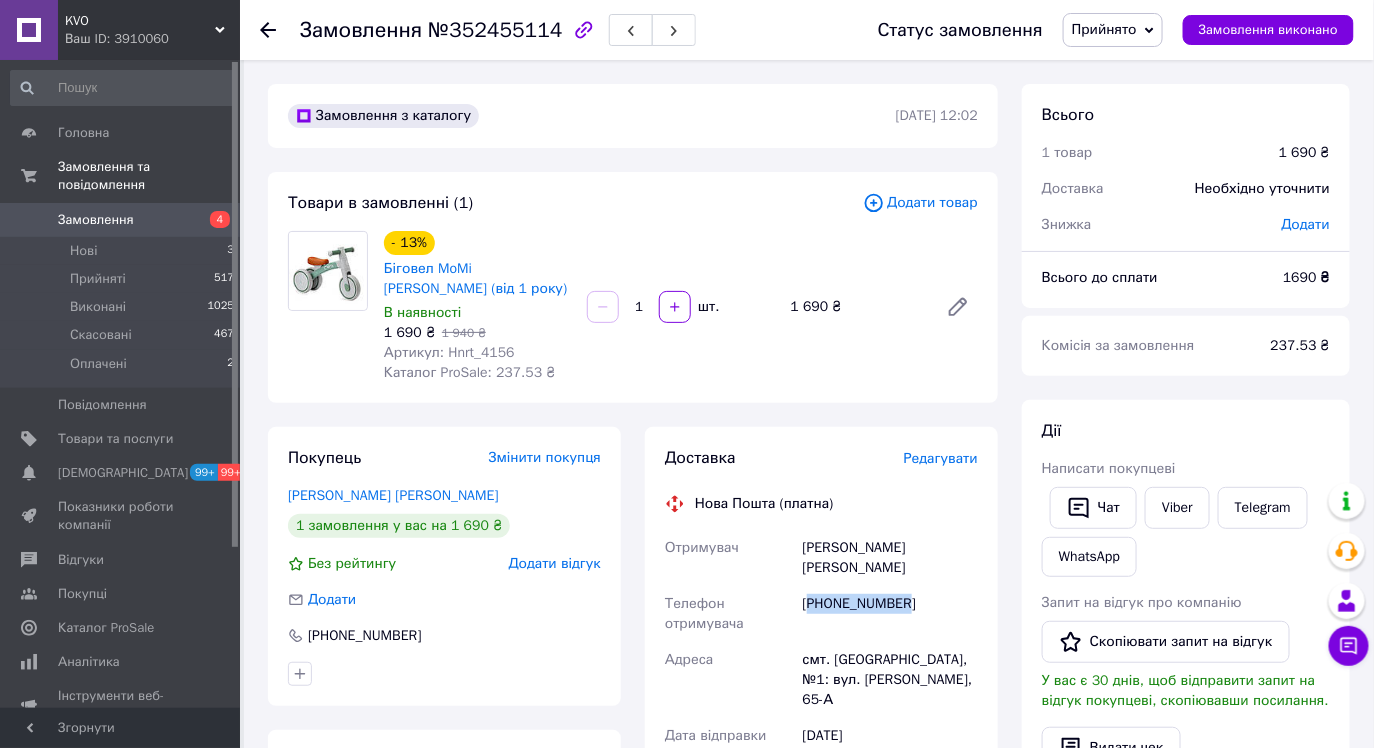 click on "[PHONE_NUMBER]" at bounding box center [890, 614] 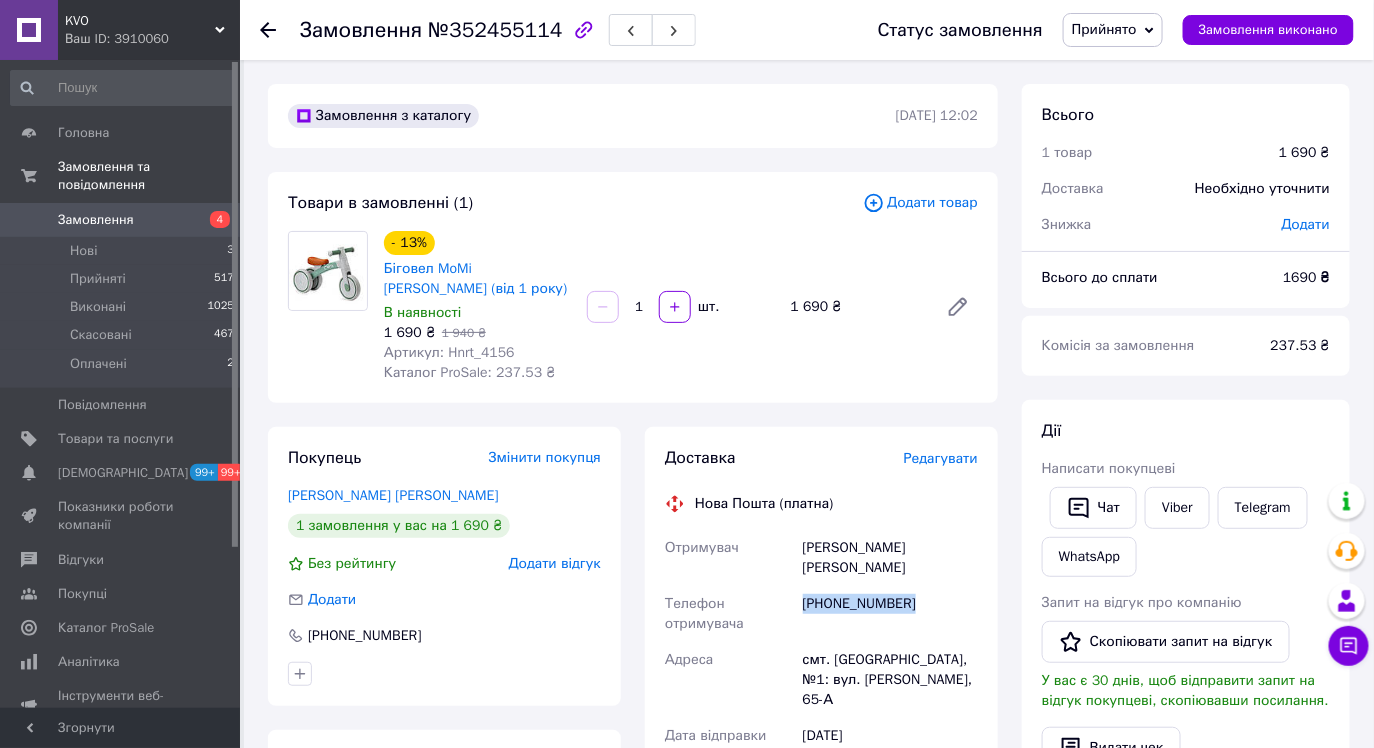 click on "[PHONE_NUMBER]" at bounding box center [890, 614] 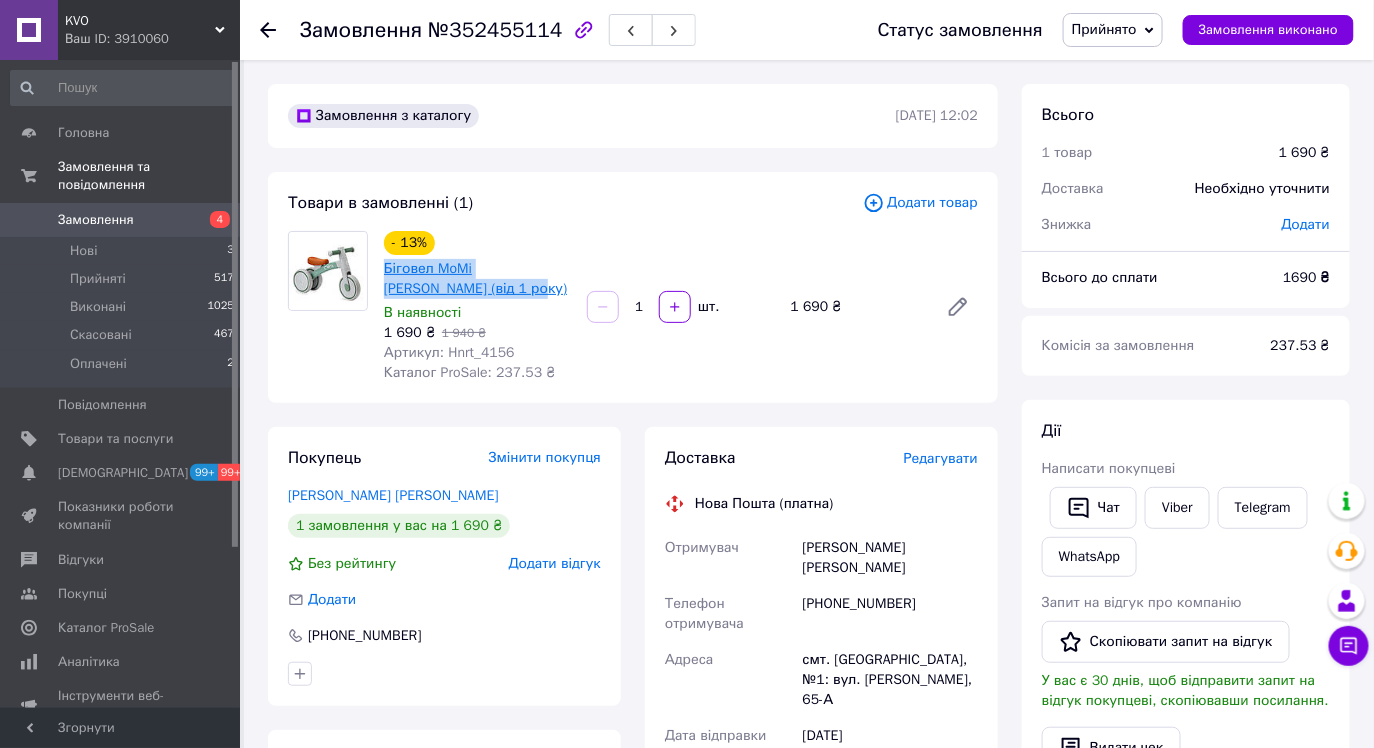 drag, startPoint x: 467, startPoint y: 290, endPoint x: 384, endPoint y: 272, distance: 84.92938 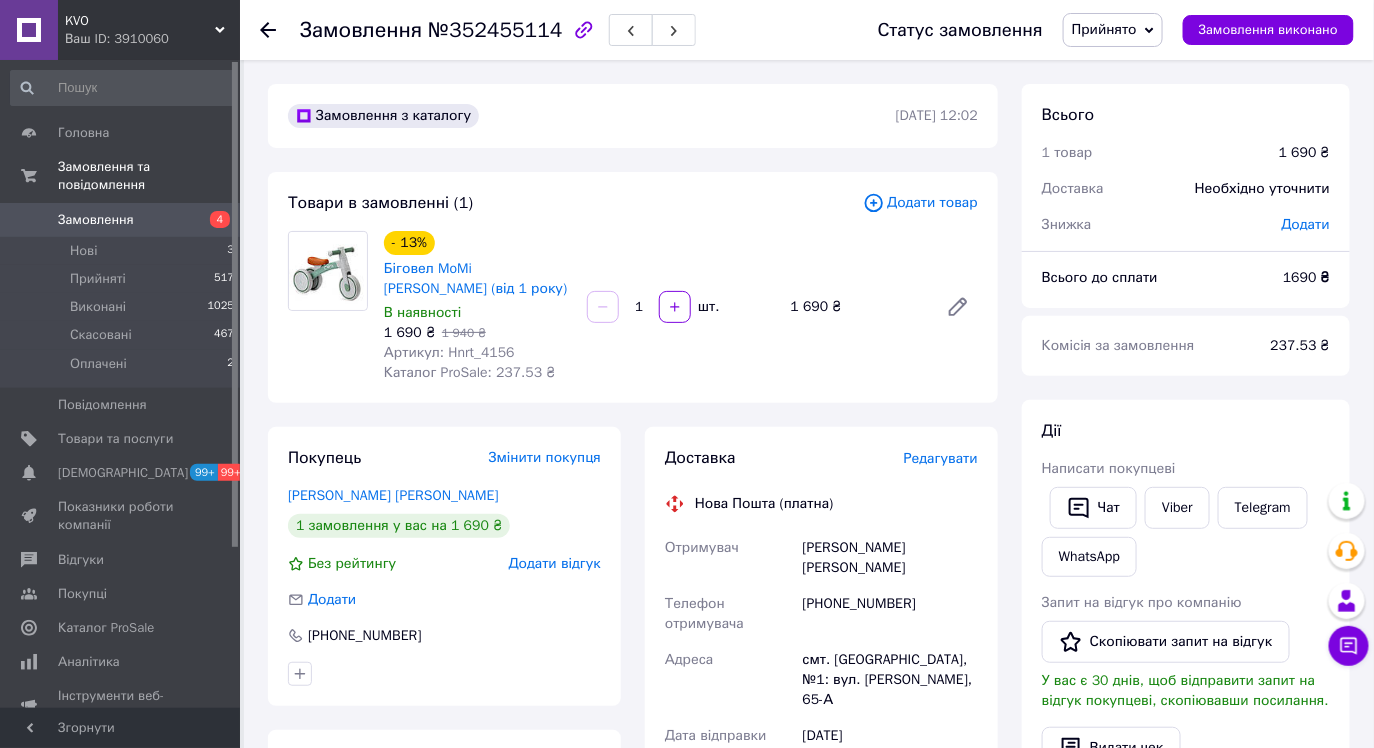click on "[PHONE_NUMBER]" at bounding box center (890, 614) 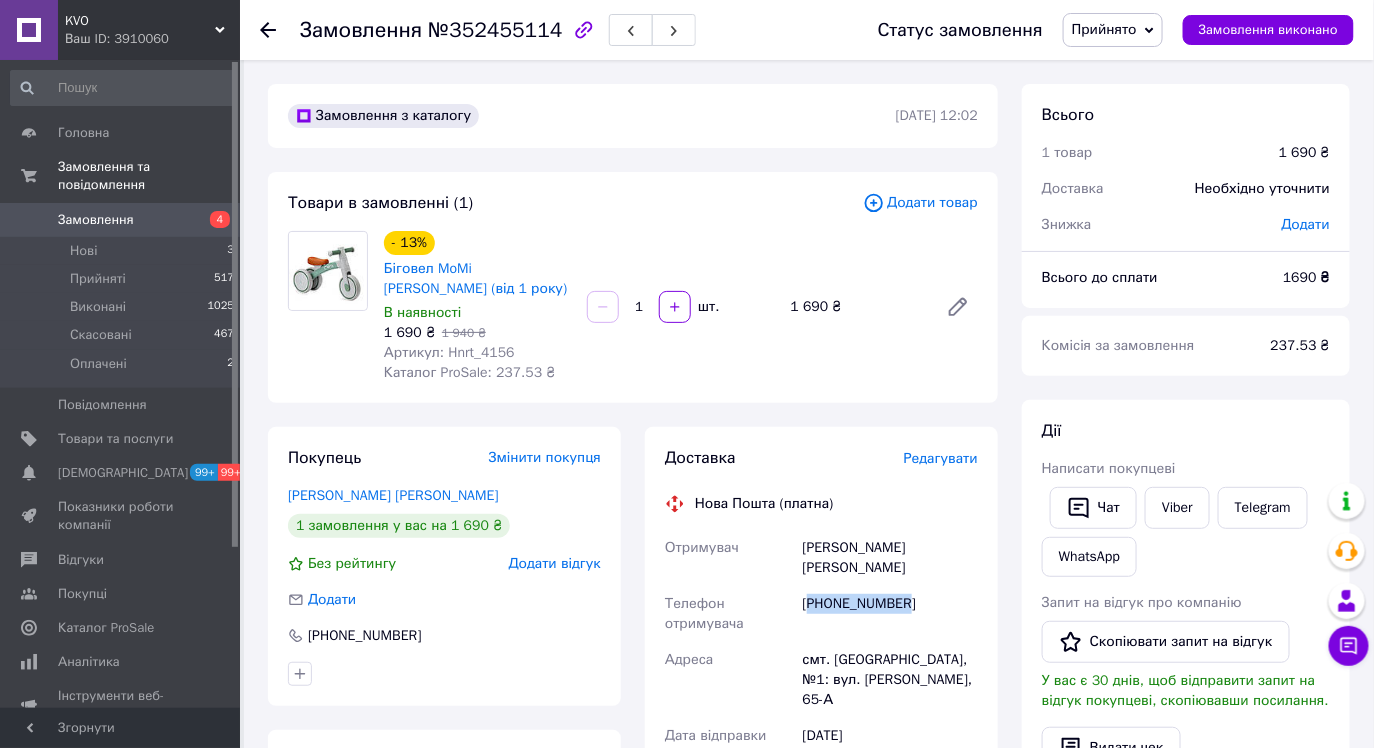 click on "[PHONE_NUMBER]" at bounding box center [890, 614] 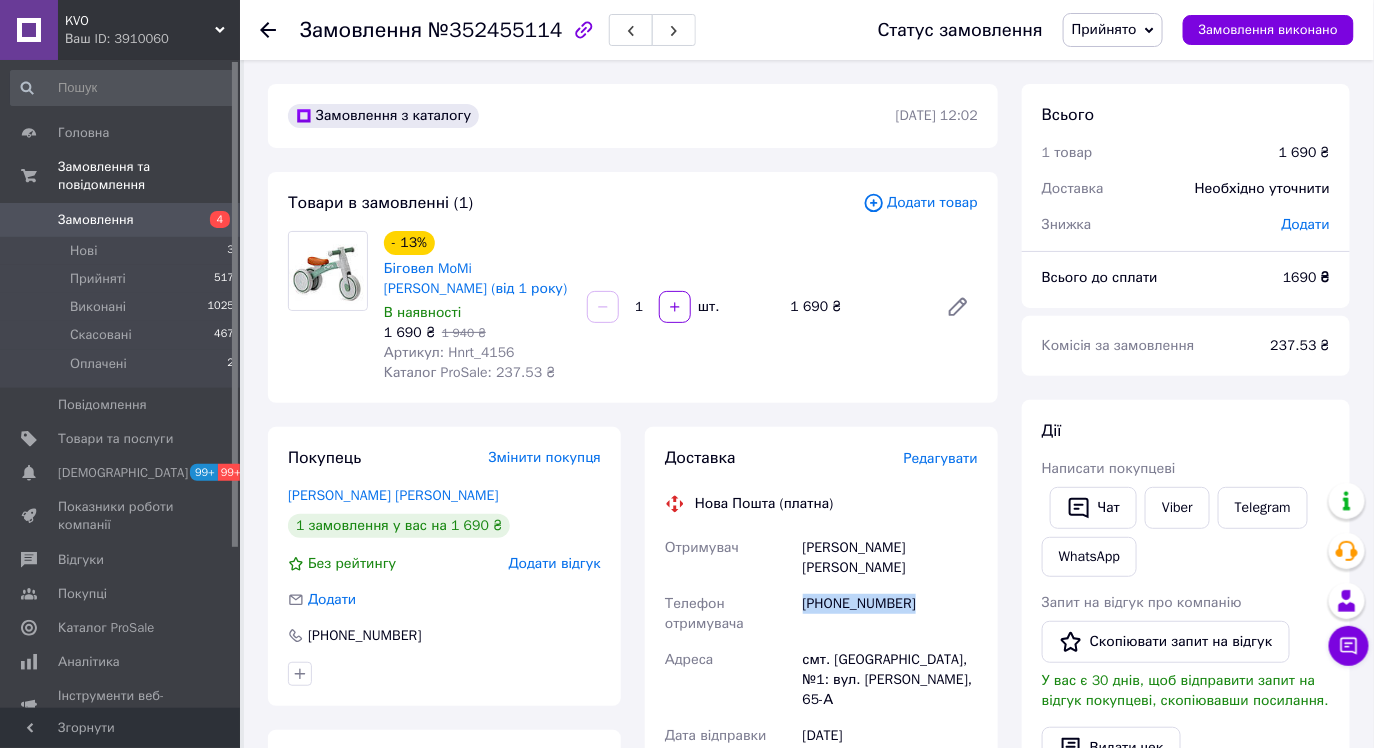 click on "[PHONE_NUMBER]" at bounding box center (890, 614) 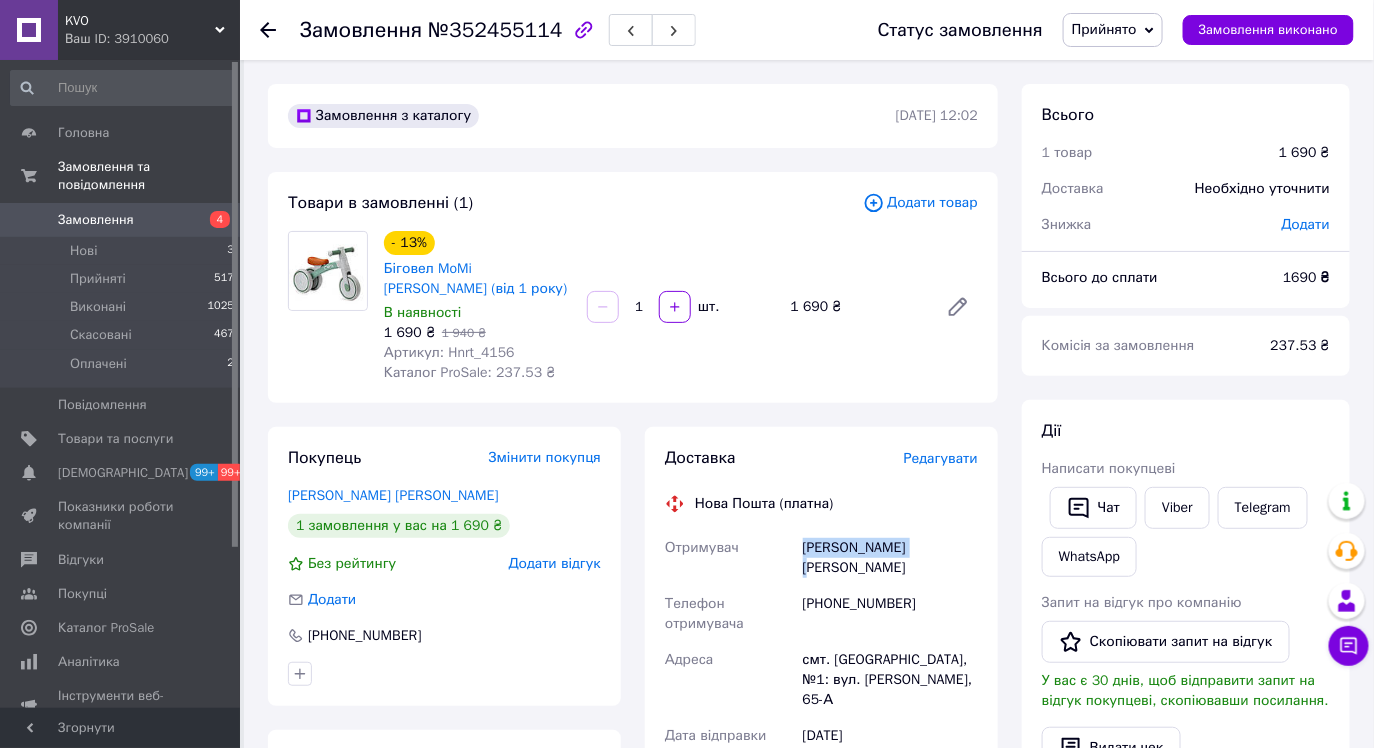 drag, startPoint x: 802, startPoint y: 544, endPoint x: 937, endPoint y: 549, distance: 135.09256 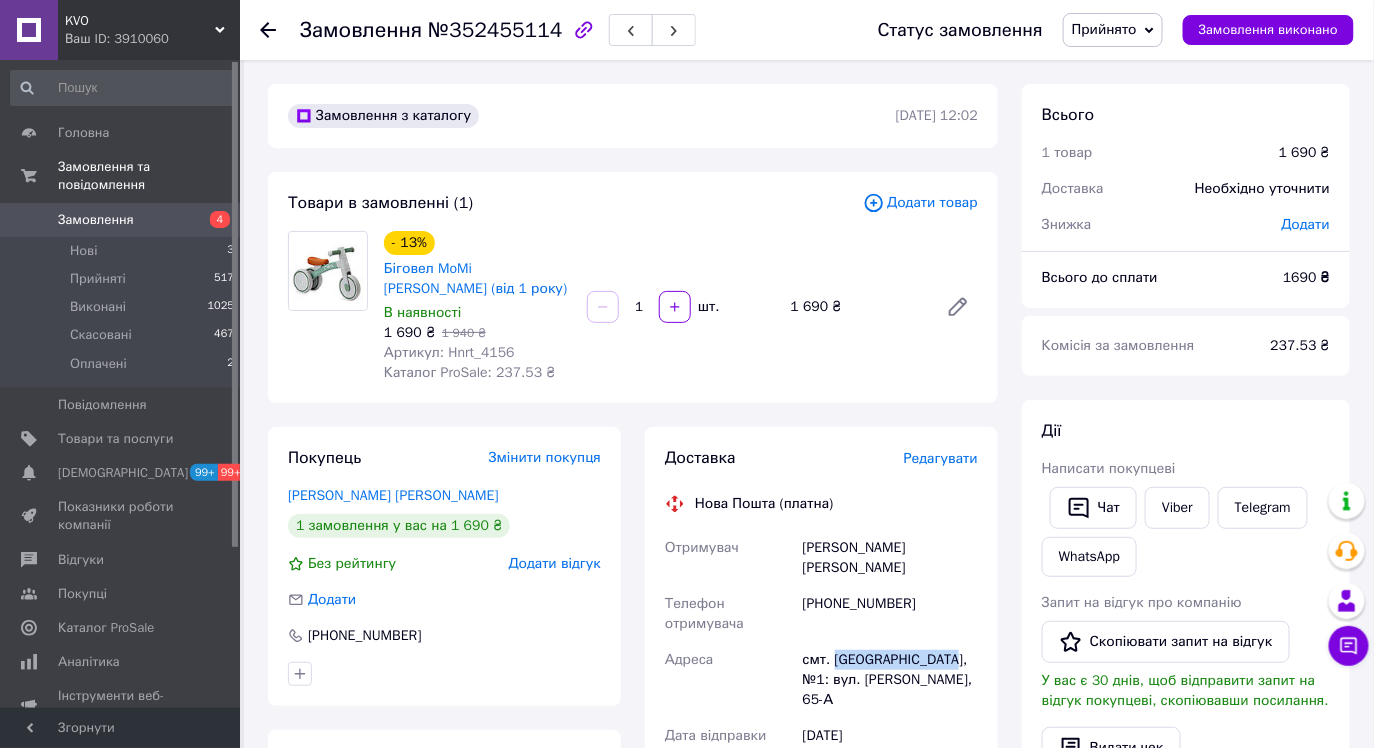 drag, startPoint x: 835, startPoint y: 640, endPoint x: 959, endPoint y: 638, distance: 124.01613 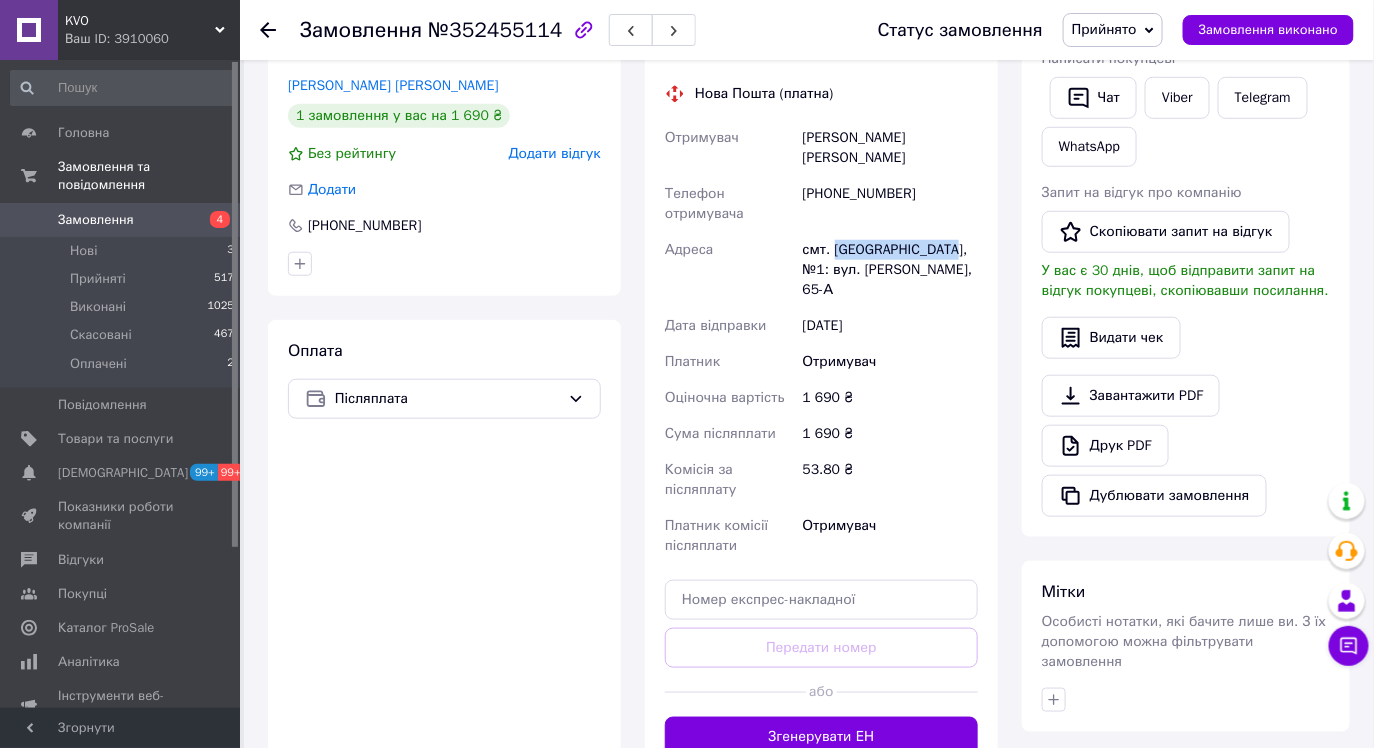 scroll, scrollTop: 415, scrollLeft: 0, axis: vertical 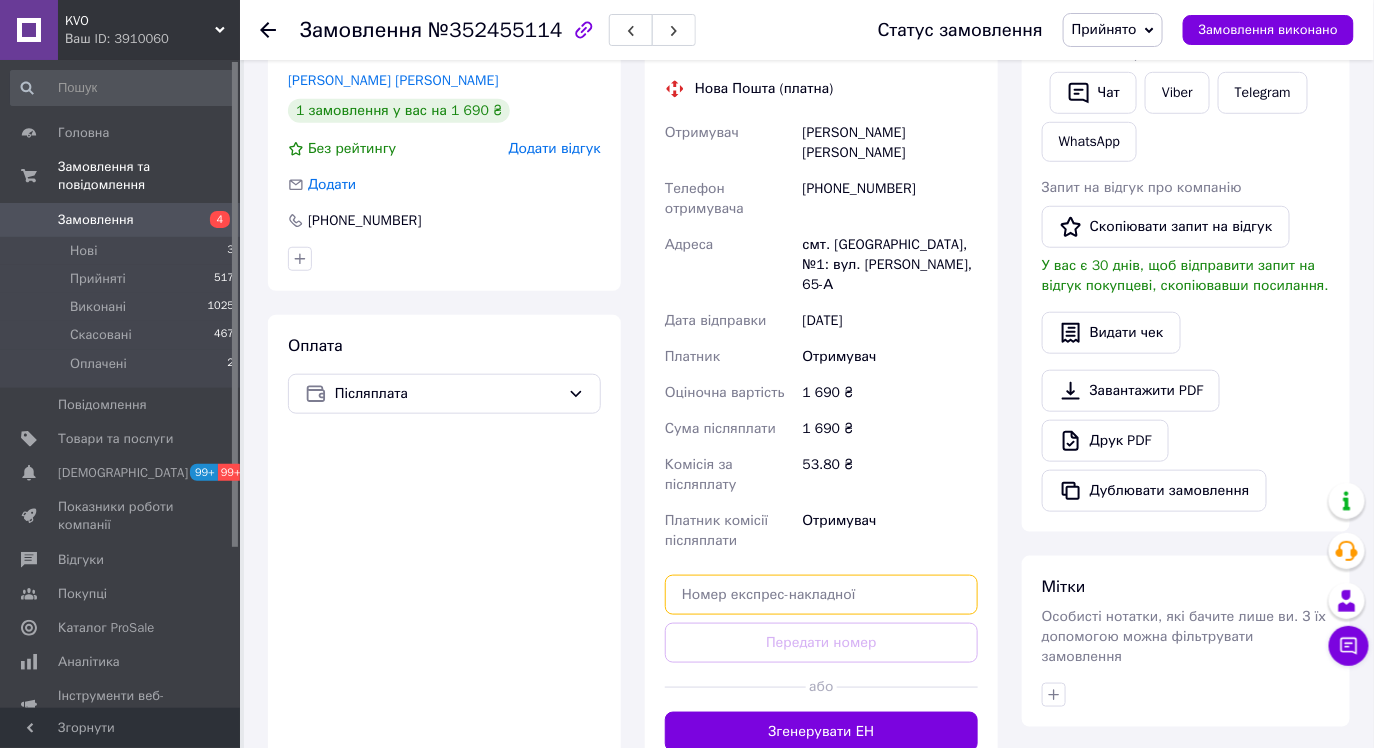 click at bounding box center [821, 595] 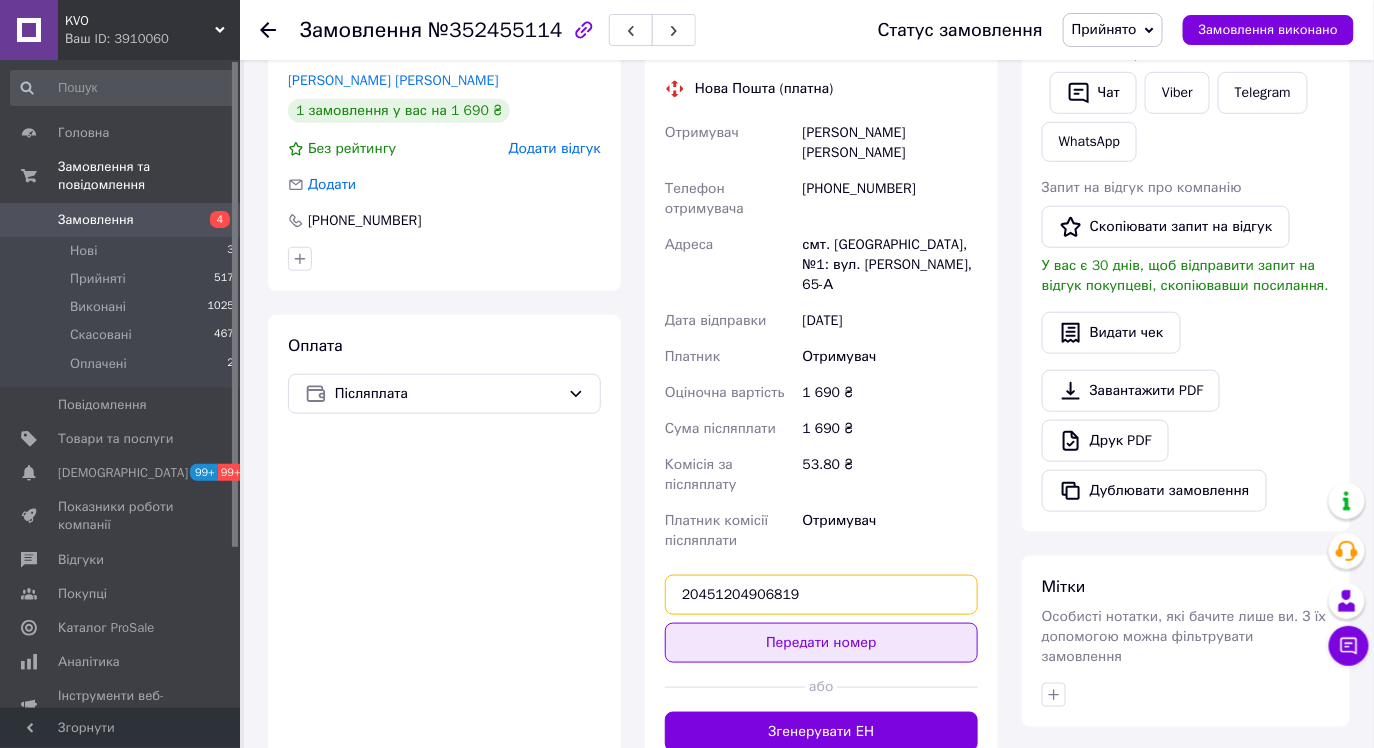 type on "20451204906819" 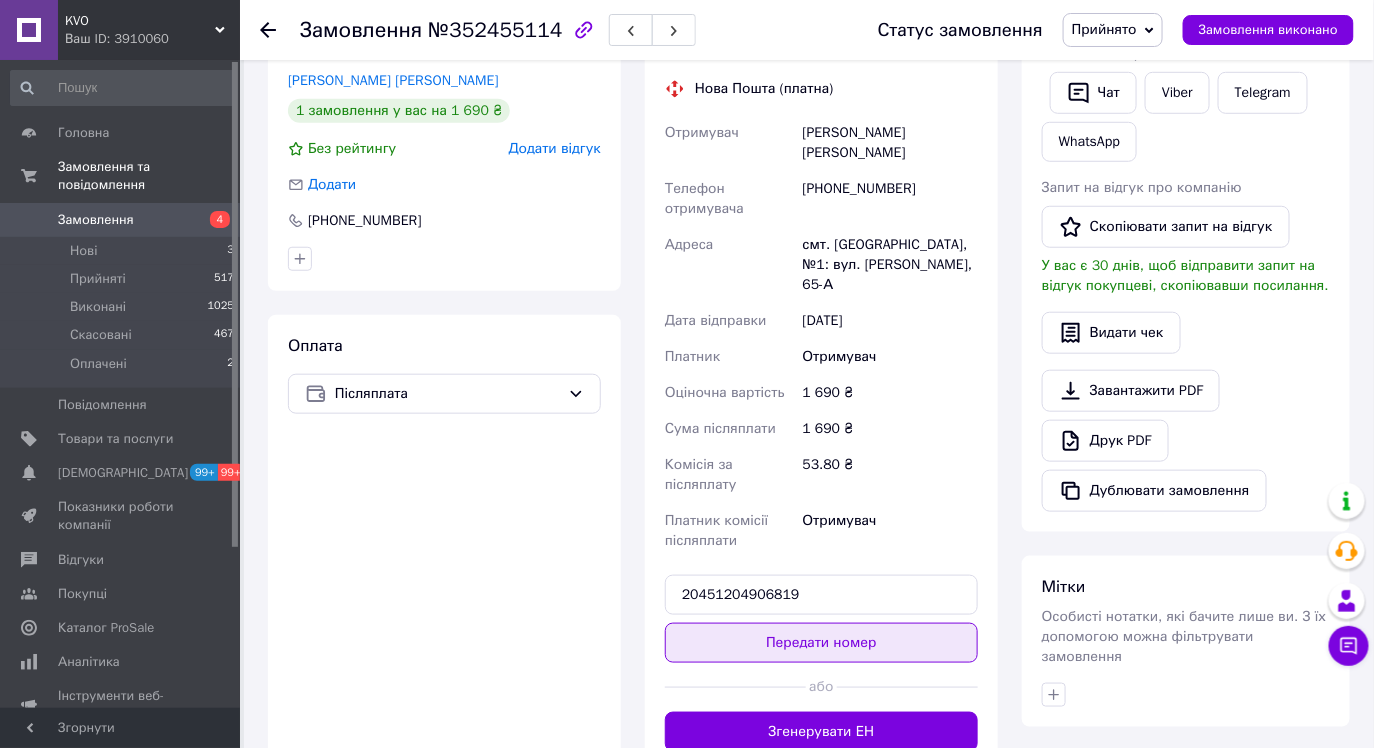 click on "Передати номер" at bounding box center (821, 643) 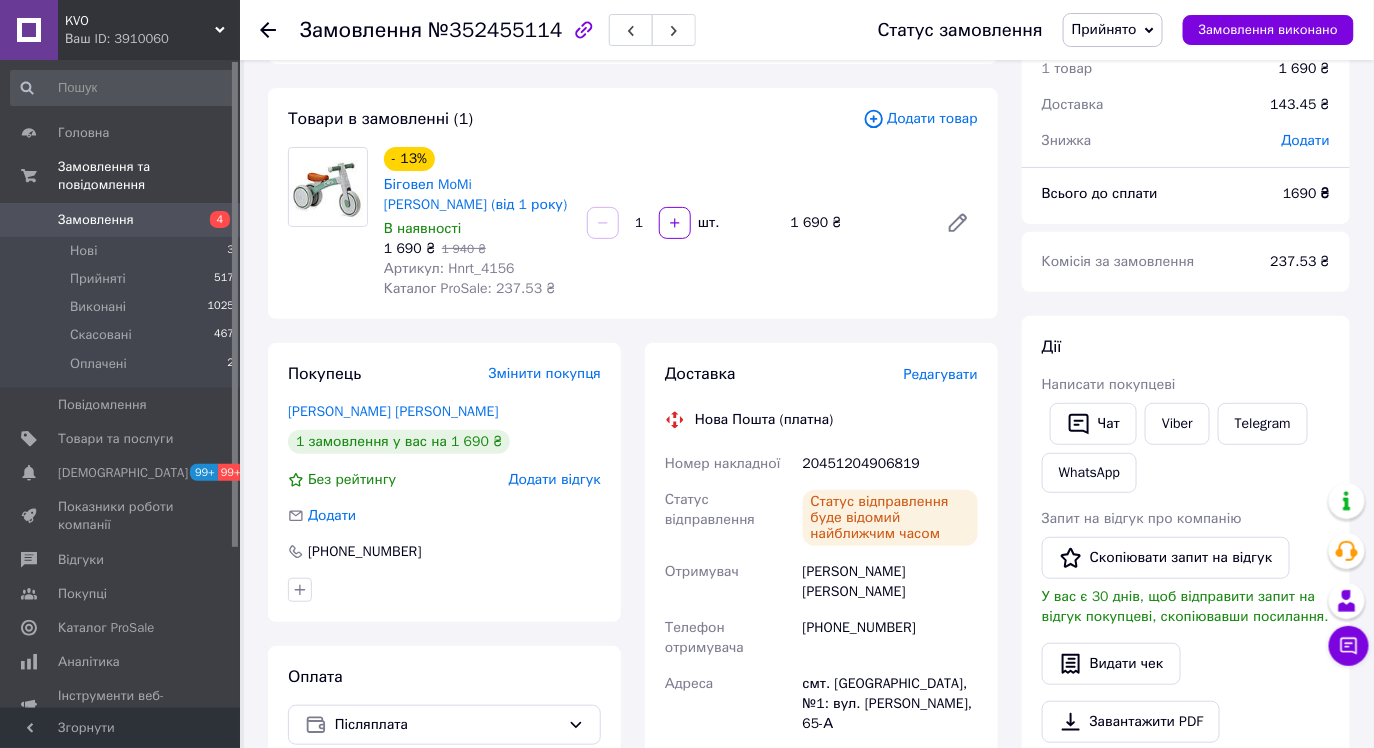 scroll, scrollTop: 74, scrollLeft: 0, axis: vertical 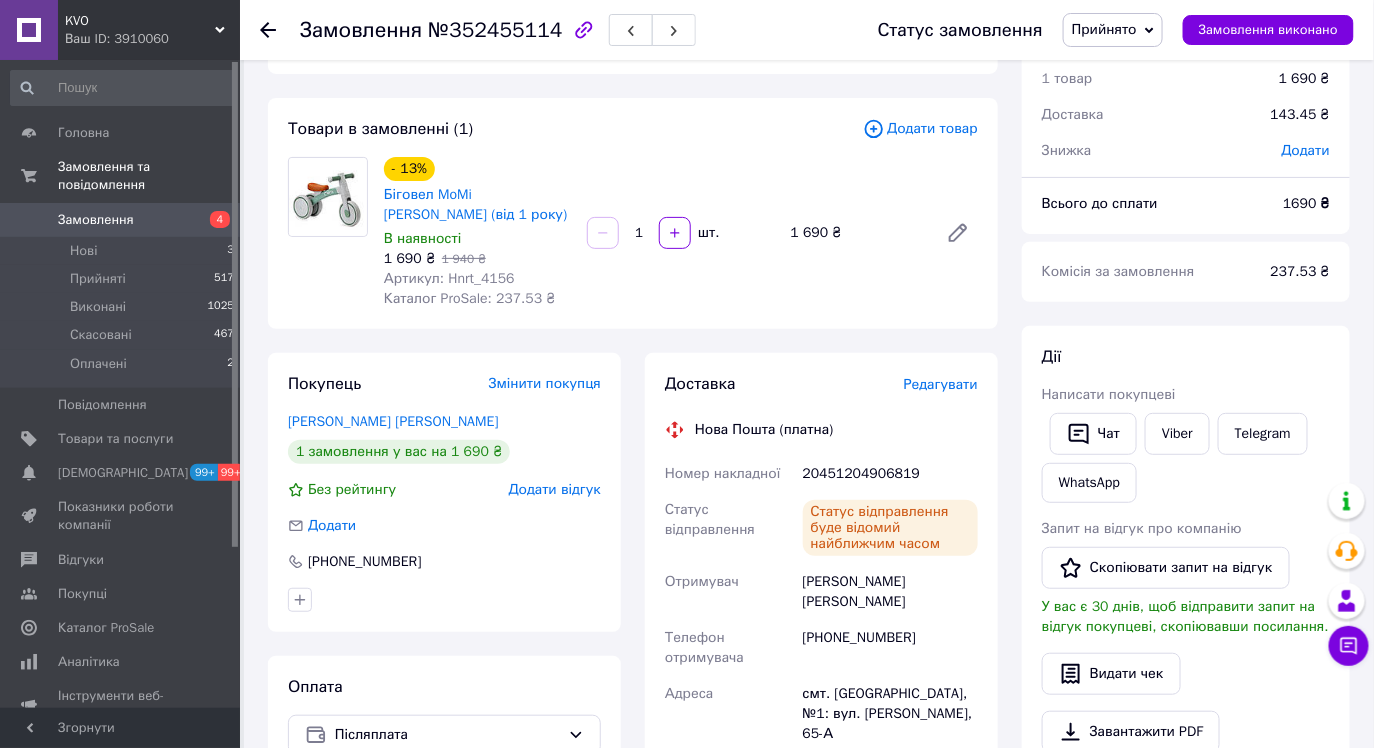 click on "Замовлення" at bounding box center [121, 220] 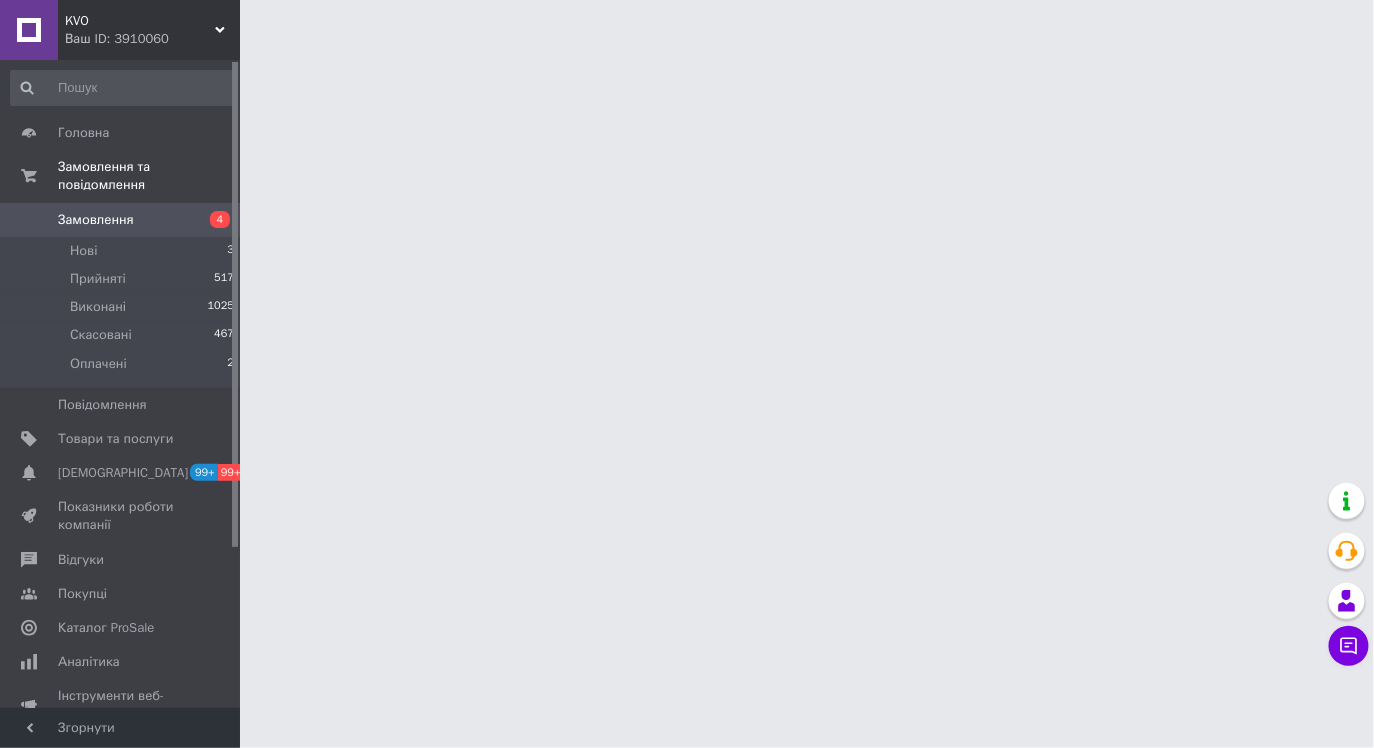 scroll, scrollTop: 0, scrollLeft: 0, axis: both 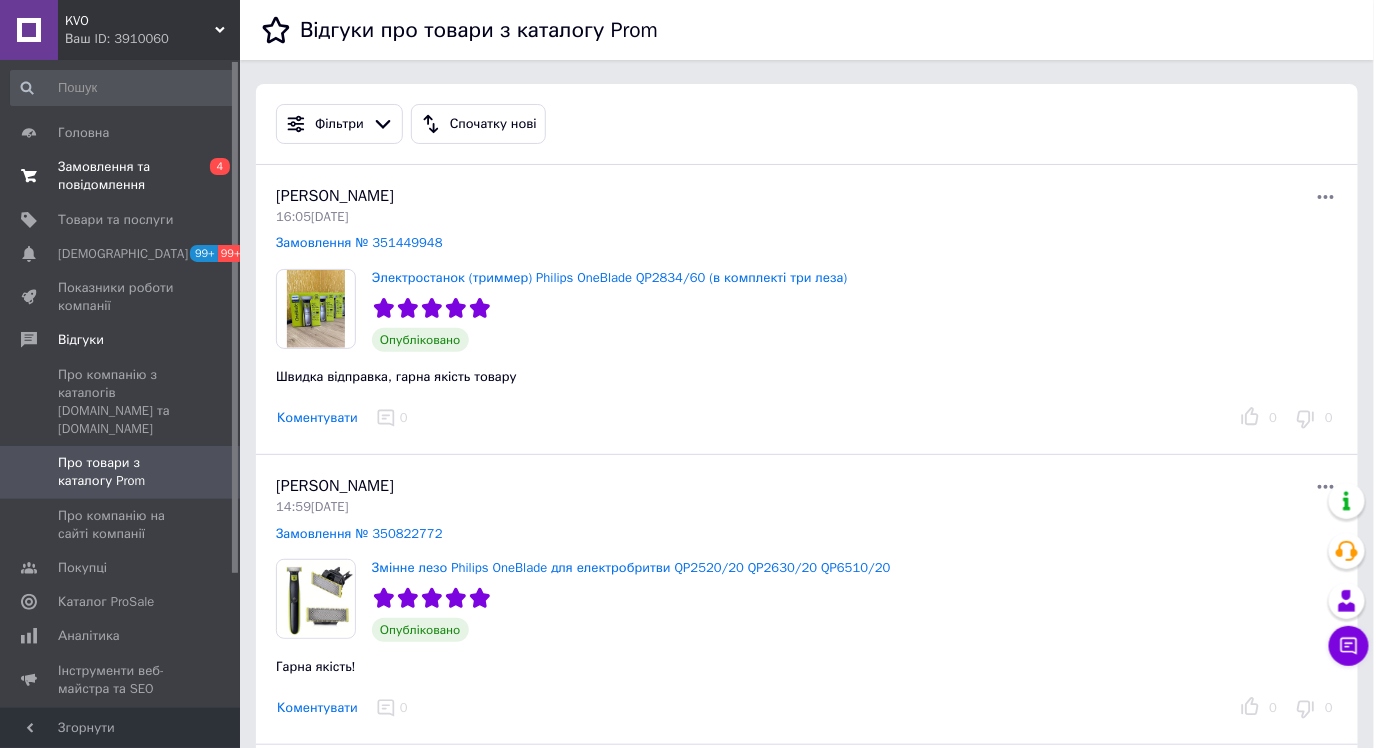 click on "0 4" at bounding box center (212, 176) 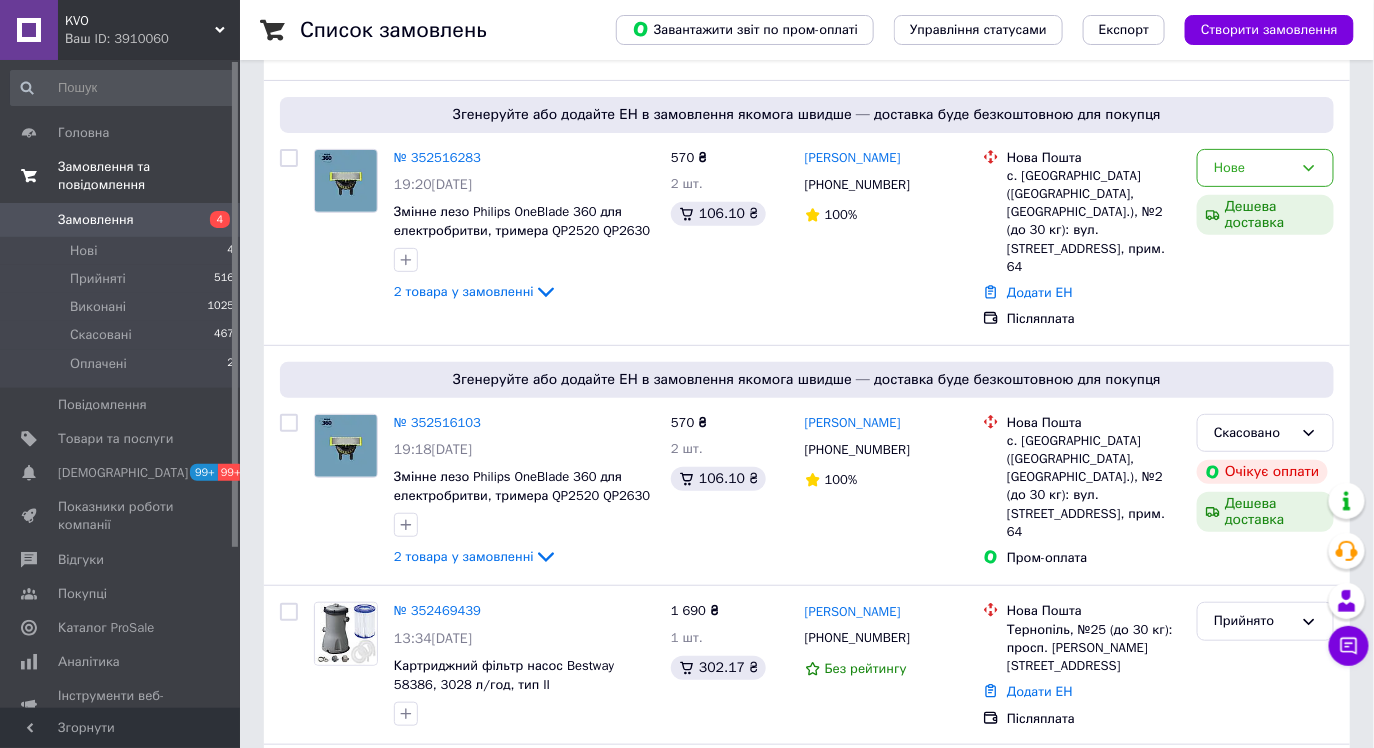 scroll, scrollTop: 125, scrollLeft: 0, axis: vertical 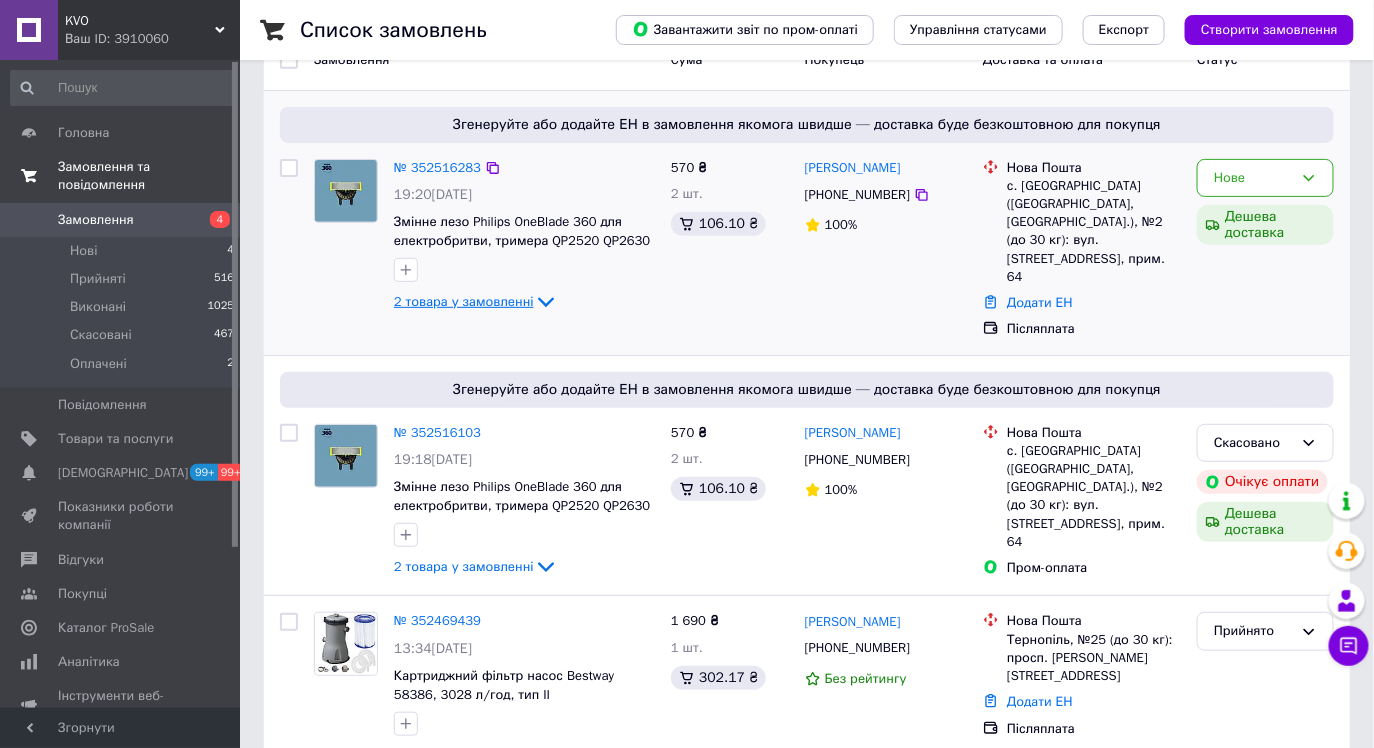 click on "2 товара у замовленні" at bounding box center [464, 301] 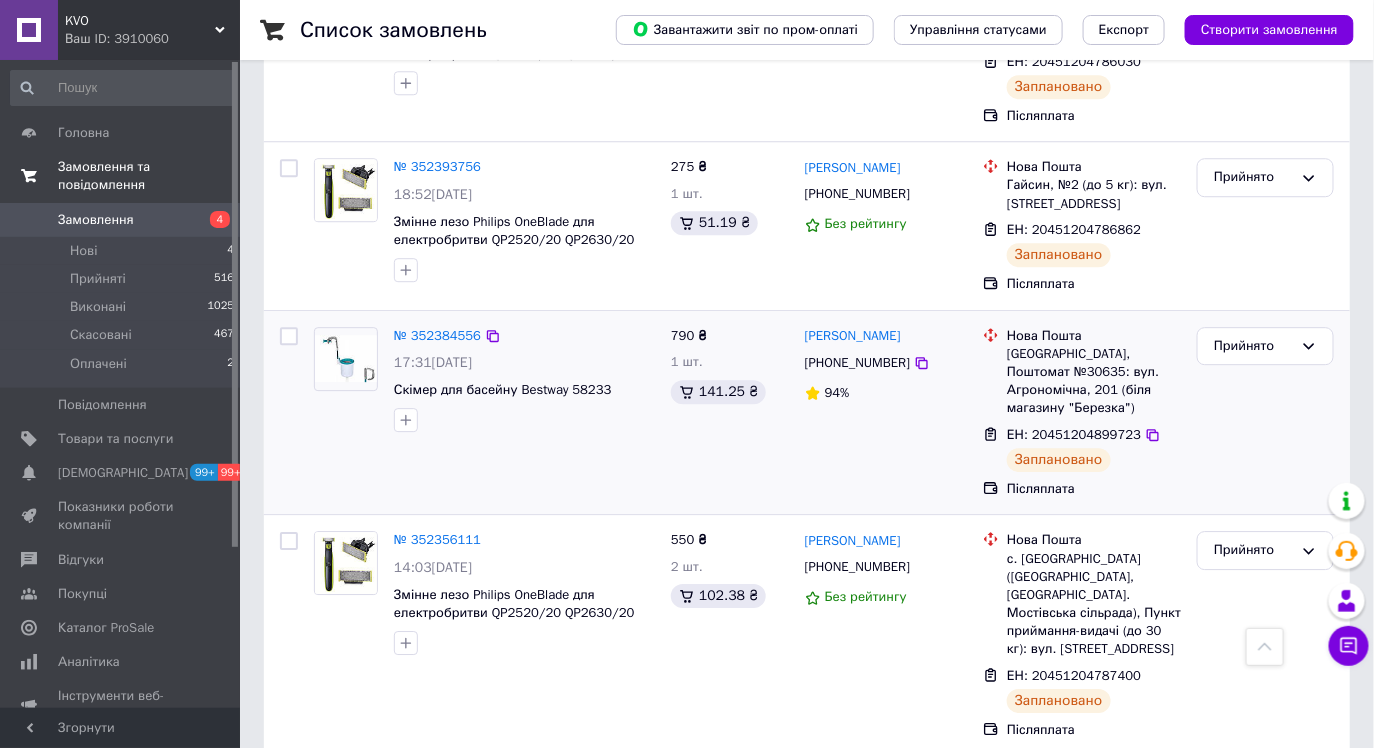 scroll, scrollTop: 1782, scrollLeft: 0, axis: vertical 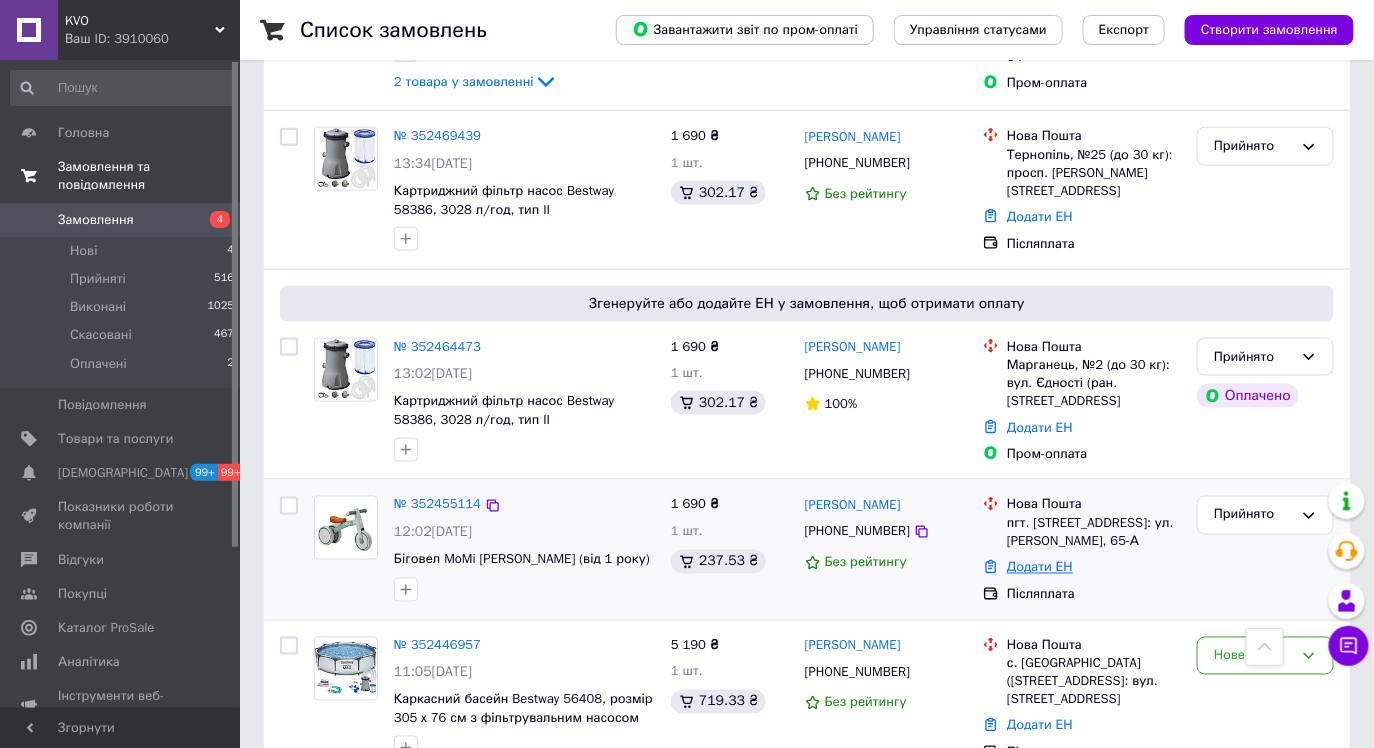 click on "Додати ЕН" at bounding box center [1040, 567] 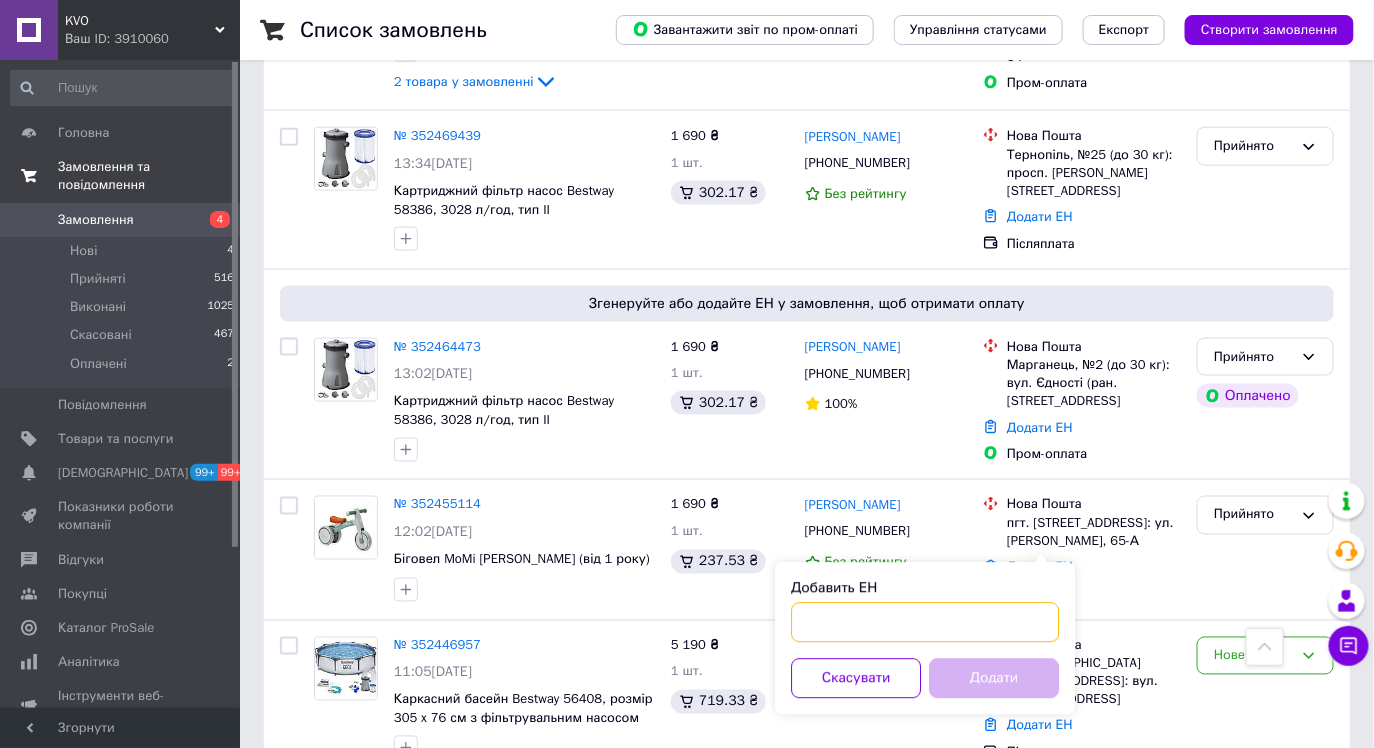 click on "Добавить ЕН" at bounding box center [925, 623] 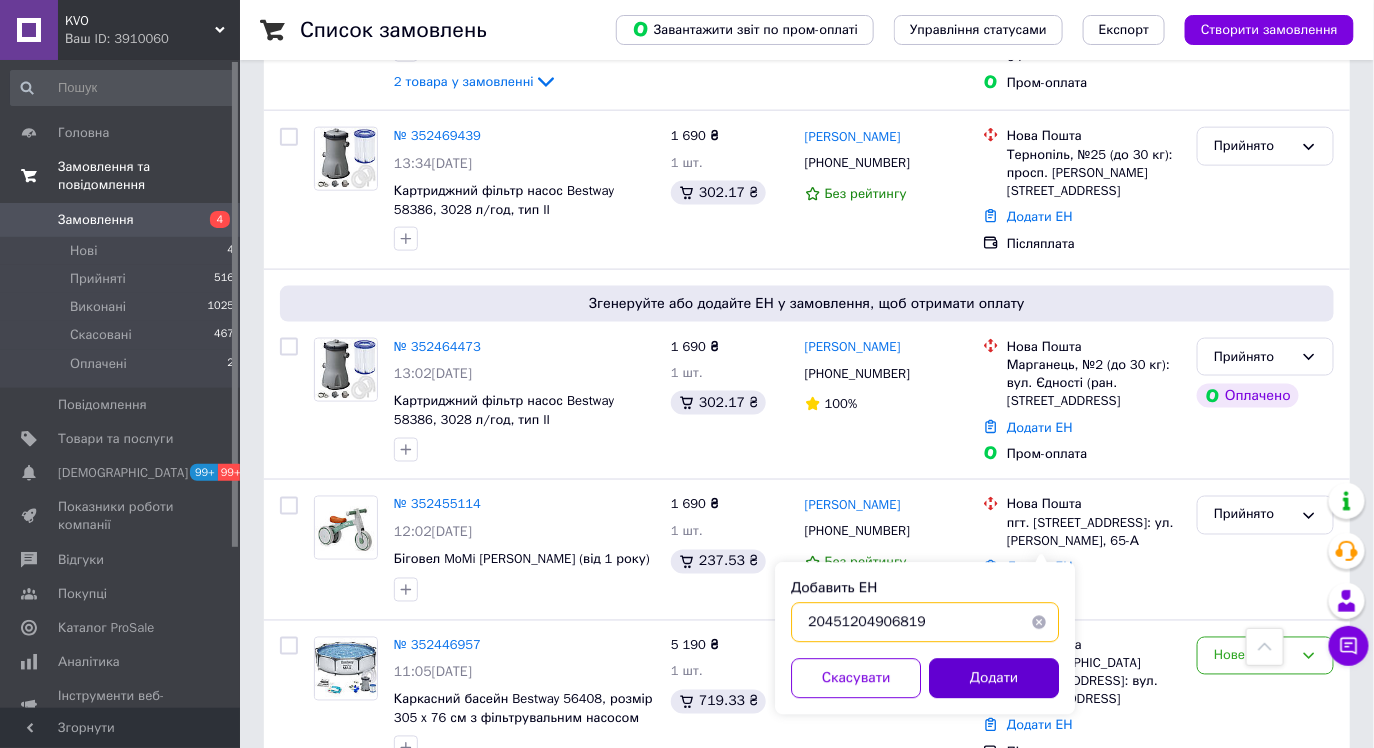 type on "20451204906819" 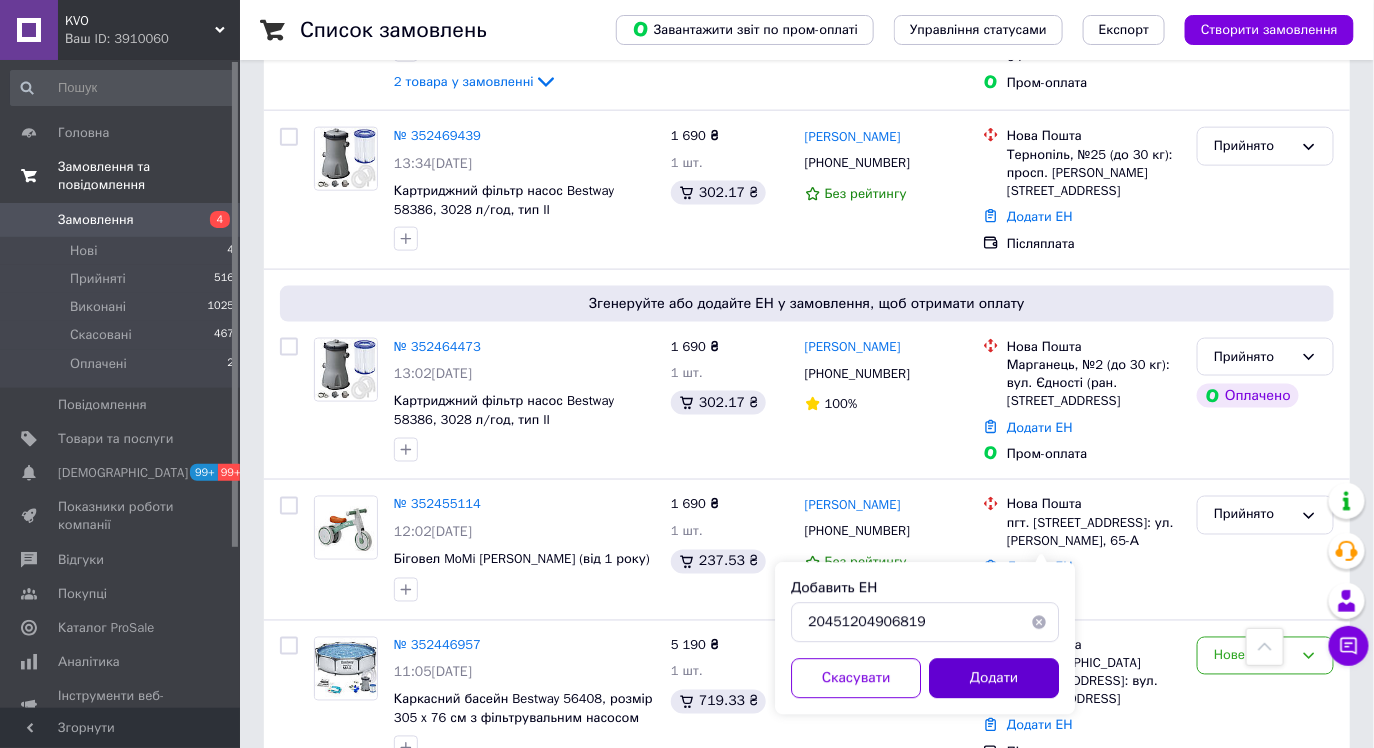 click on "Додати" at bounding box center (994, 679) 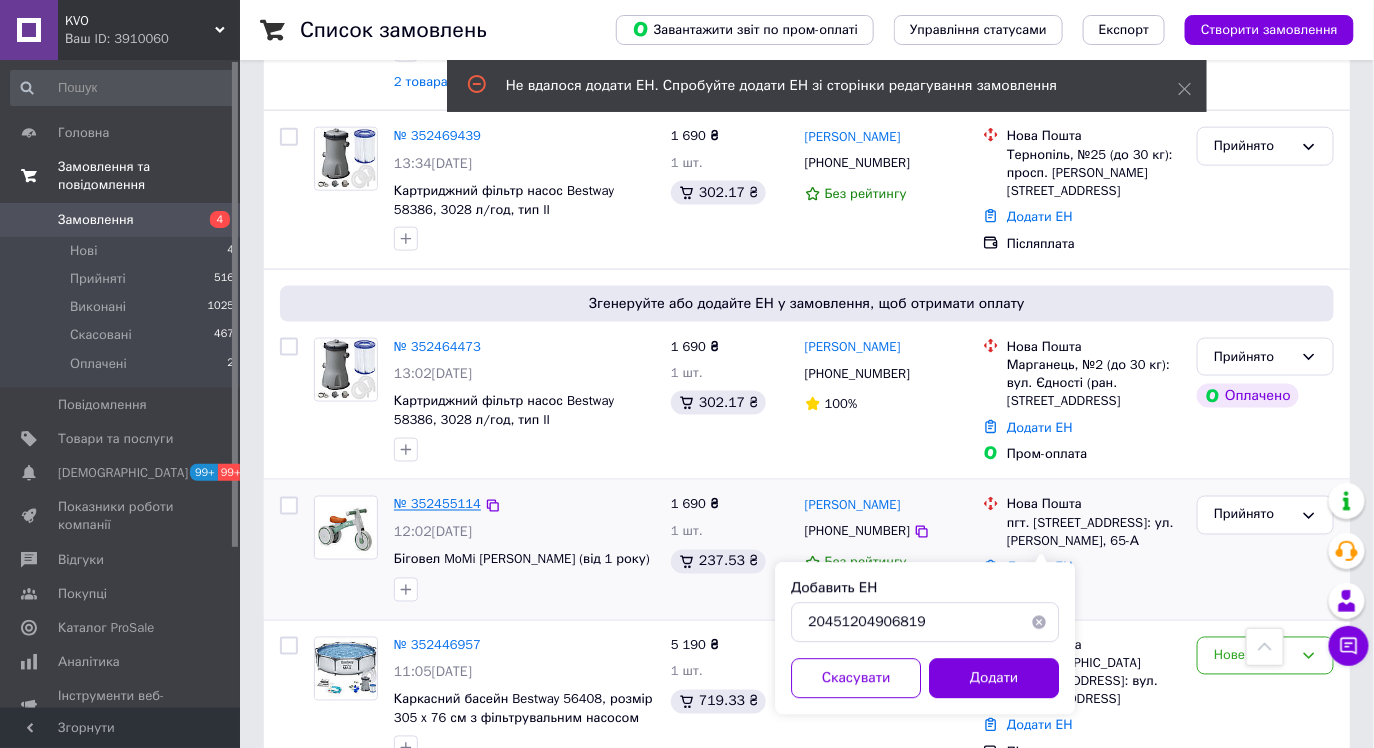 click on "№ 352455114" at bounding box center [437, 504] 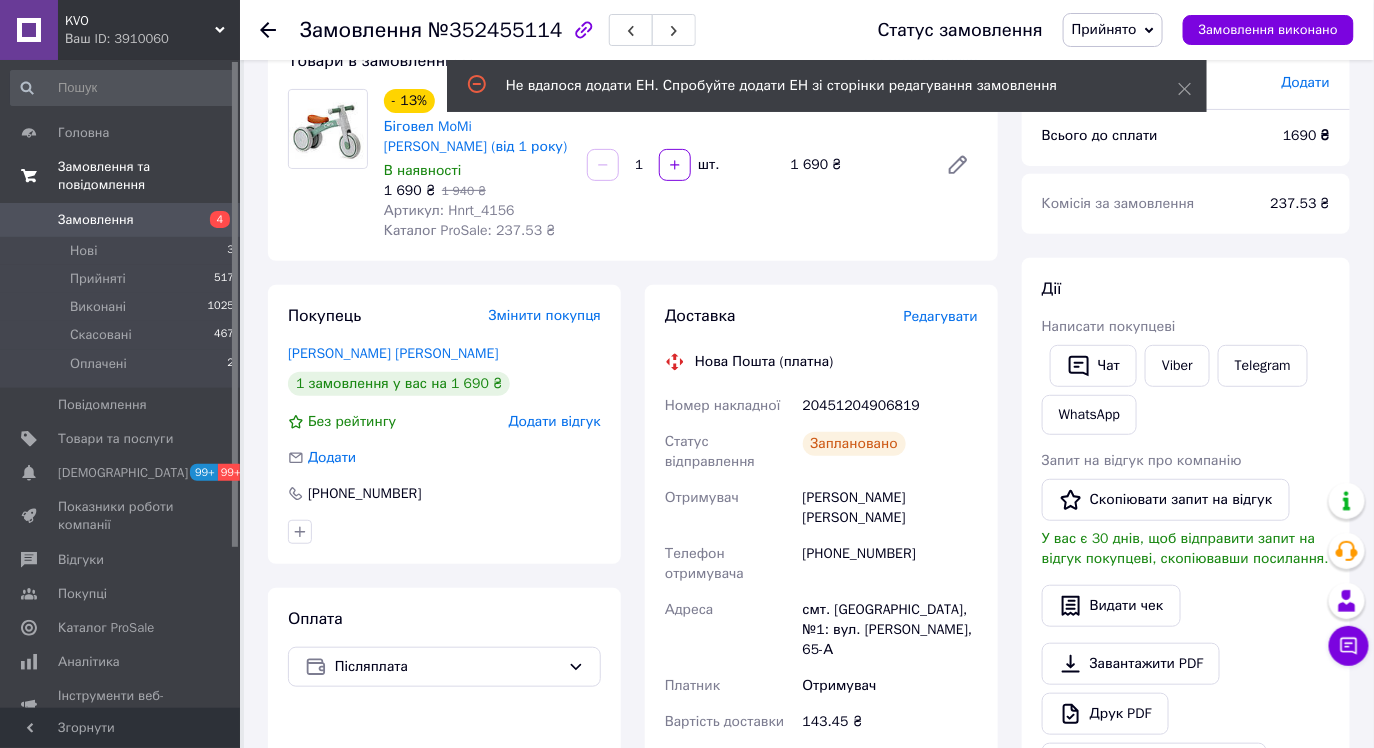 scroll, scrollTop: 140, scrollLeft: 0, axis: vertical 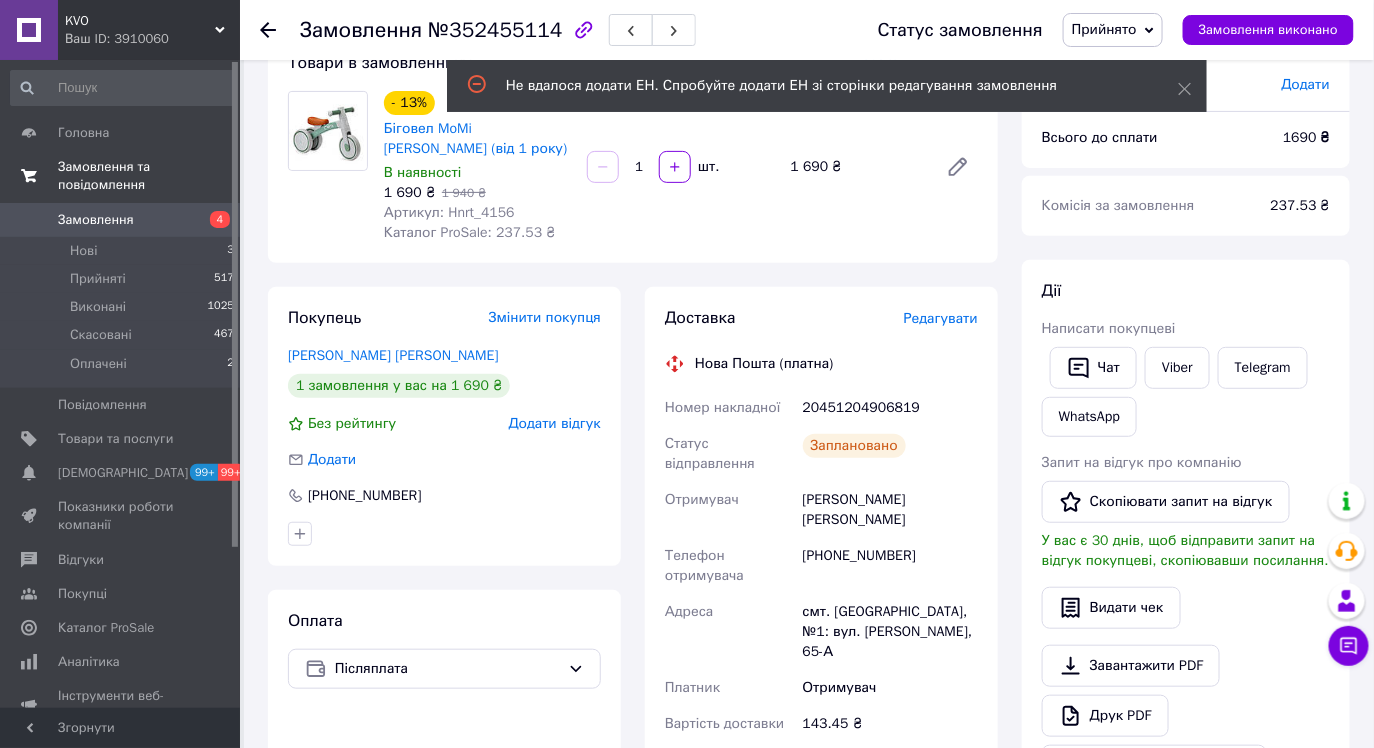 click on "Замовлення" at bounding box center [96, 220] 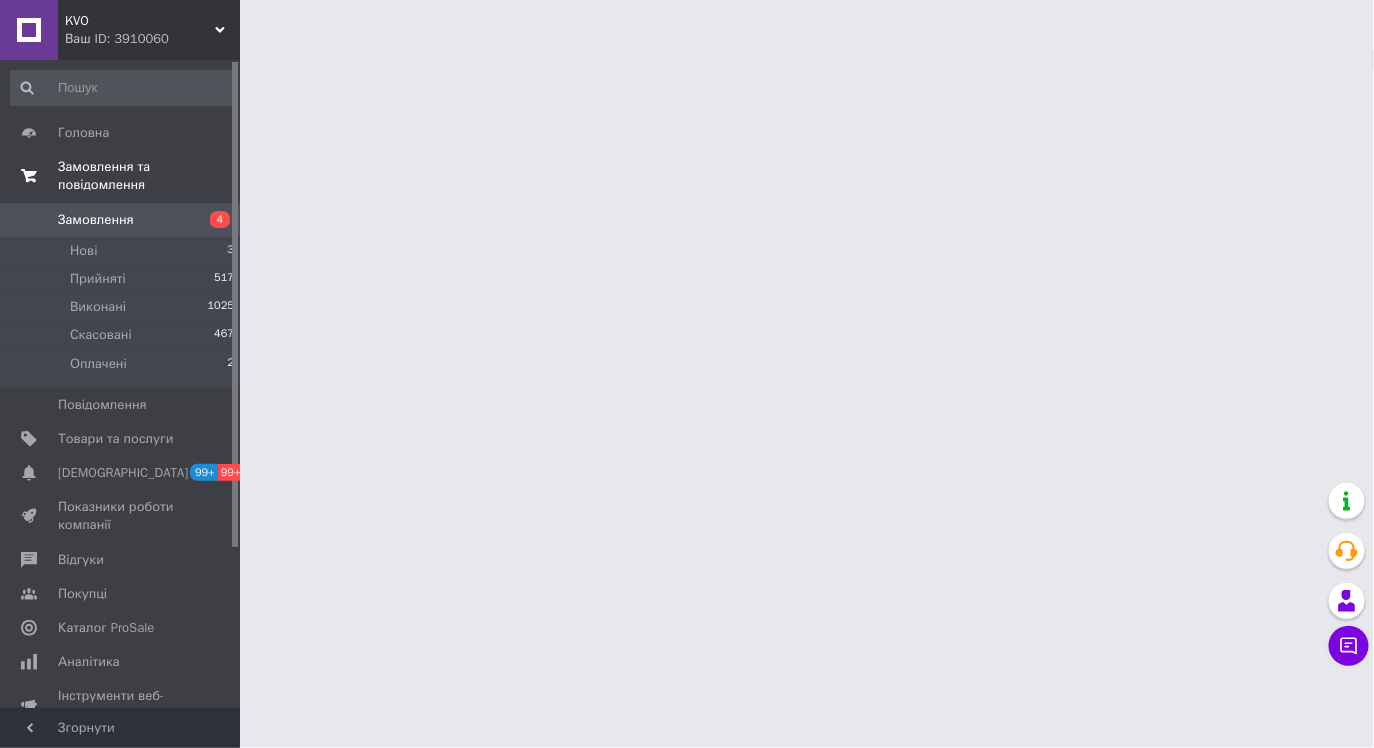 scroll, scrollTop: 0, scrollLeft: 0, axis: both 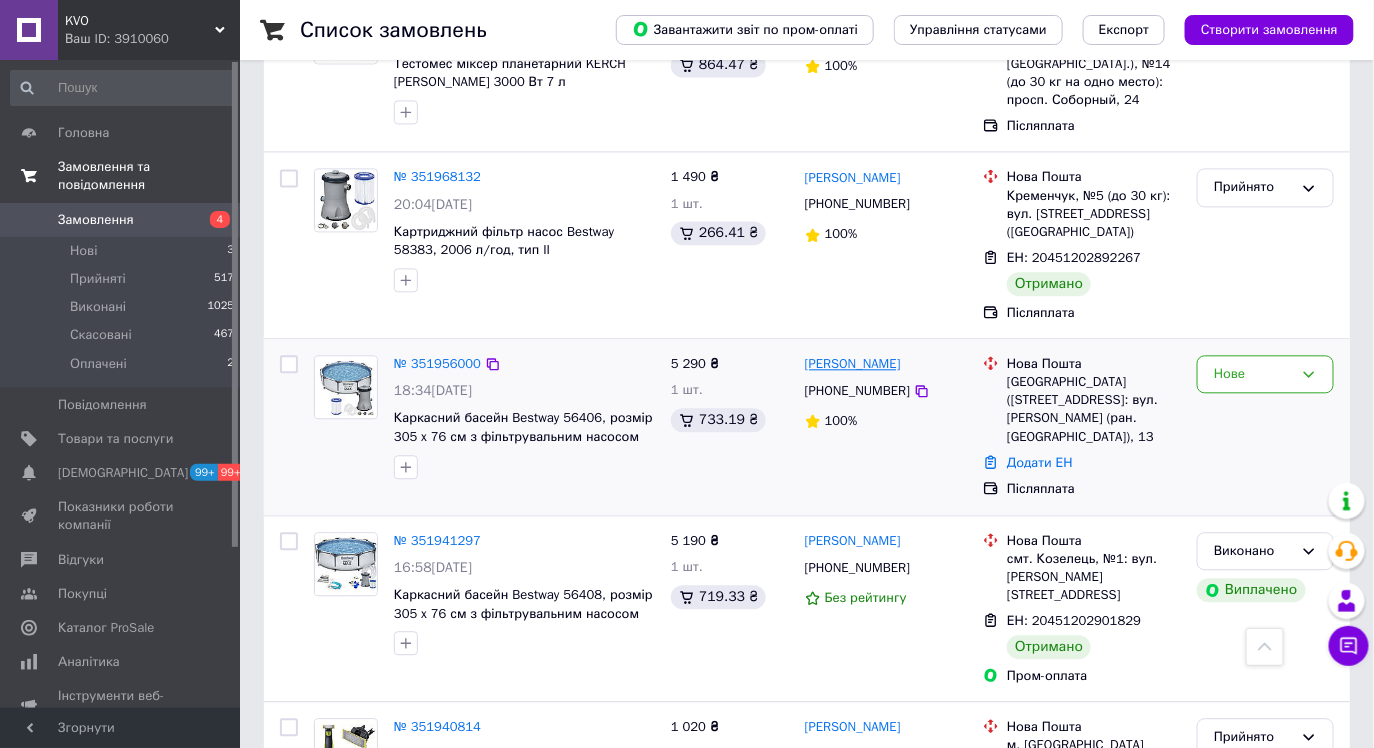 drag, startPoint x: 958, startPoint y: 224, endPoint x: 874, endPoint y: 217, distance: 84.29116 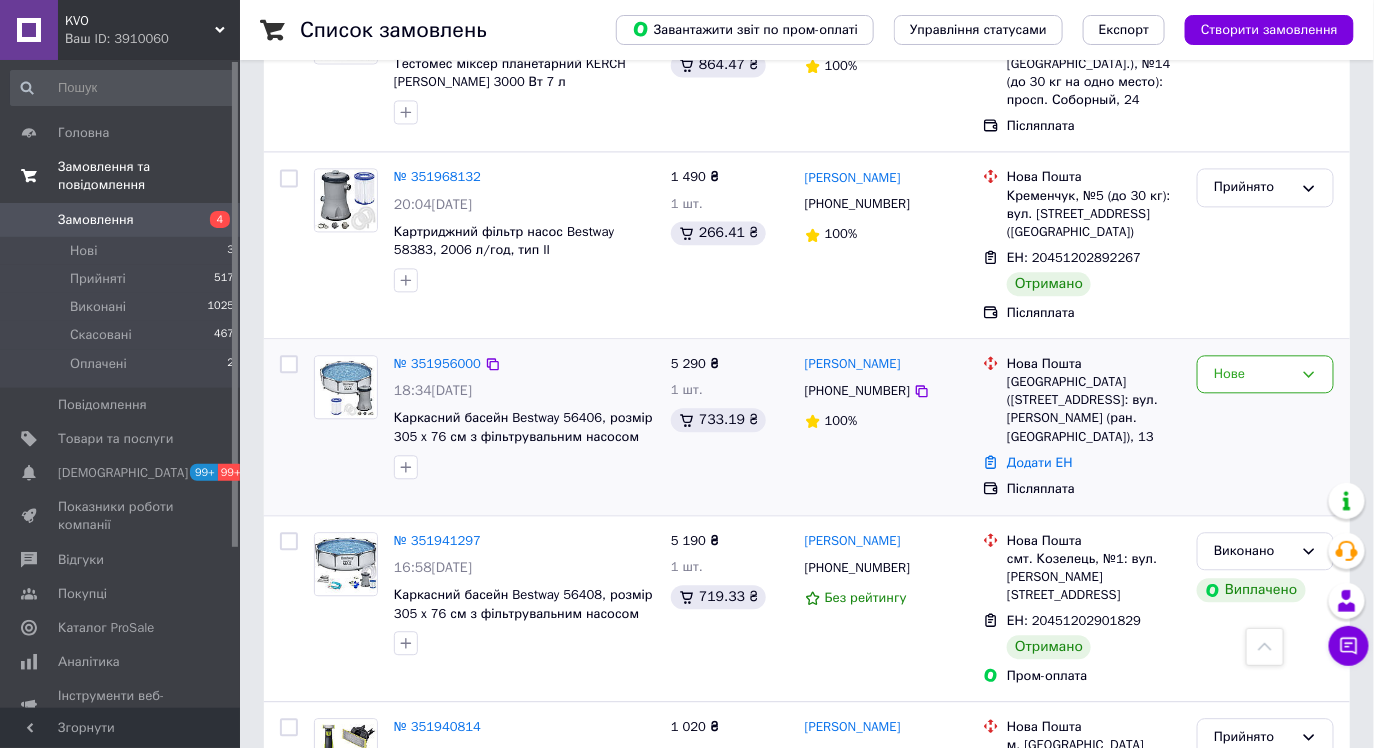 copy on "Чернецов" 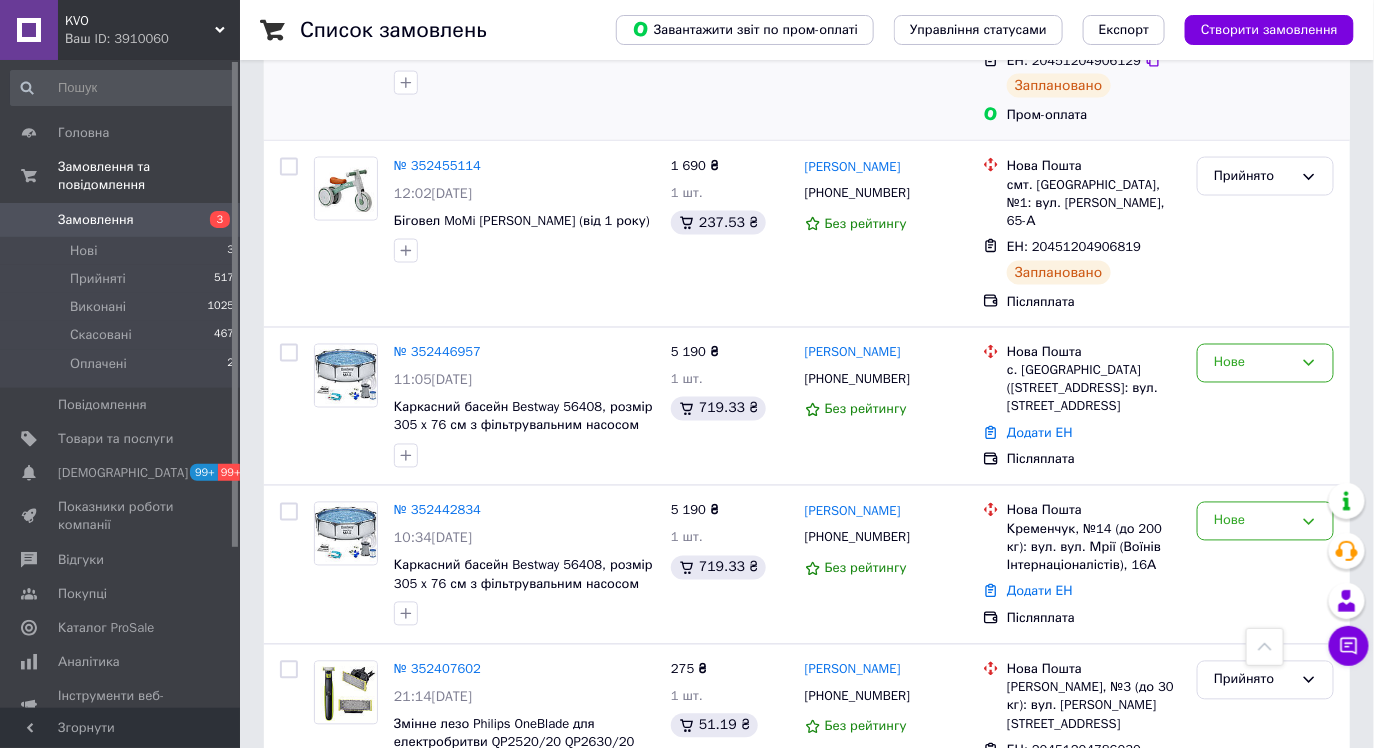 scroll, scrollTop: 977, scrollLeft: 0, axis: vertical 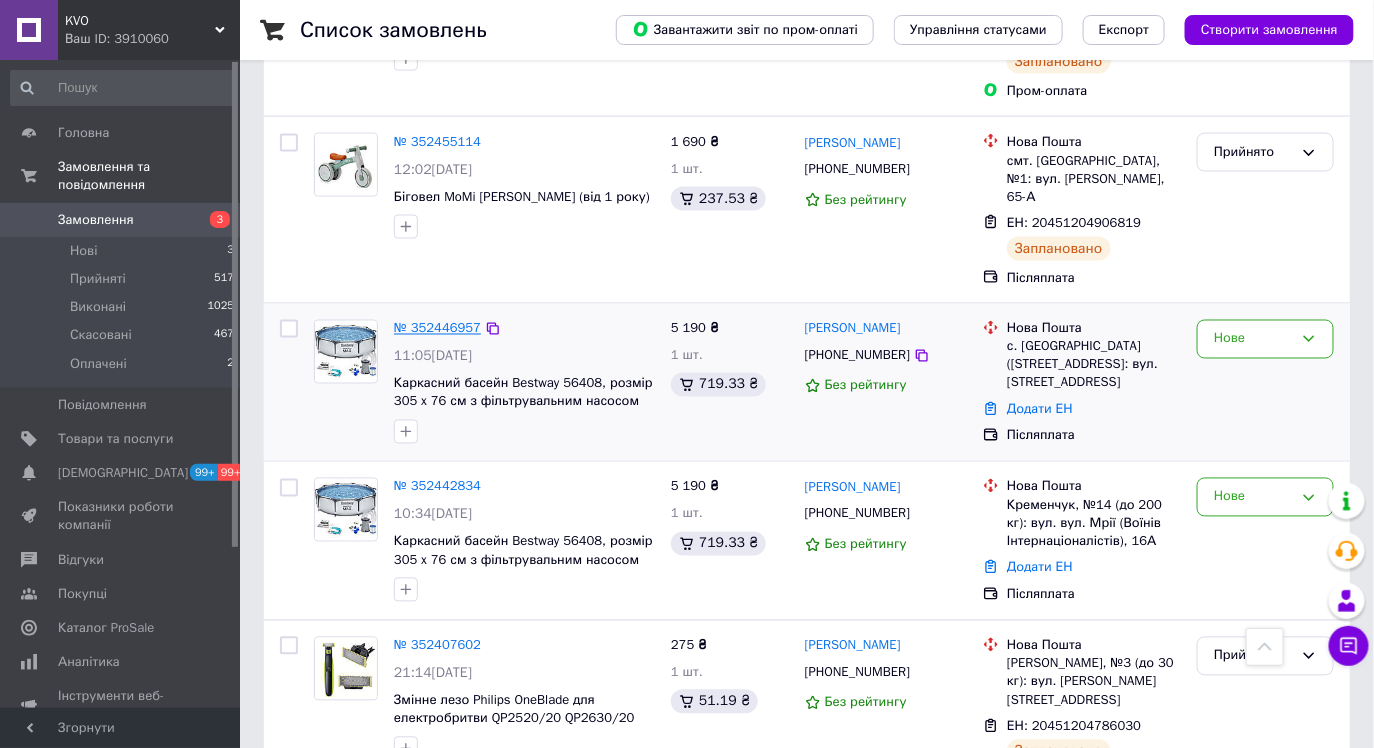 click on "№ 352446957" at bounding box center (437, 328) 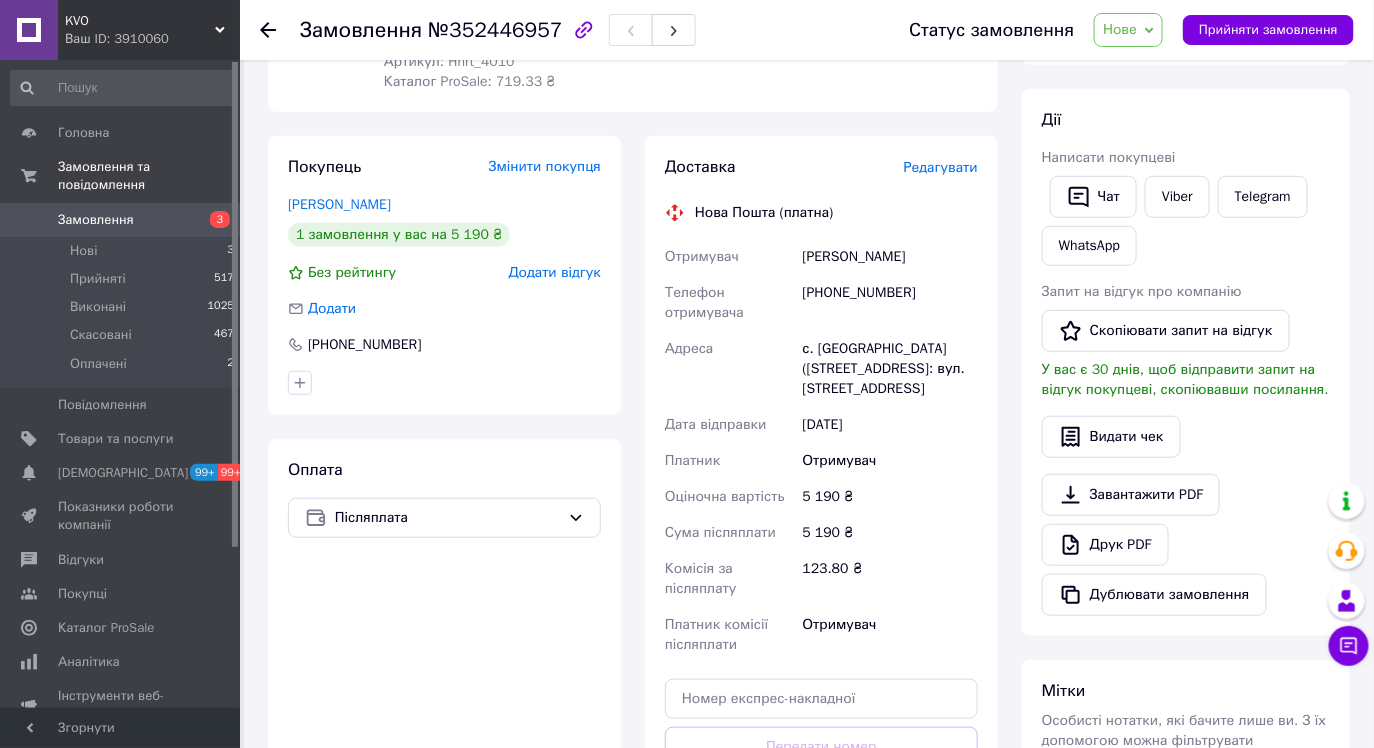 scroll, scrollTop: 332, scrollLeft: 0, axis: vertical 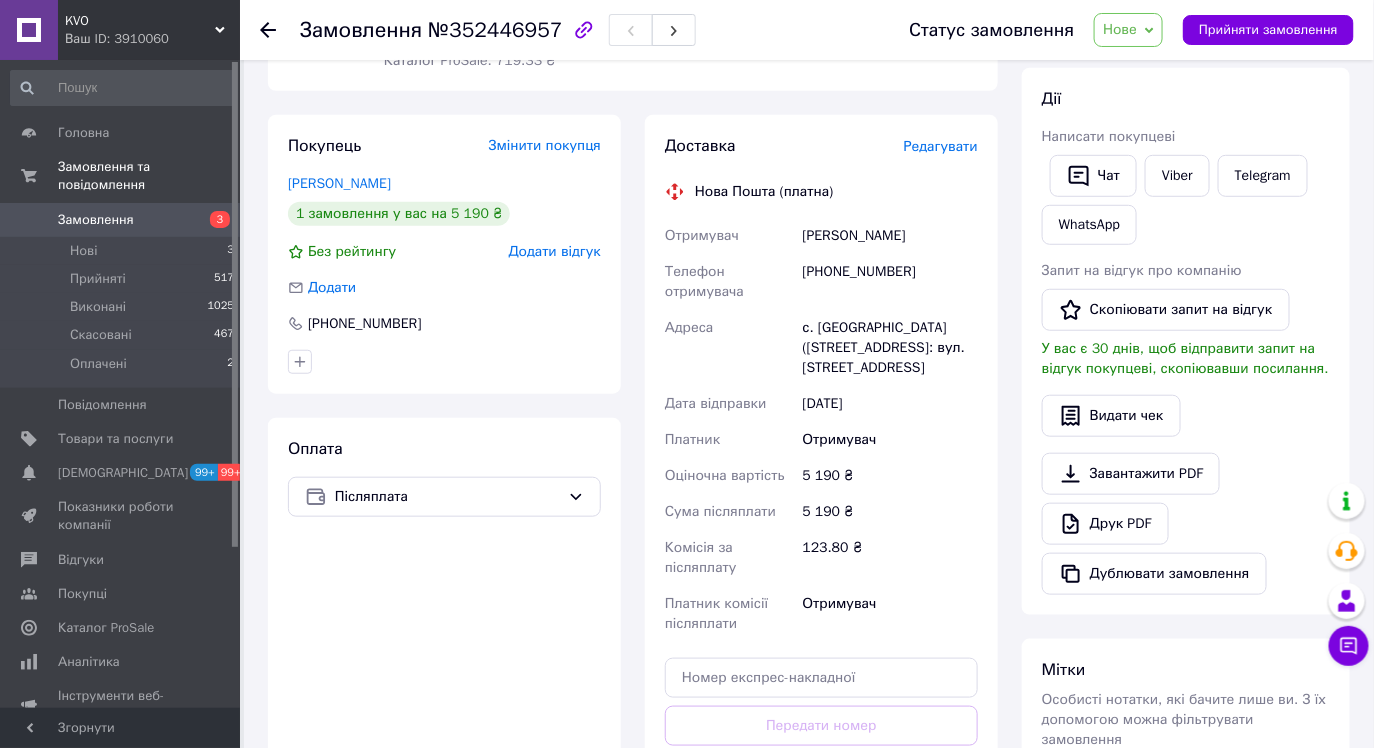 click on "[PHONE_NUMBER]" at bounding box center [890, 282] 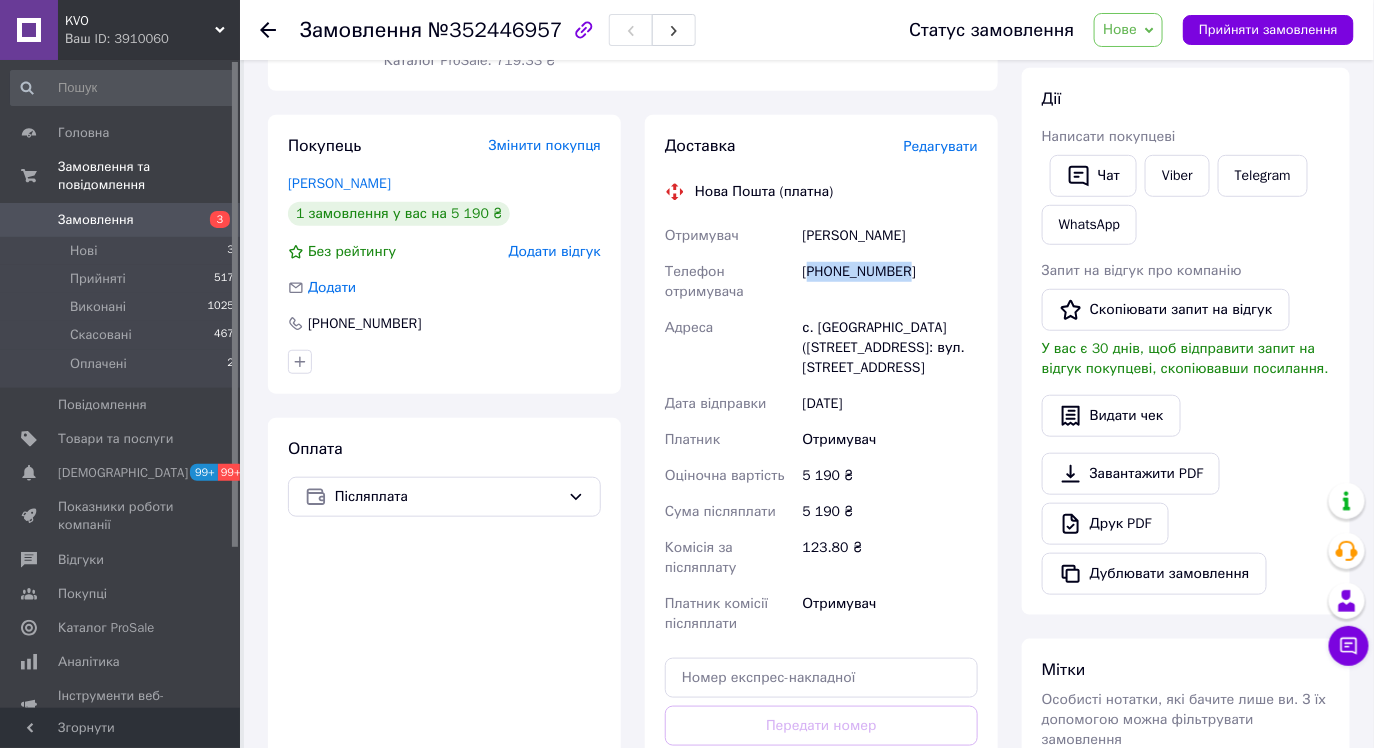 click on "[PHONE_NUMBER]" at bounding box center [890, 282] 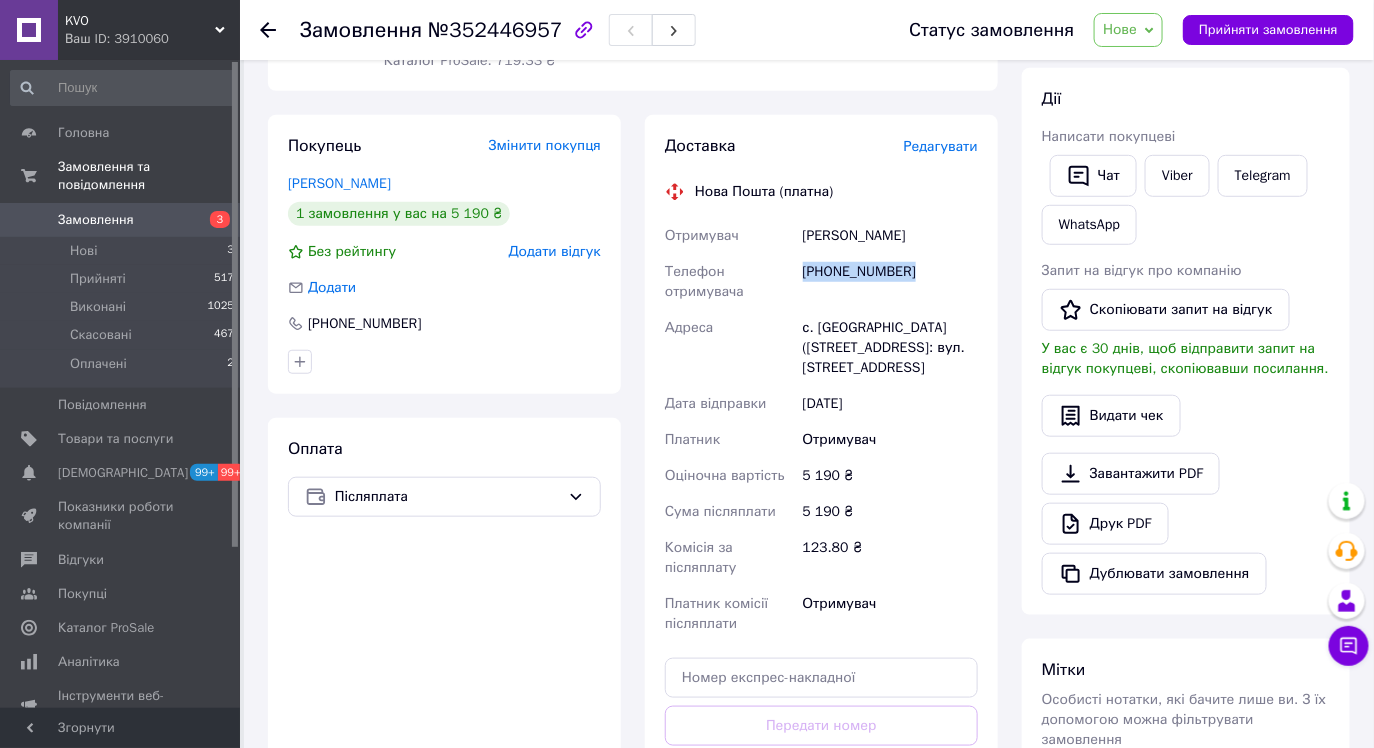 click on "[PHONE_NUMBER]" at bounding box center [890, 282] 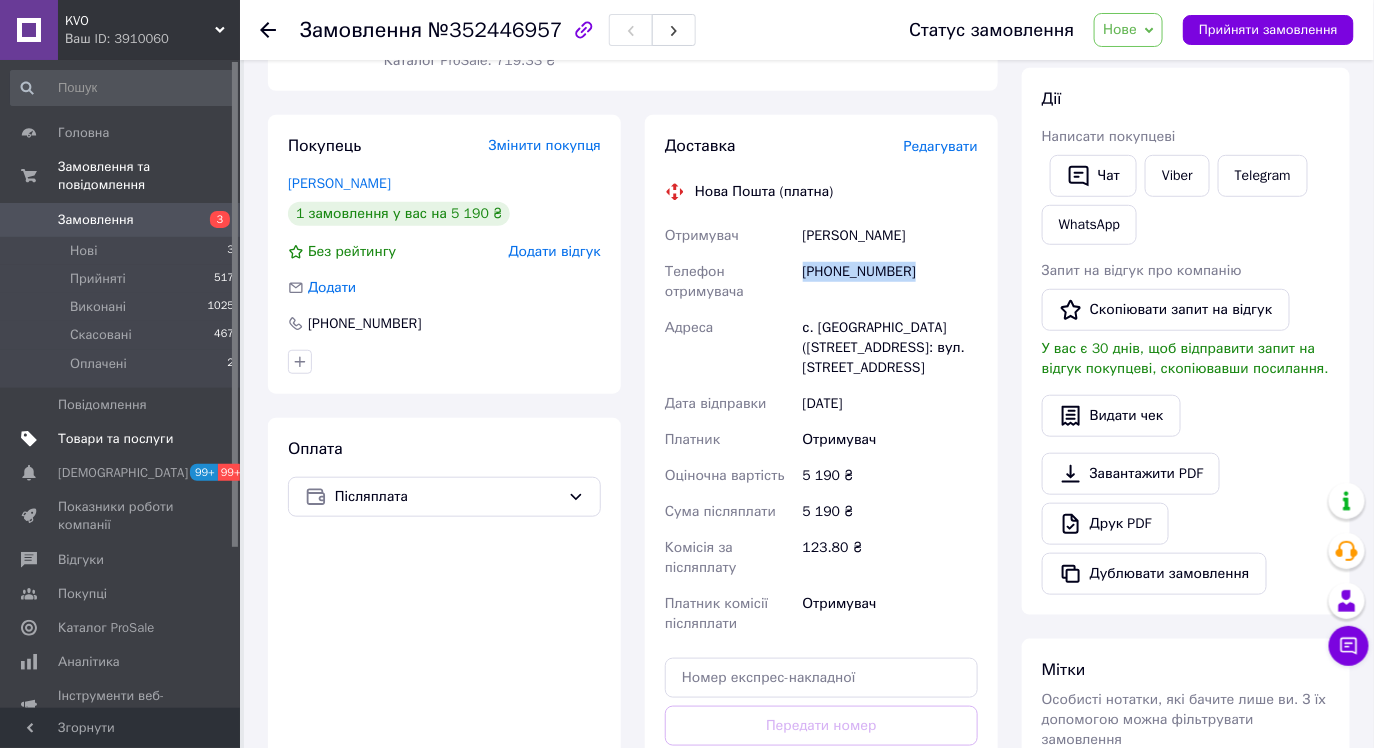 click on "Товари та послуги" at bounding box center (115, 439) 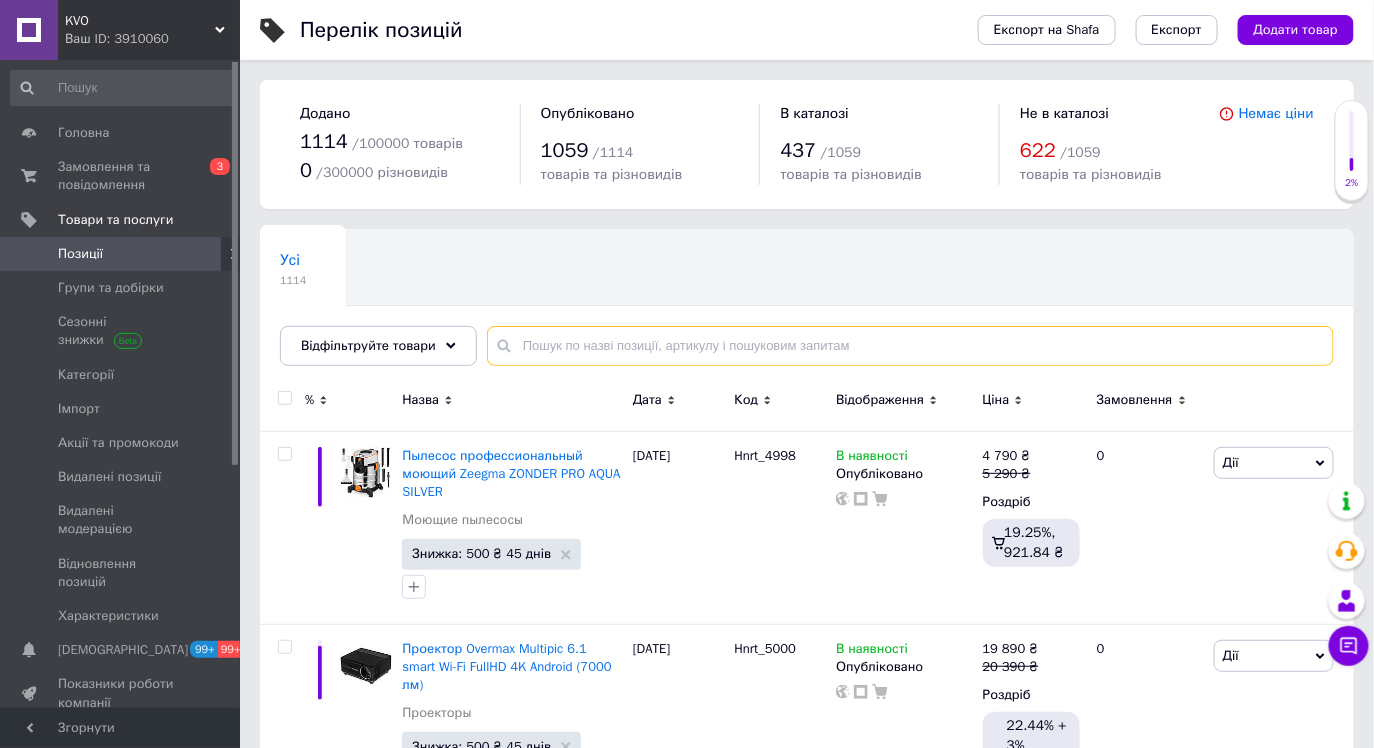 click at bounding box center (910, 346) 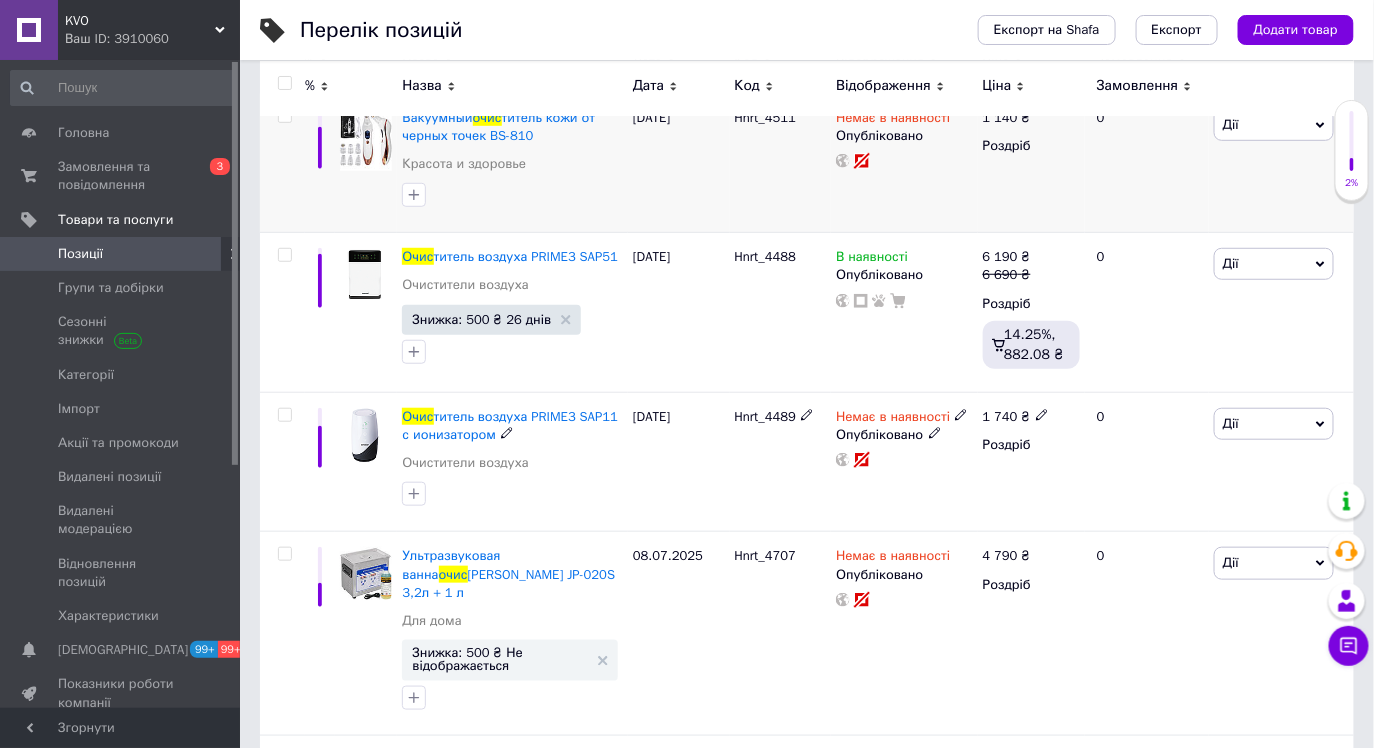 type on "О" 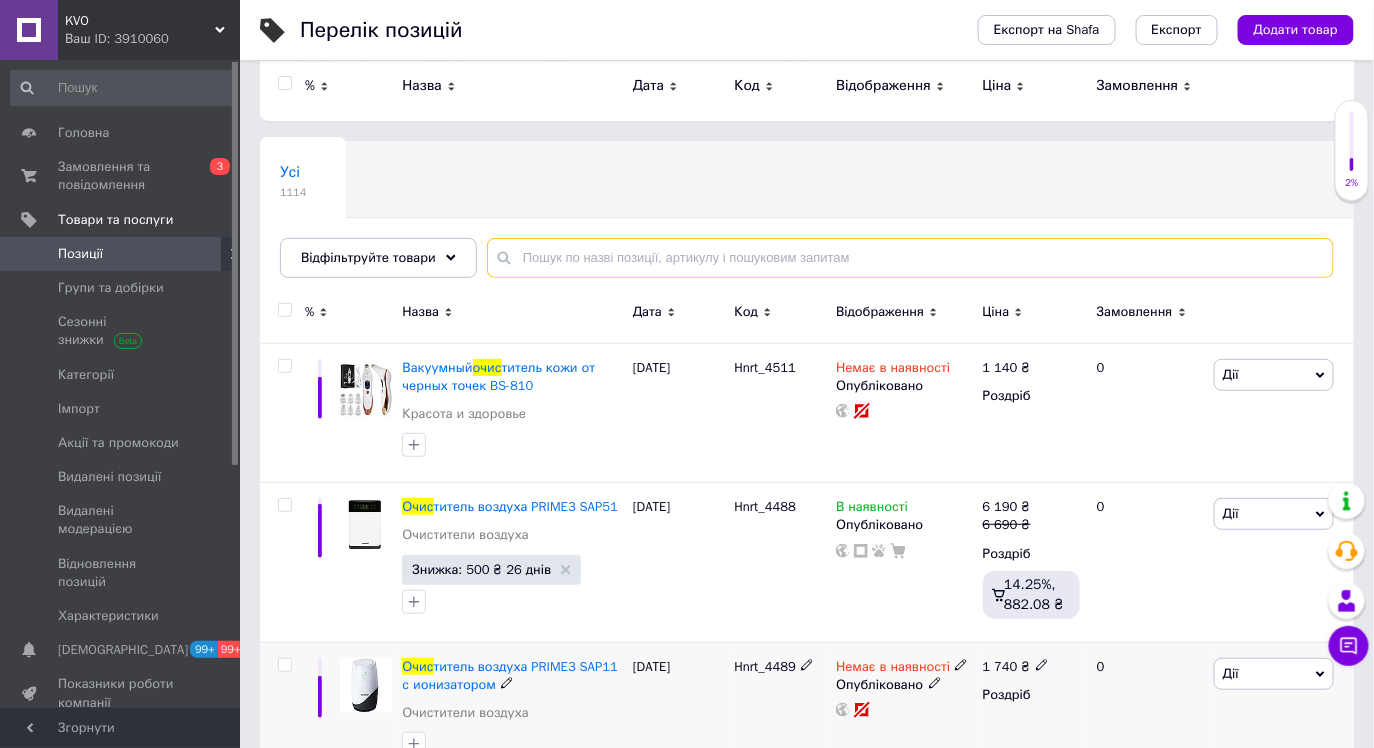 scroll, scrollTop: 0, scrollLeft: 0, axis: both 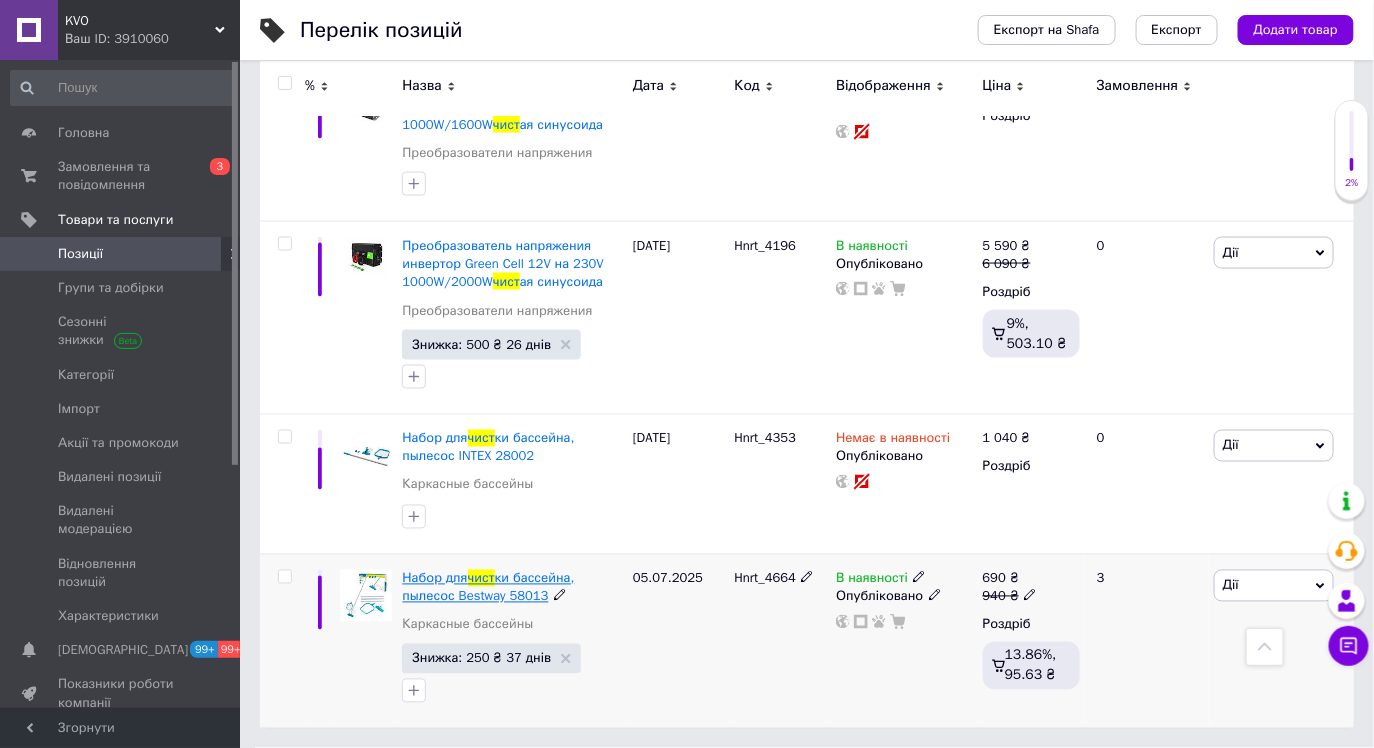 type on "Чист" 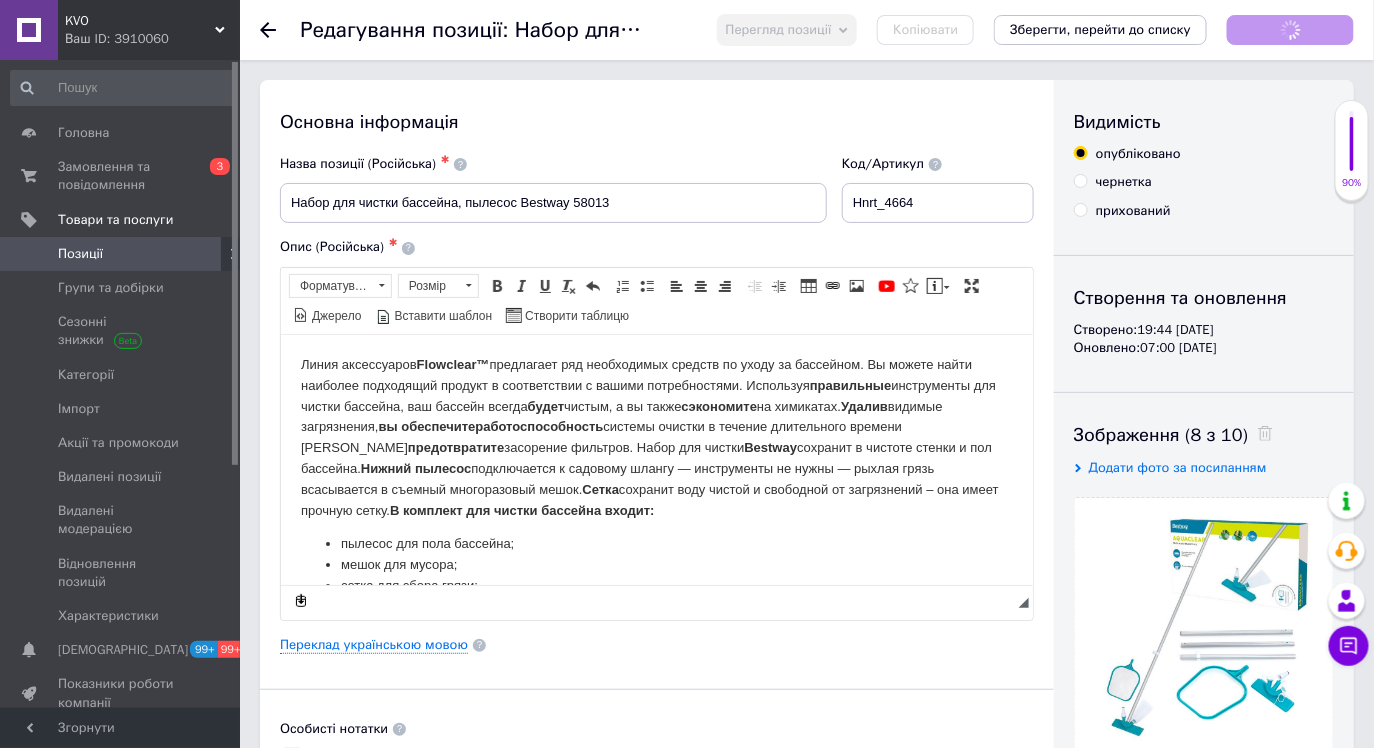 scroll, scrollTop: 0, scrollLeft: 0, axis: both 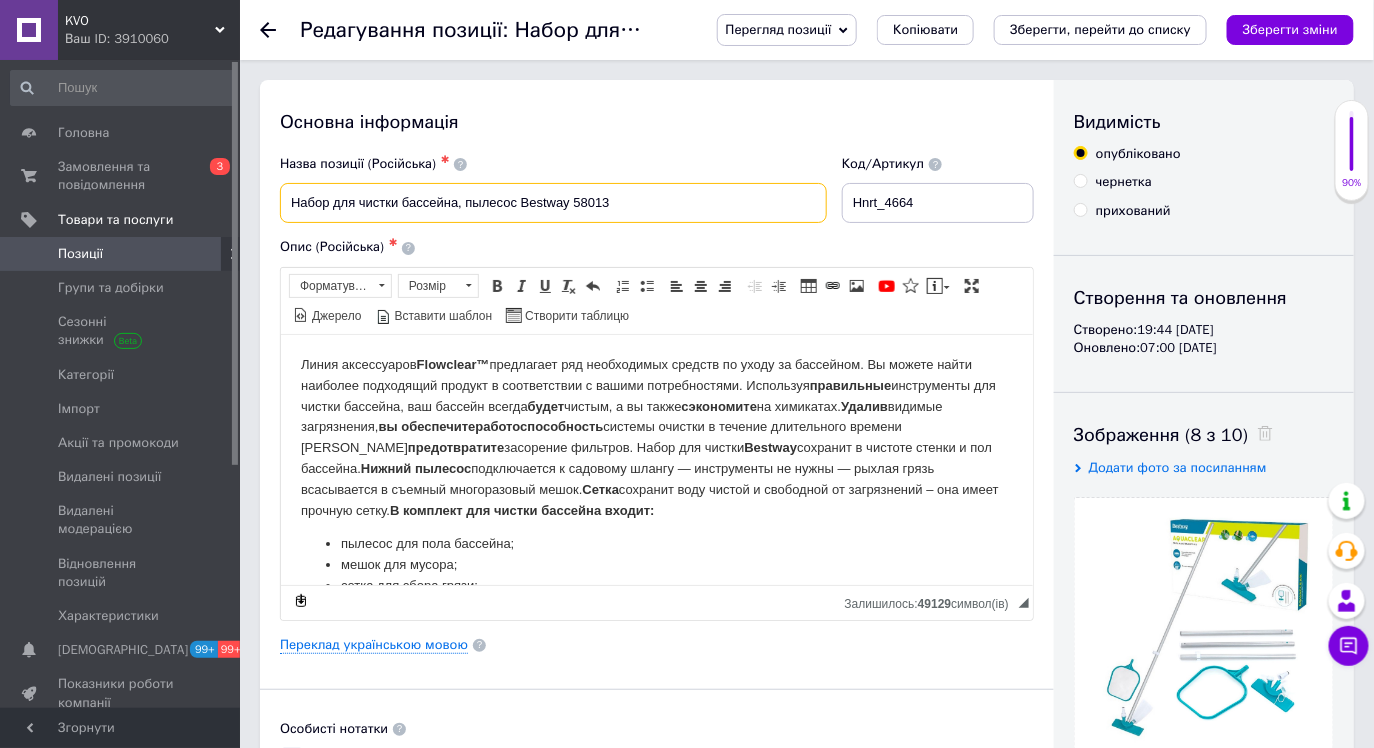 click on "Набор для чистки бассейна, пылесос Bestway 58013" at bounding box center [553, 203] 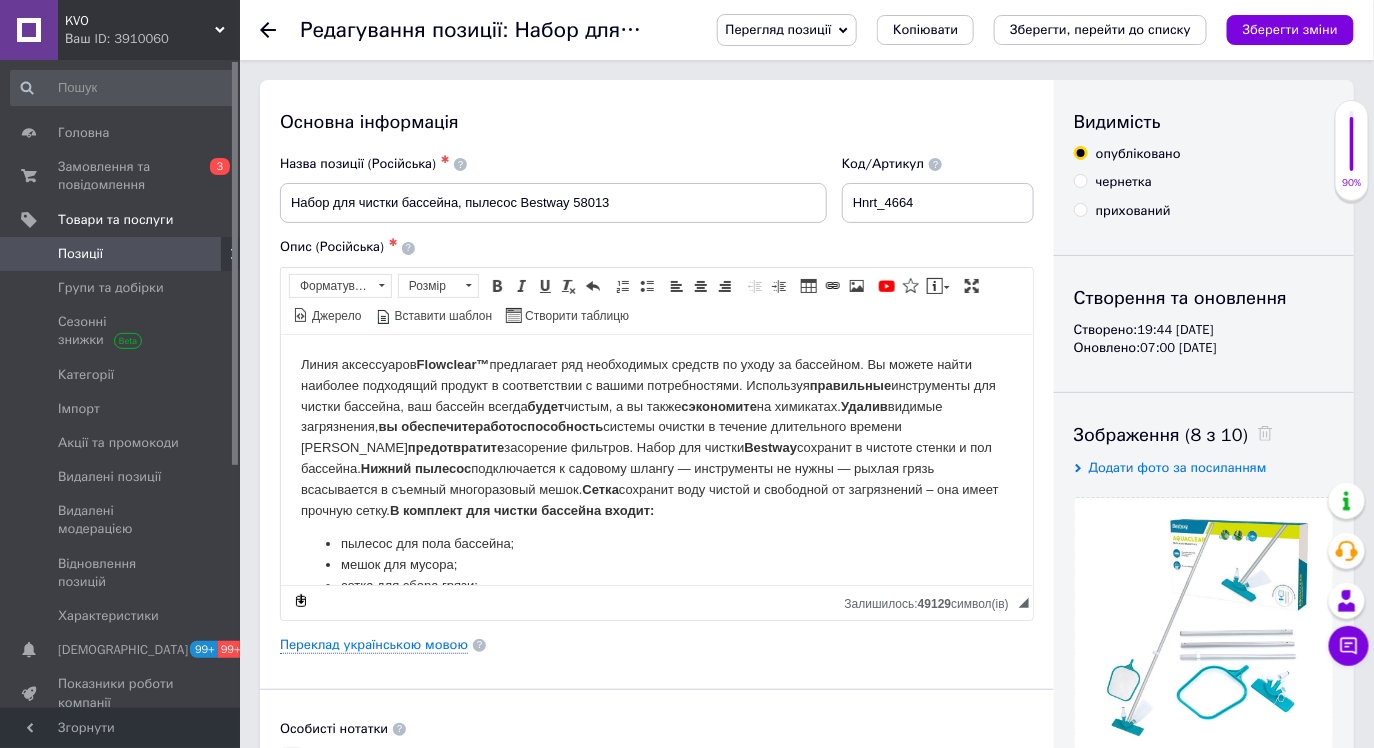 click on "Позиції" at bounding box center (121, 254) 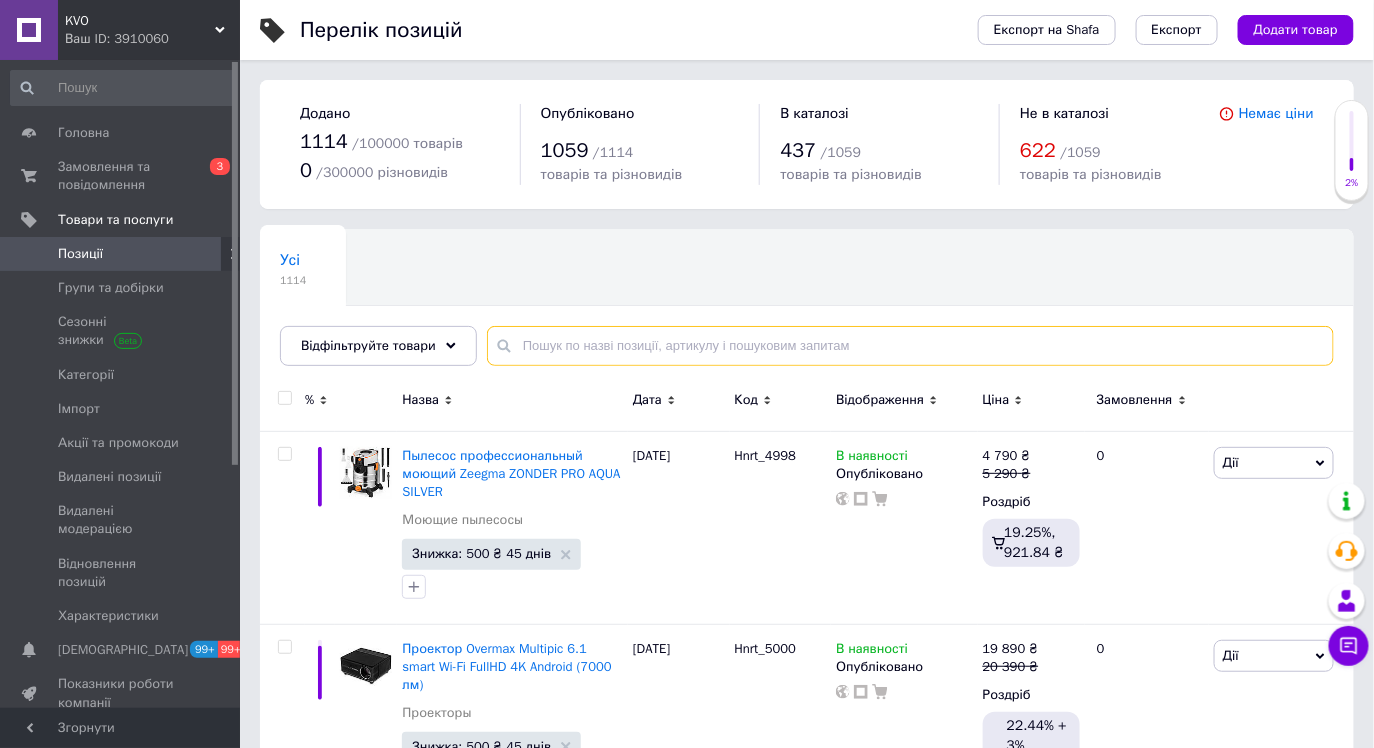 click at bounding box center (910, 346) 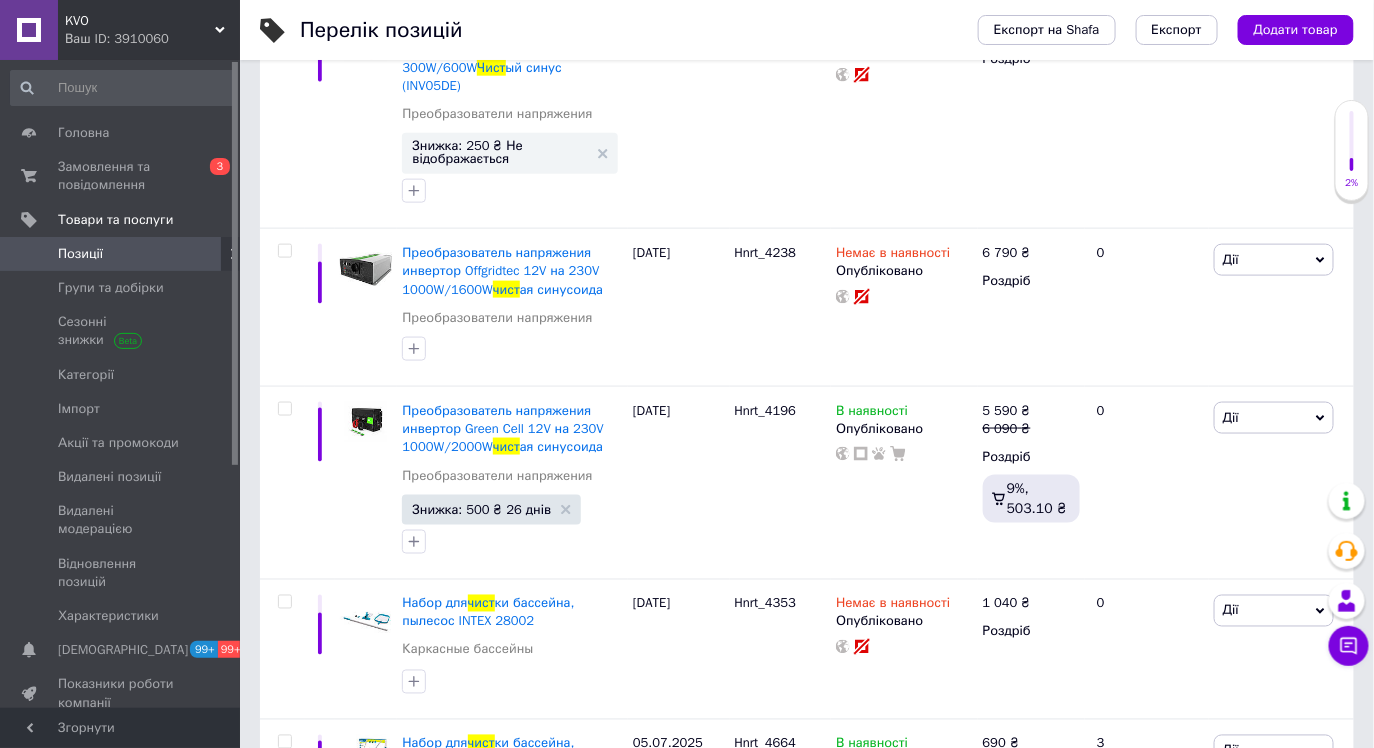 scroll, scrollTop: 841, scrollLeft: 0, axis: vertical 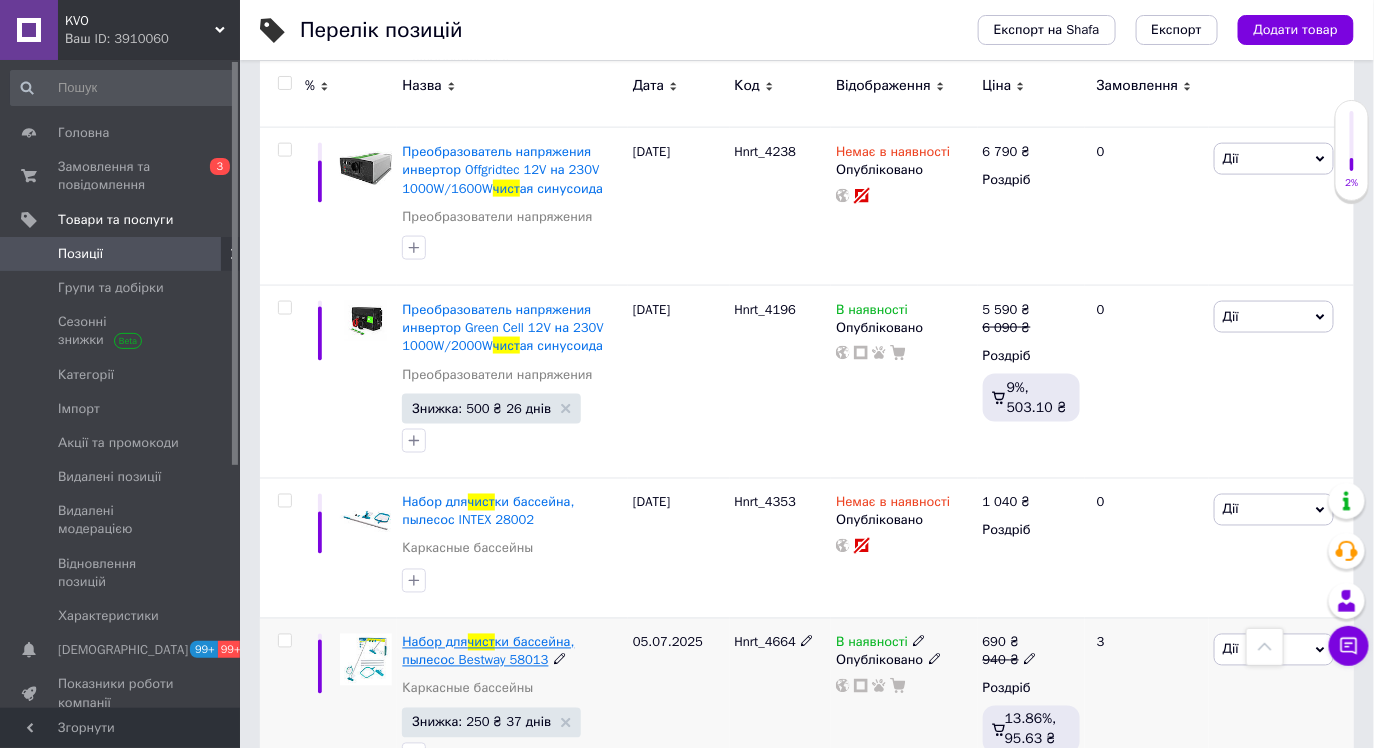 type on "чист" 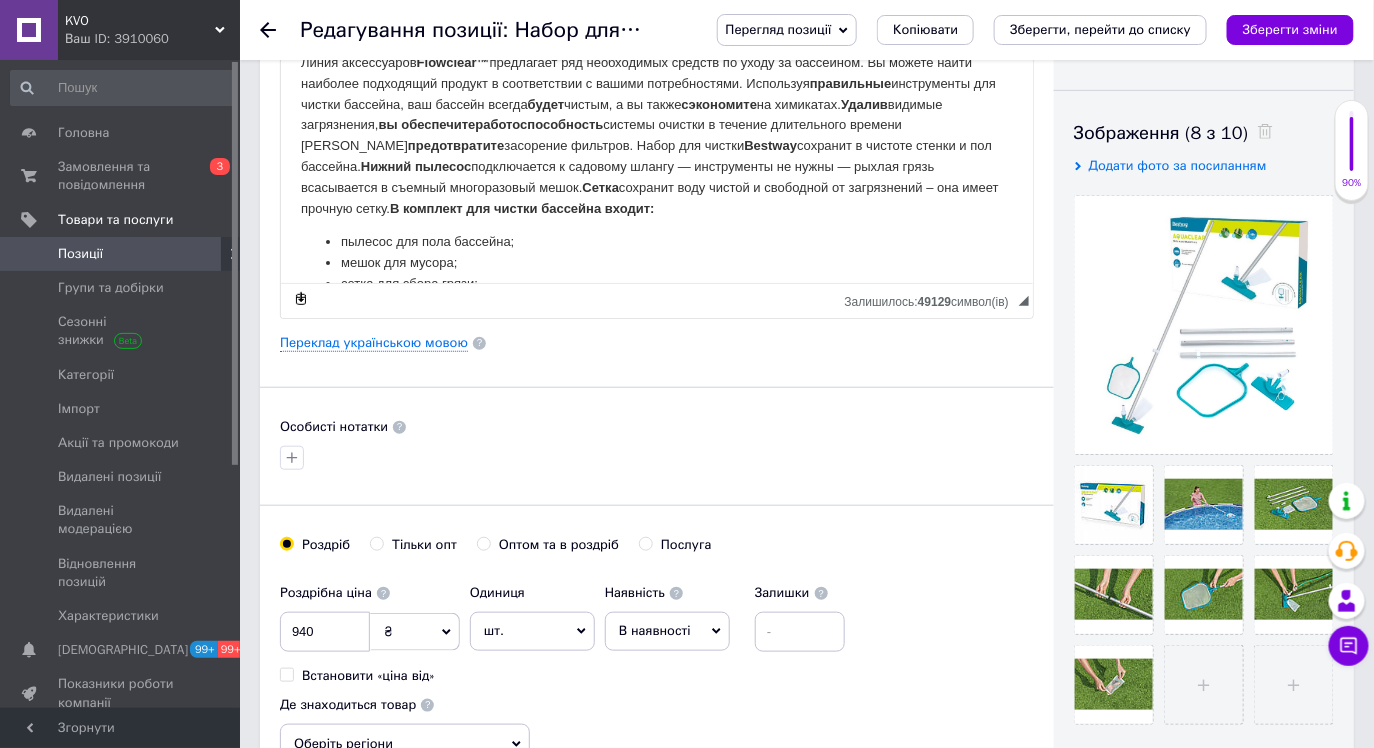 scroll, scrollTop: 0, scrollLeft: 0, axis: both 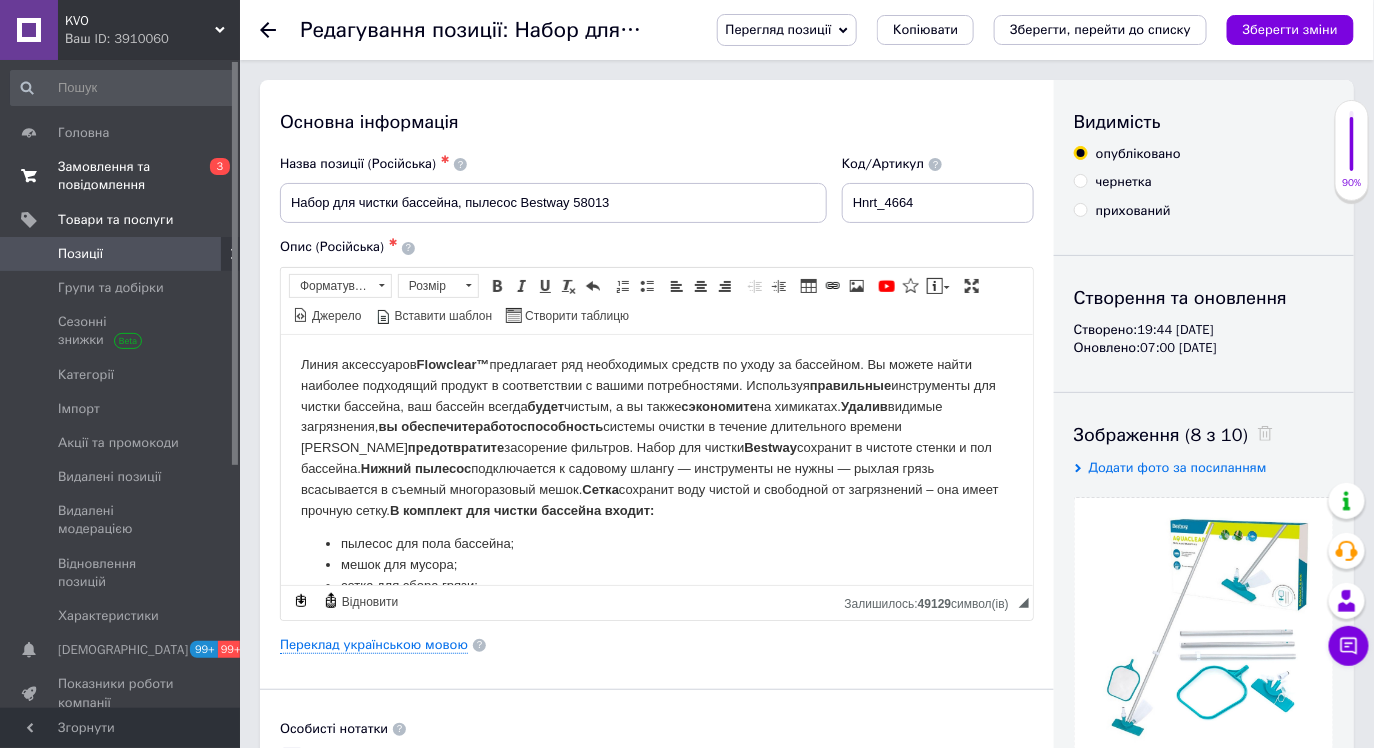 click on "Замовлення та повідомлення" at bounding box center (121, 176) 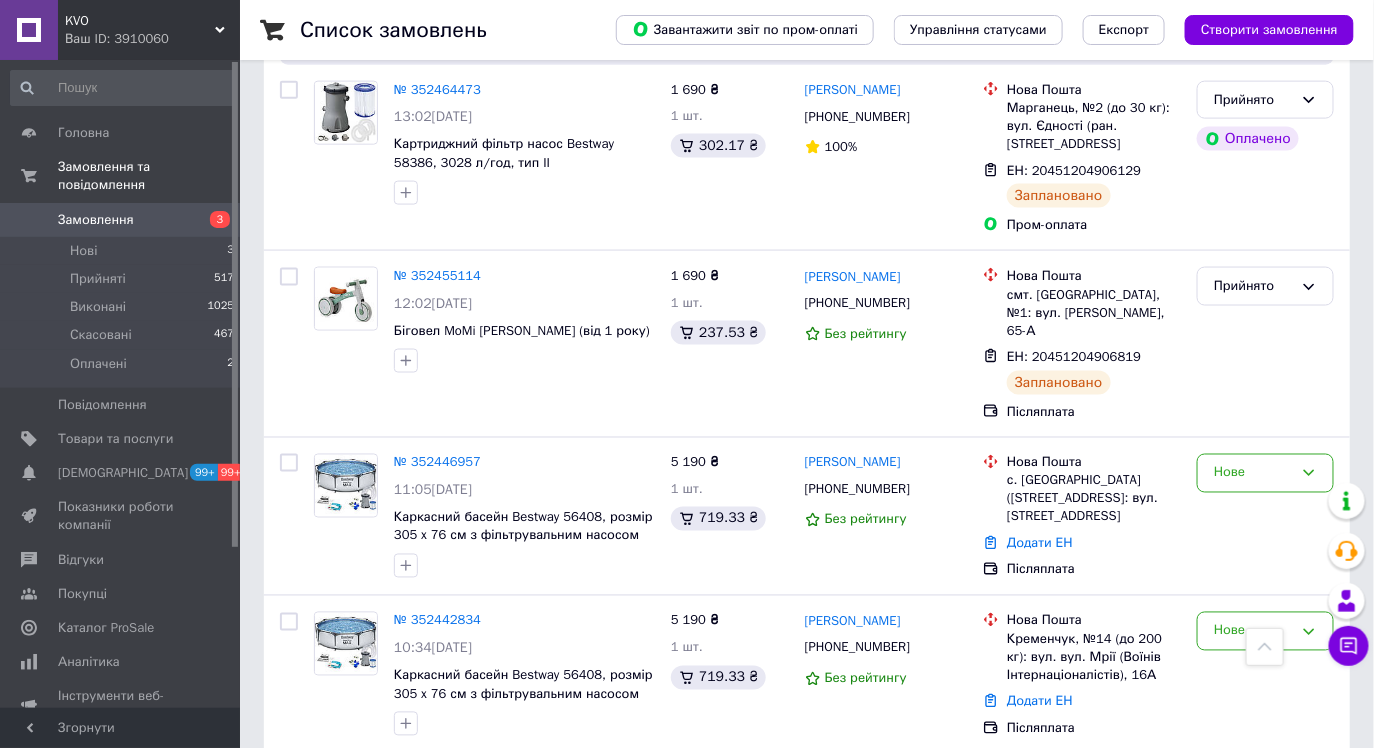 scroll, scrollTop: 880, scrollLeft: 0, axis: vertical 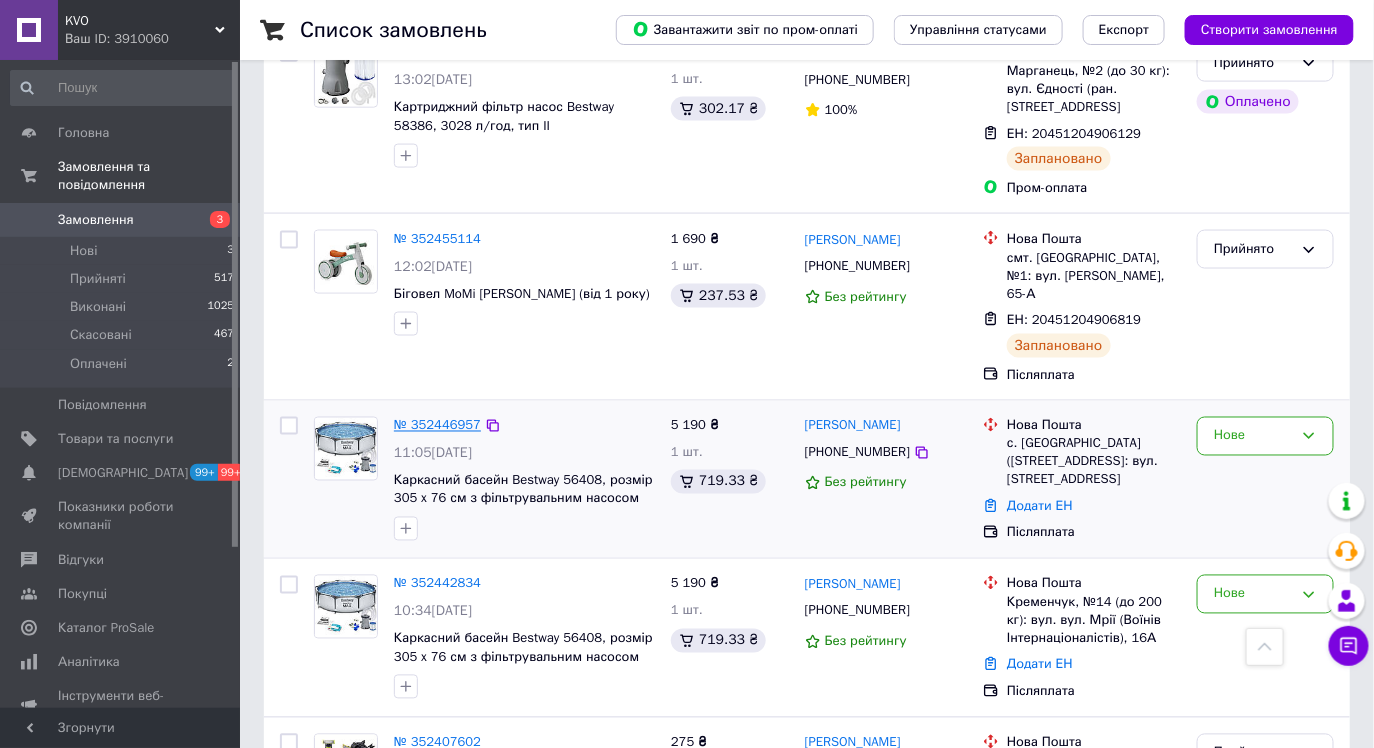click on "№ 352446957" at bounding box center [437, 425] 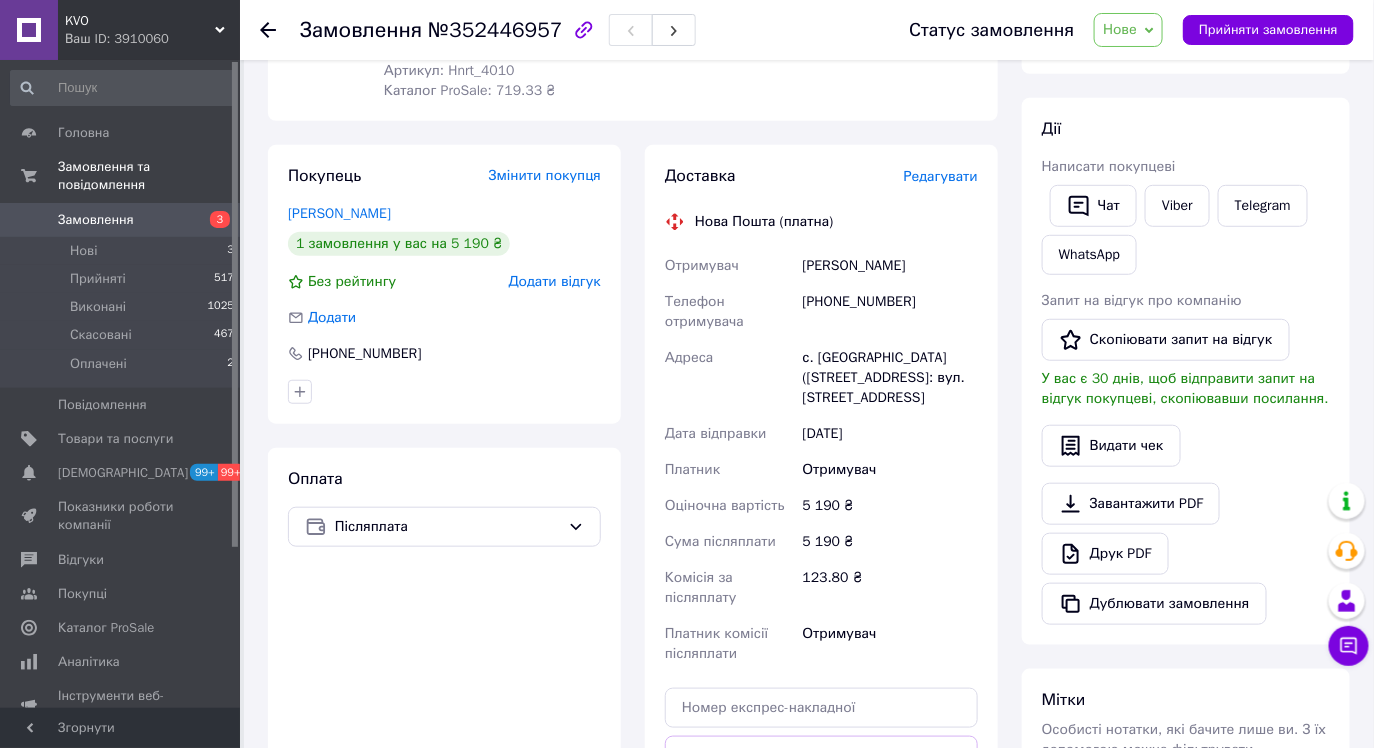 scroll, scrollTop: 300, scrollLeft: 0, axis: vertical 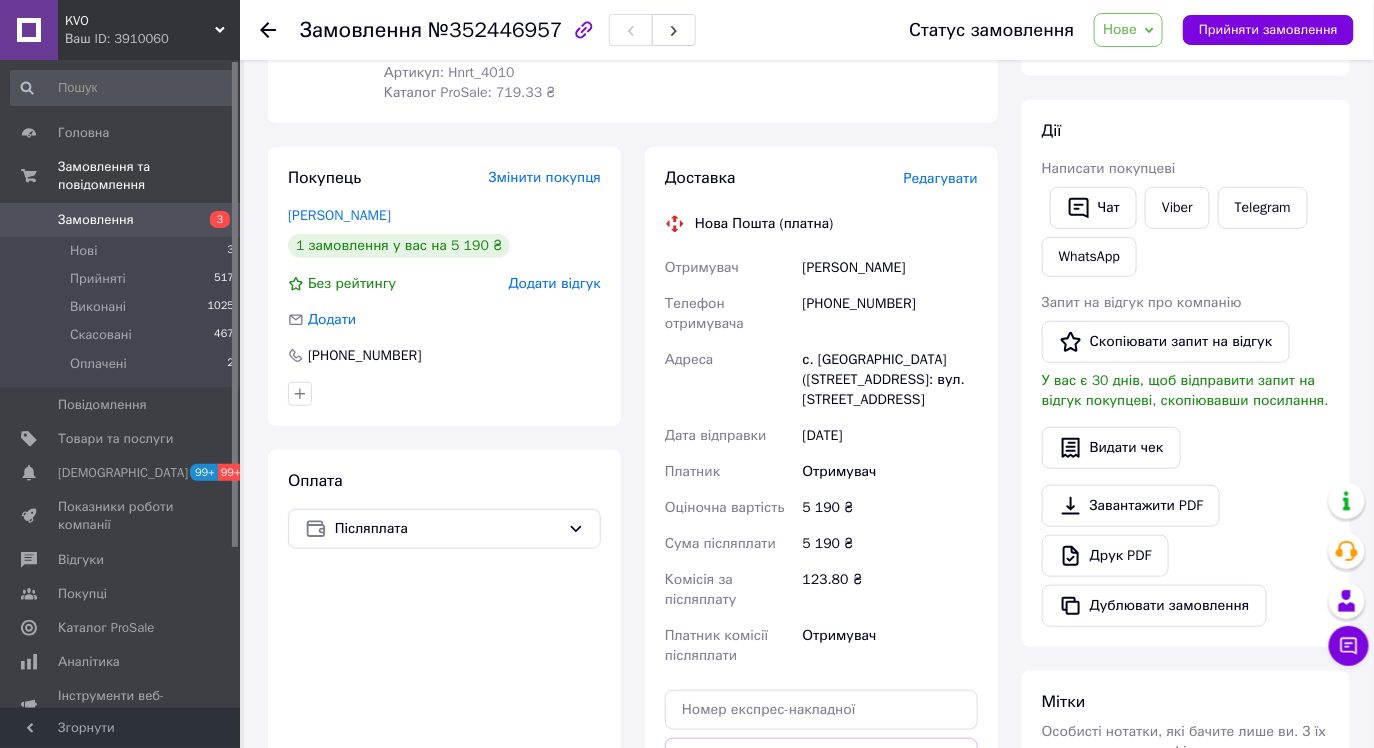 click on "[PHONE_NUMBER]" at bounding box center (890, 314) 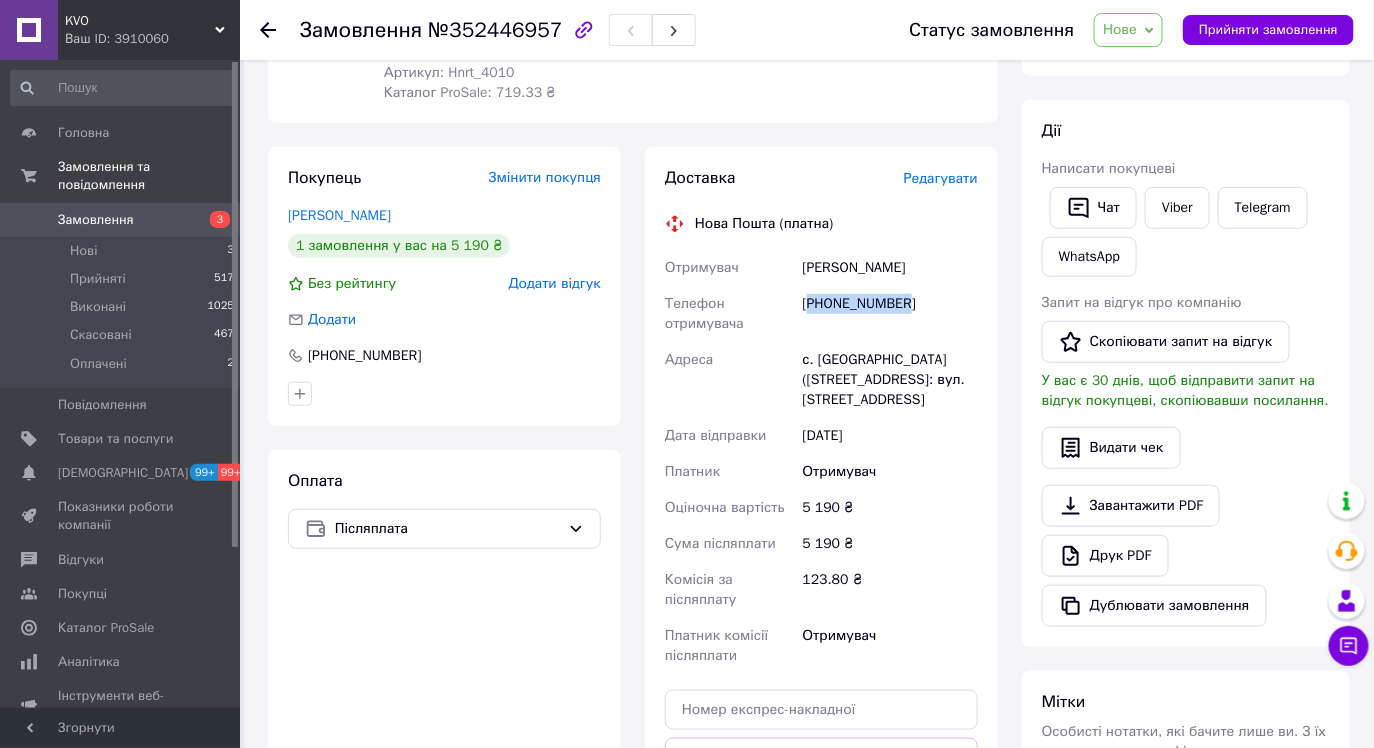 click on "[PHONE_NUMBER]" at bounding box center (890, 314) 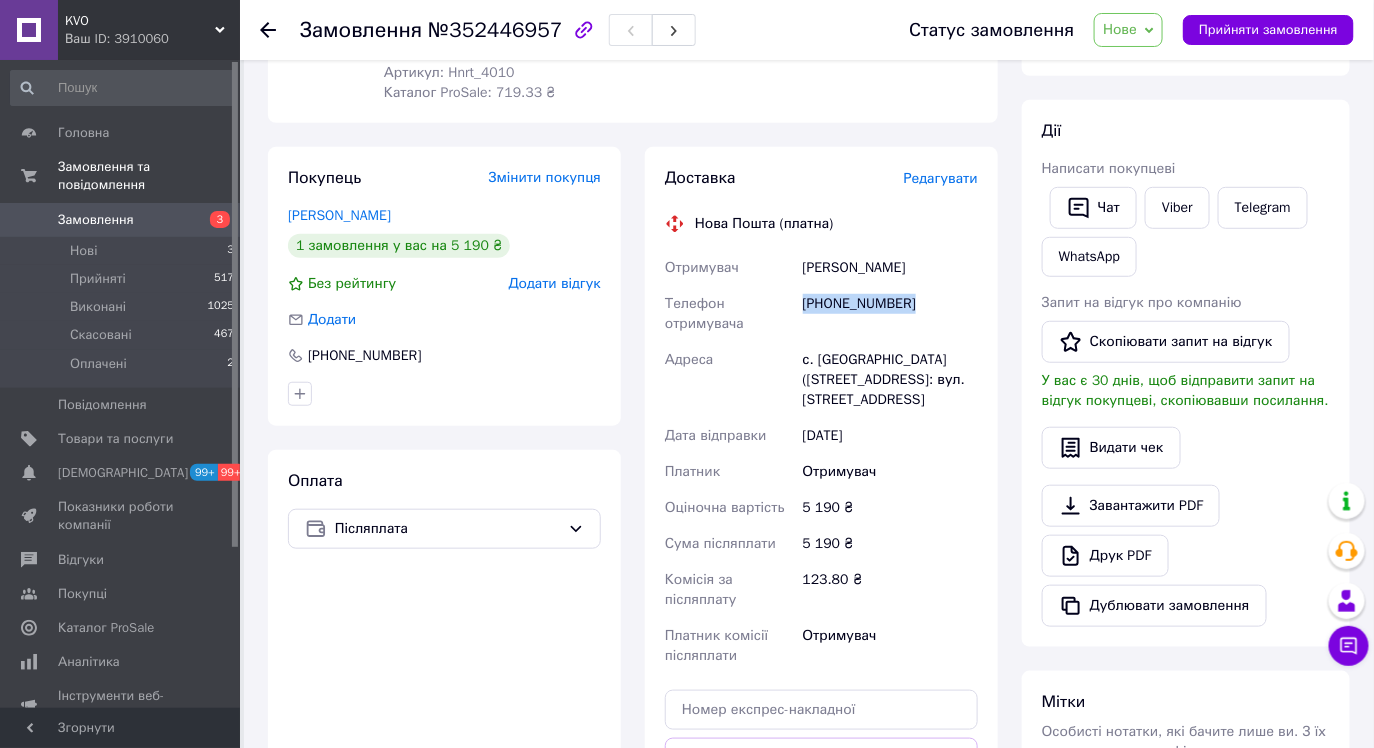 click on "[PHONE_NUMBER]" at bounding box center [890, 314] 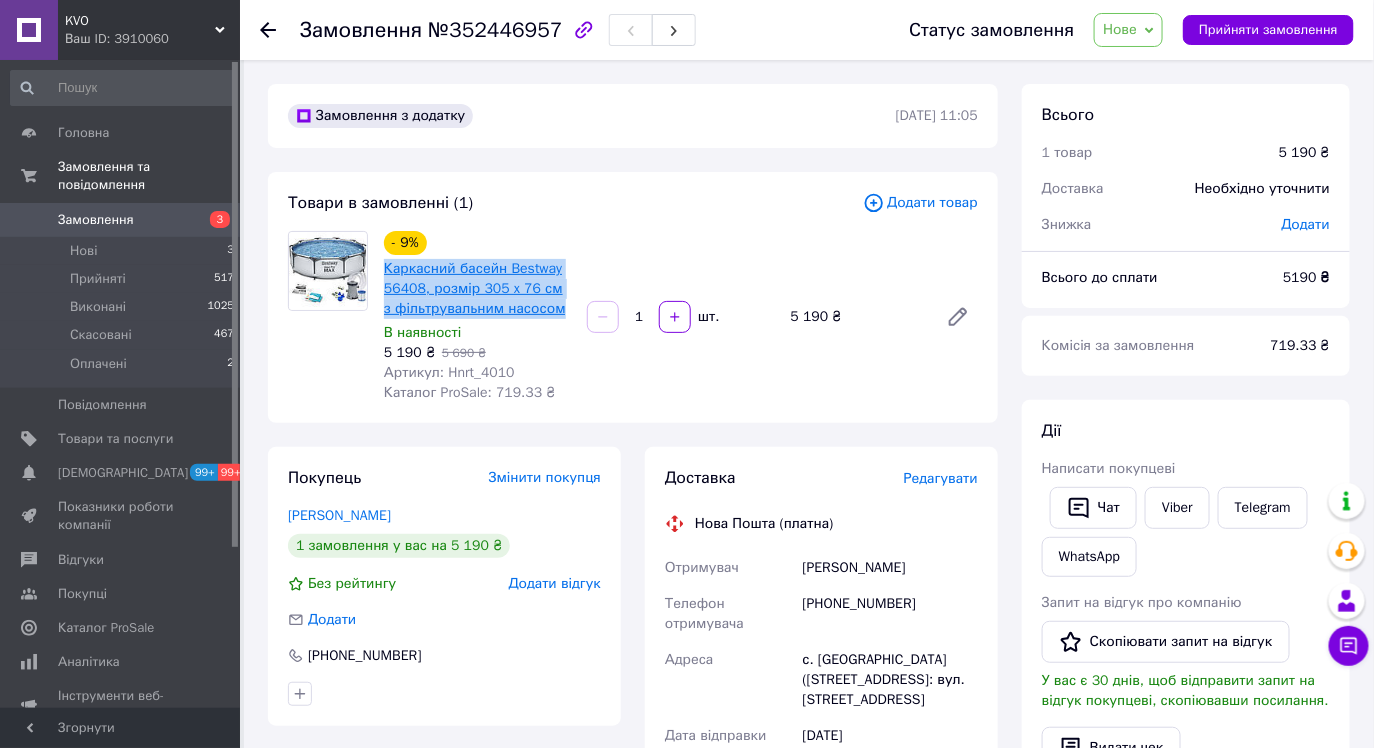 drag, startPoint x: 379, startPoint y: 263, endPoint x: 565, endPoint y: 316, distance: 193.40372 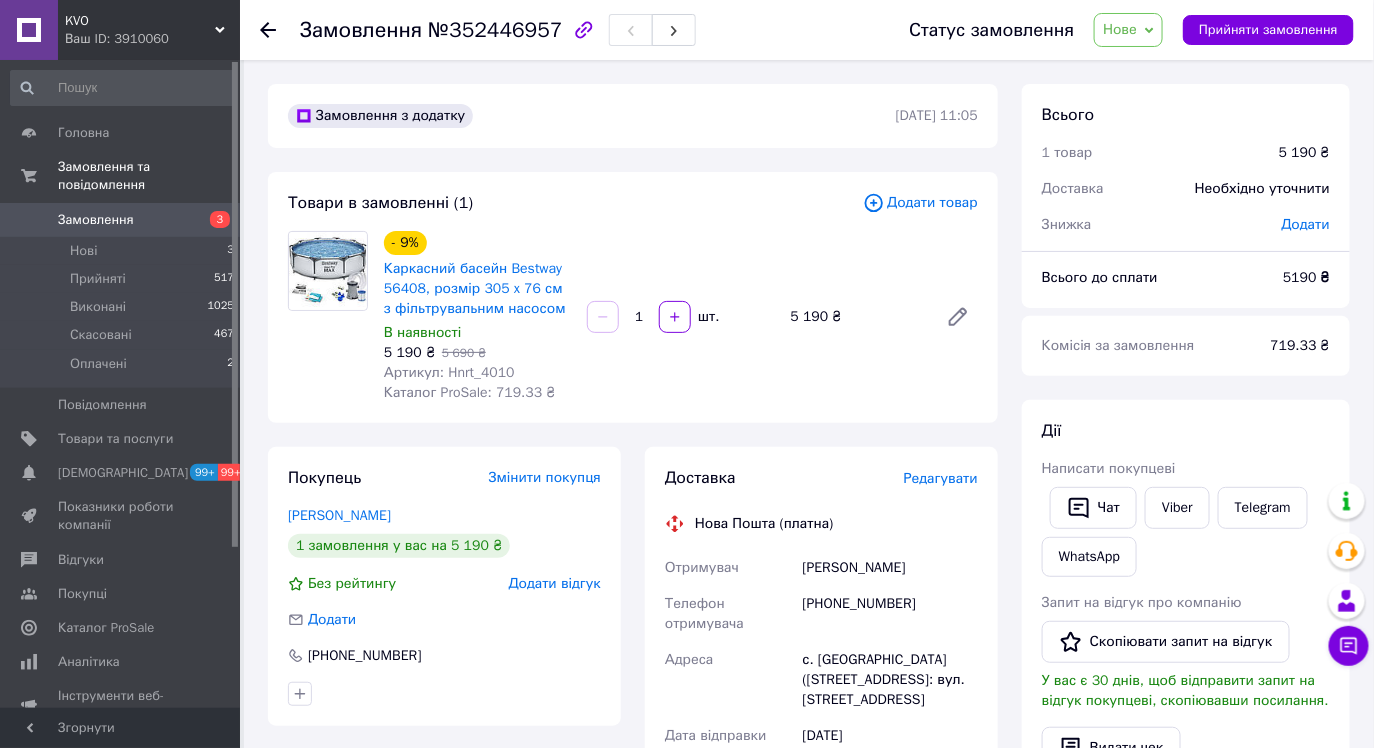 click on "[PHONE_NUMBER]" at bounding box center (890, 614) 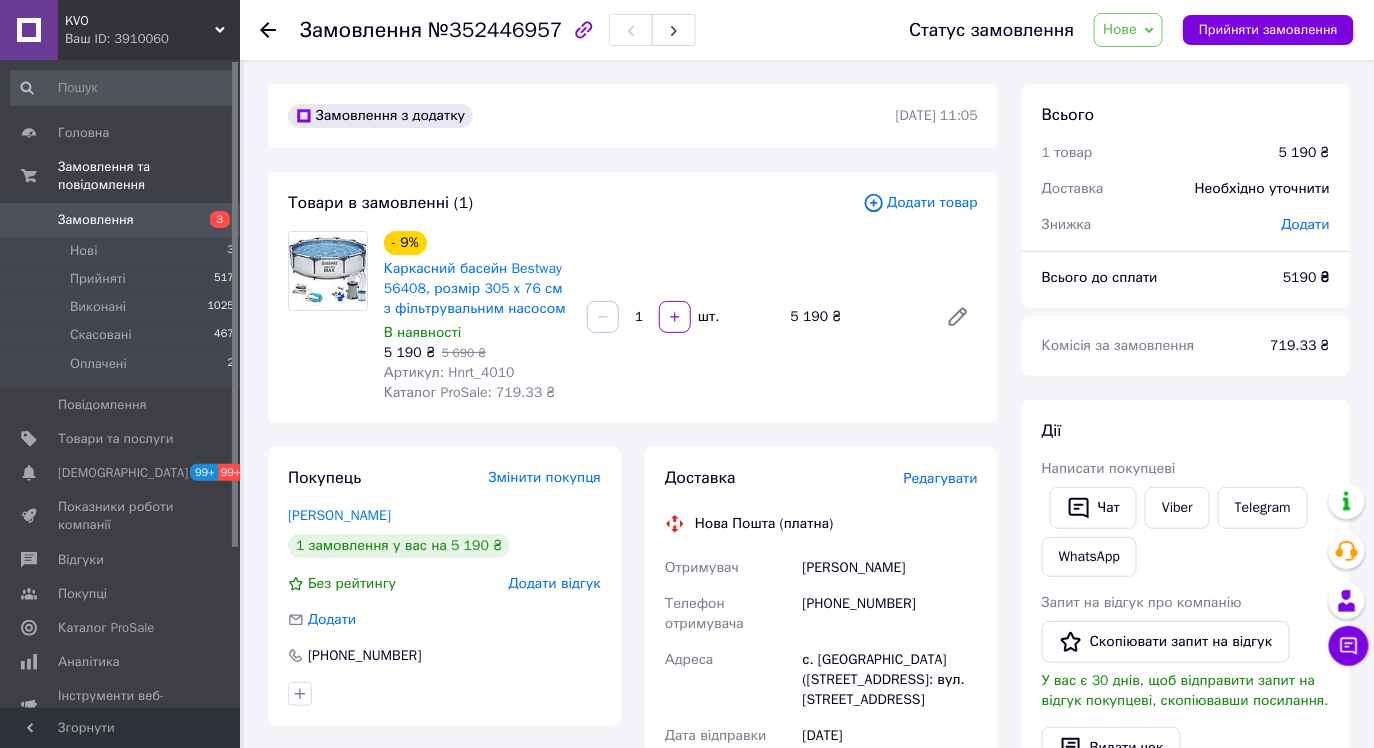 click on "[PHONE_NUMBER]" at bounding box center (890, 614) 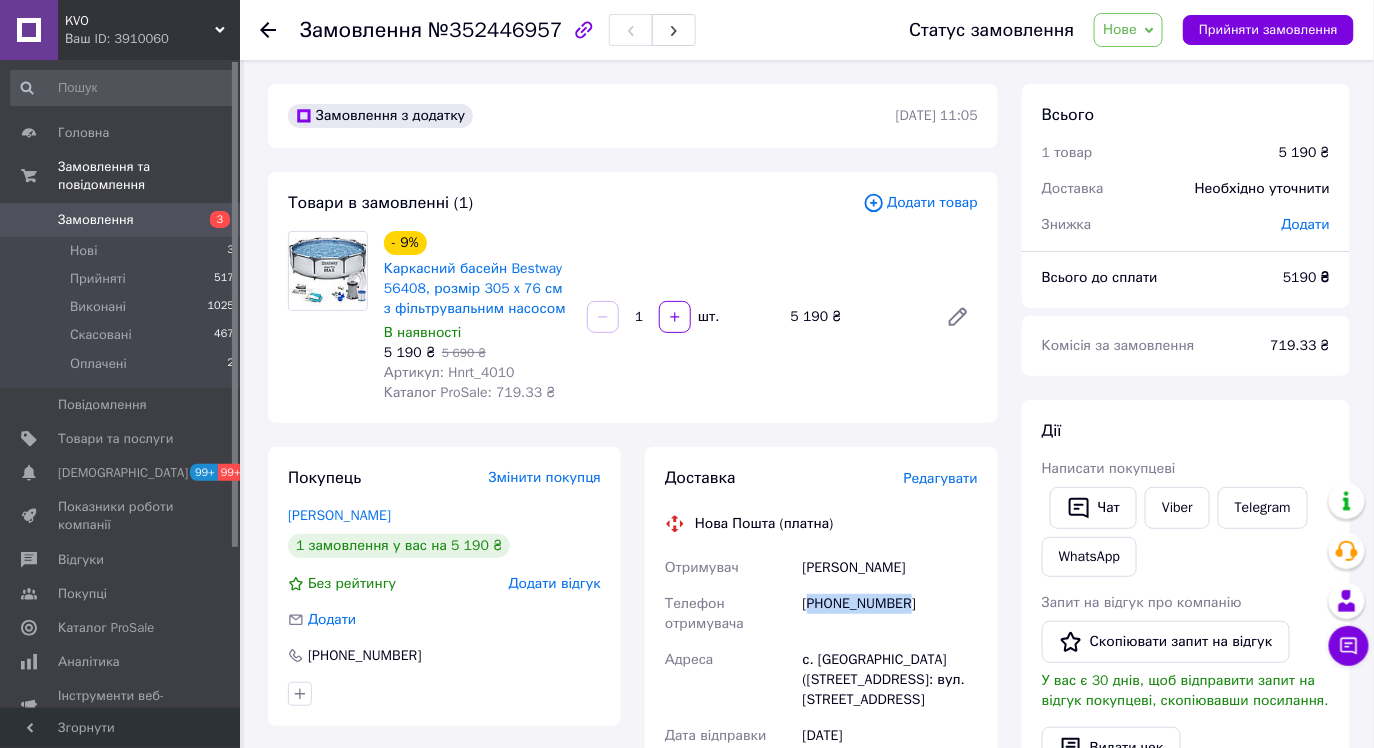 click on "[PHONE_NUMBER]" at bounding box center (890, 614) 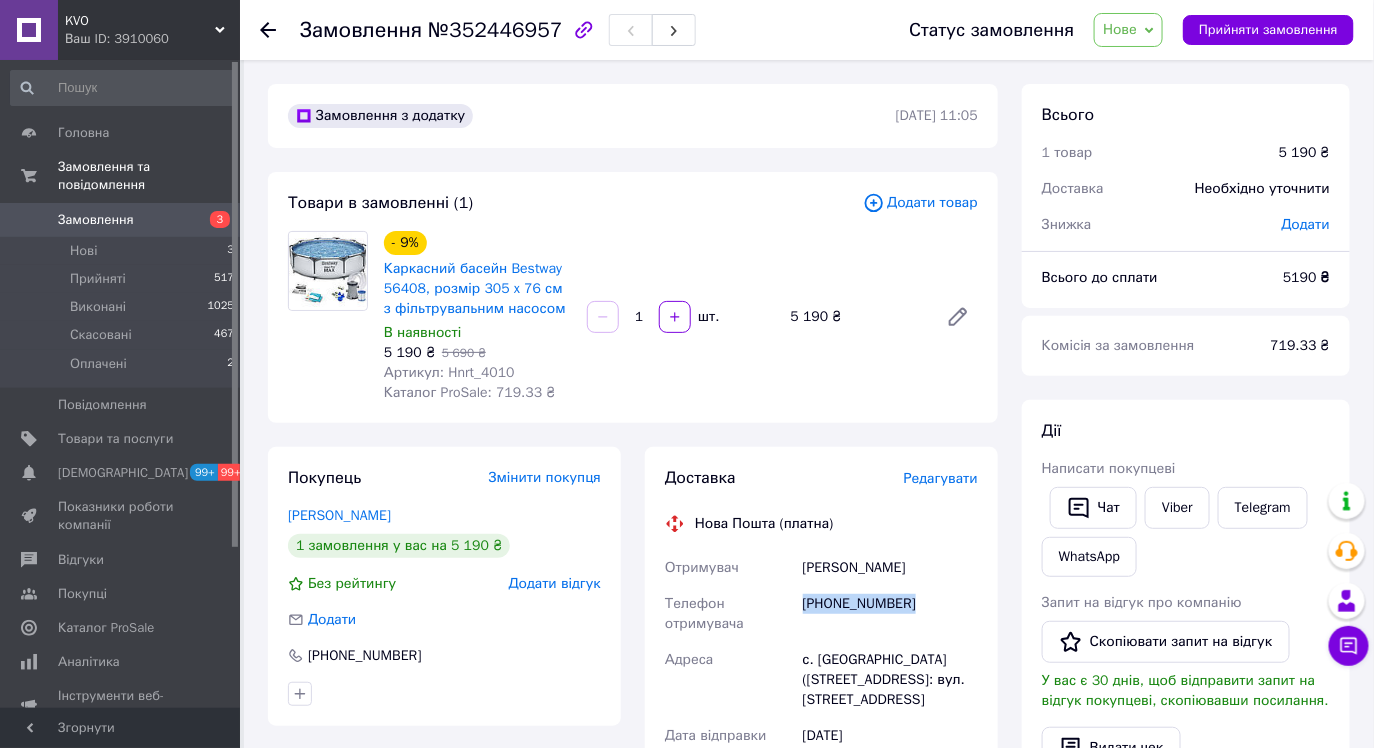 click on "[PHONE_NUMBER]" at bounding box center (890, 614) 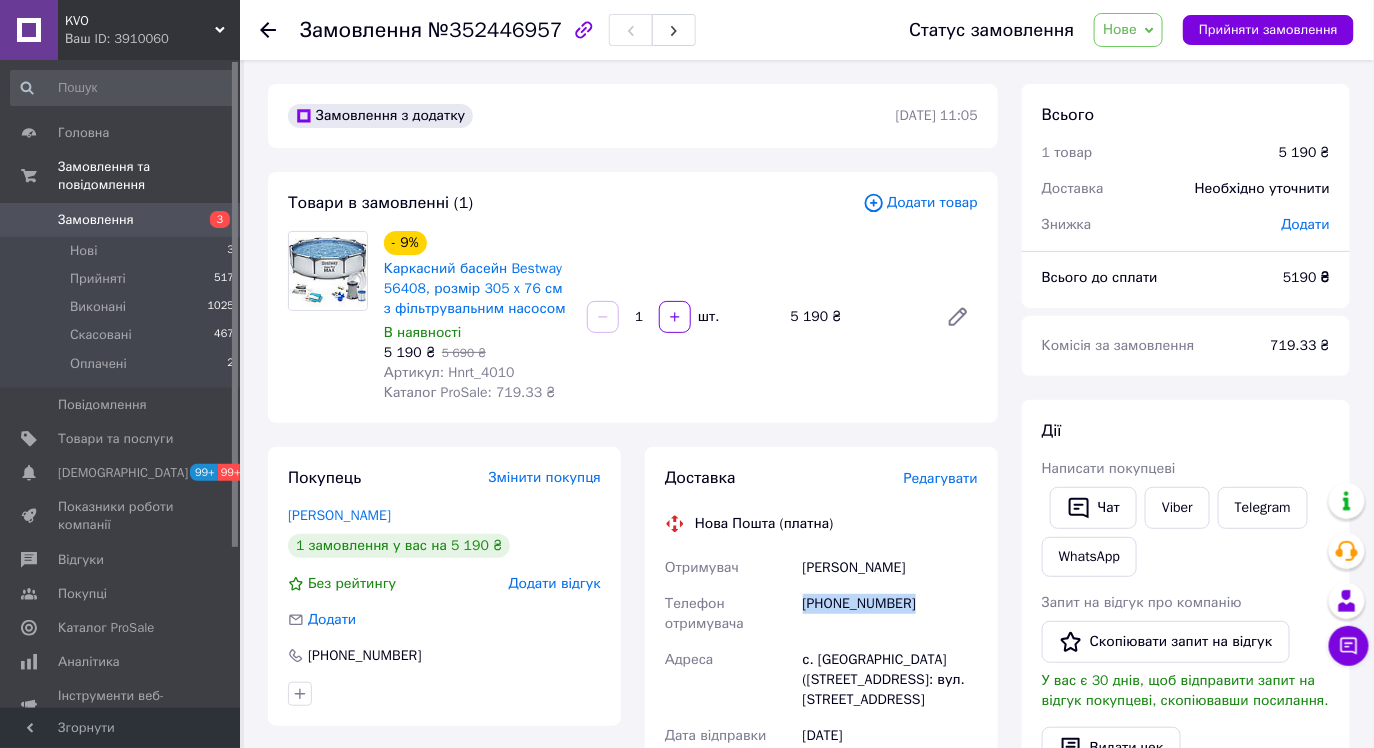 drag, startPoint x: 797, startPoint y: 567, endPoint x: 964, endPoint y: 564, distance: 167.02695 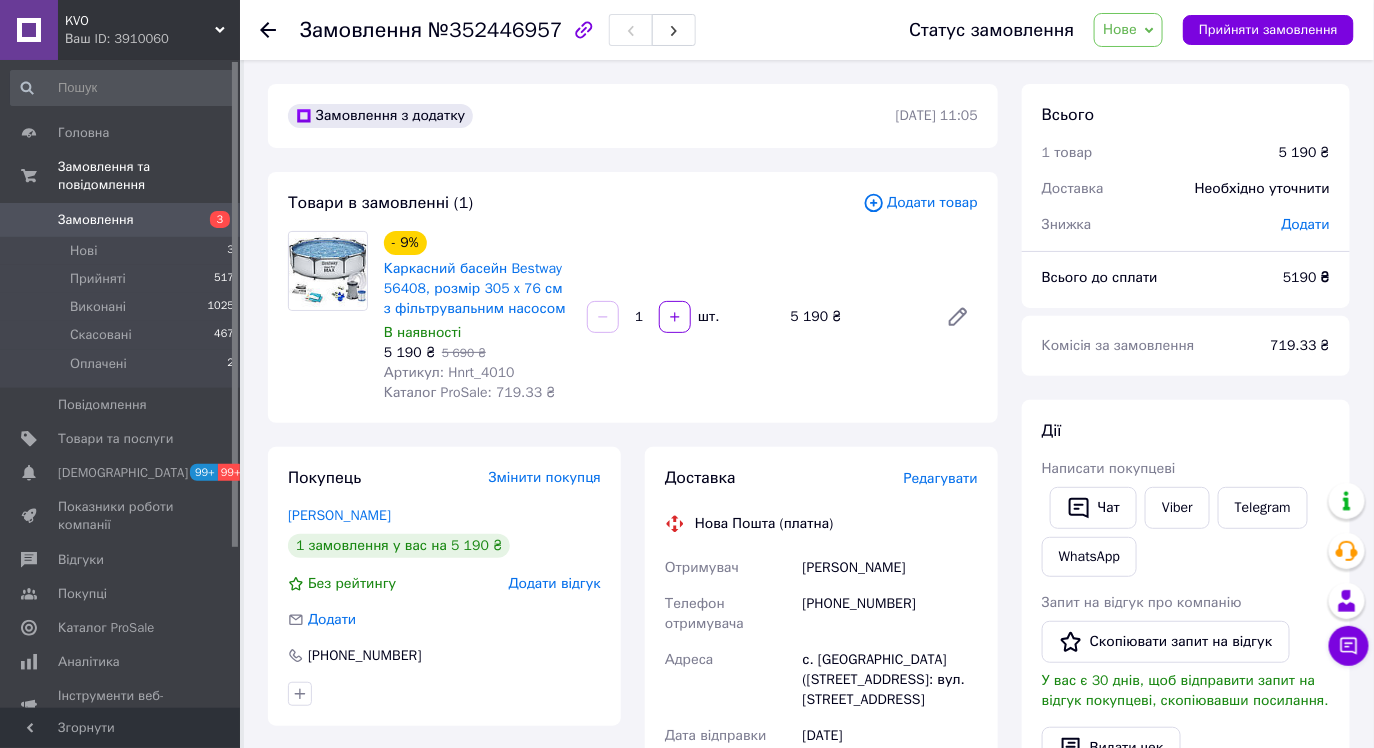 click on "с. [GEOGRAPHIC_DATA] ([STREET_ADDRESS]: вул. [STREET_ADDRESS]" at bounding box center [890, 680] 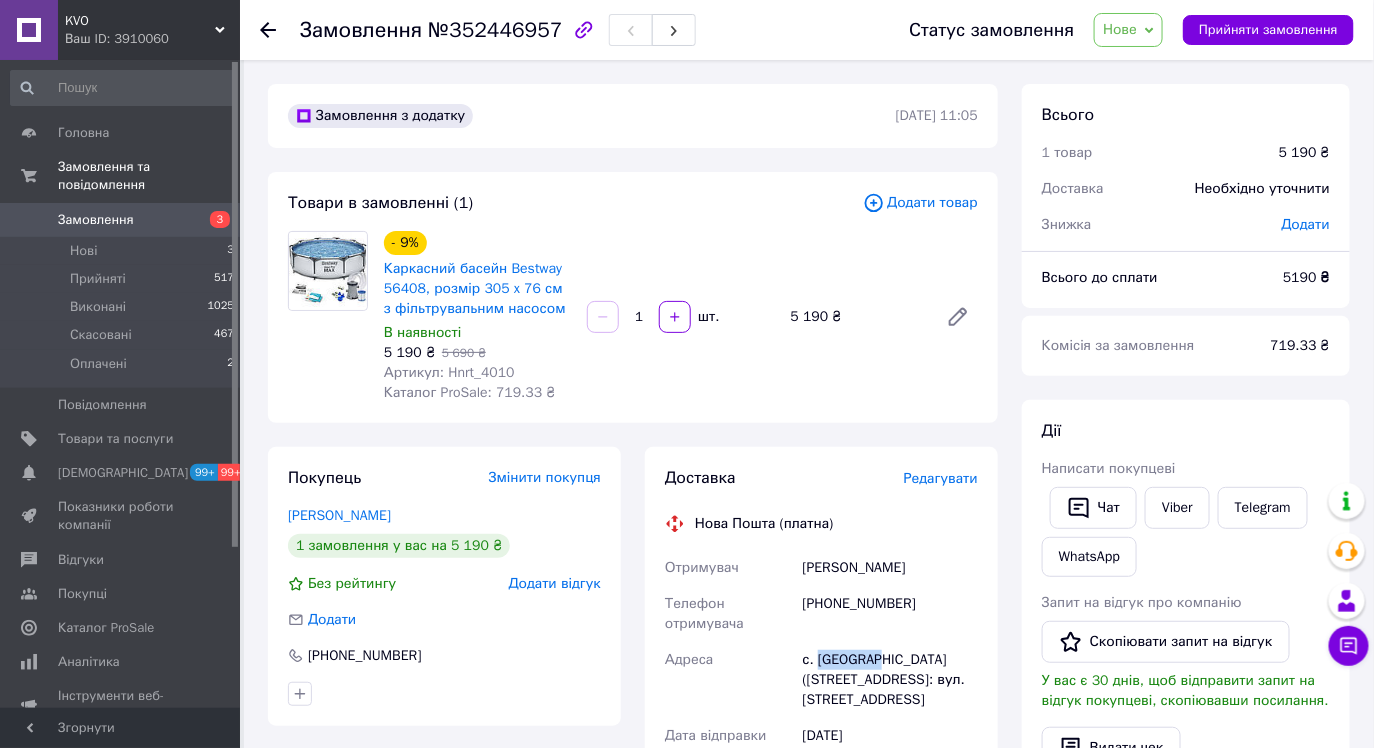 click on "с. [GEOGRAPHIC_DATA] ([STREET_ADDRESS]: вул. [STREET_ADDRESS]" at bounding box center [890, 680] 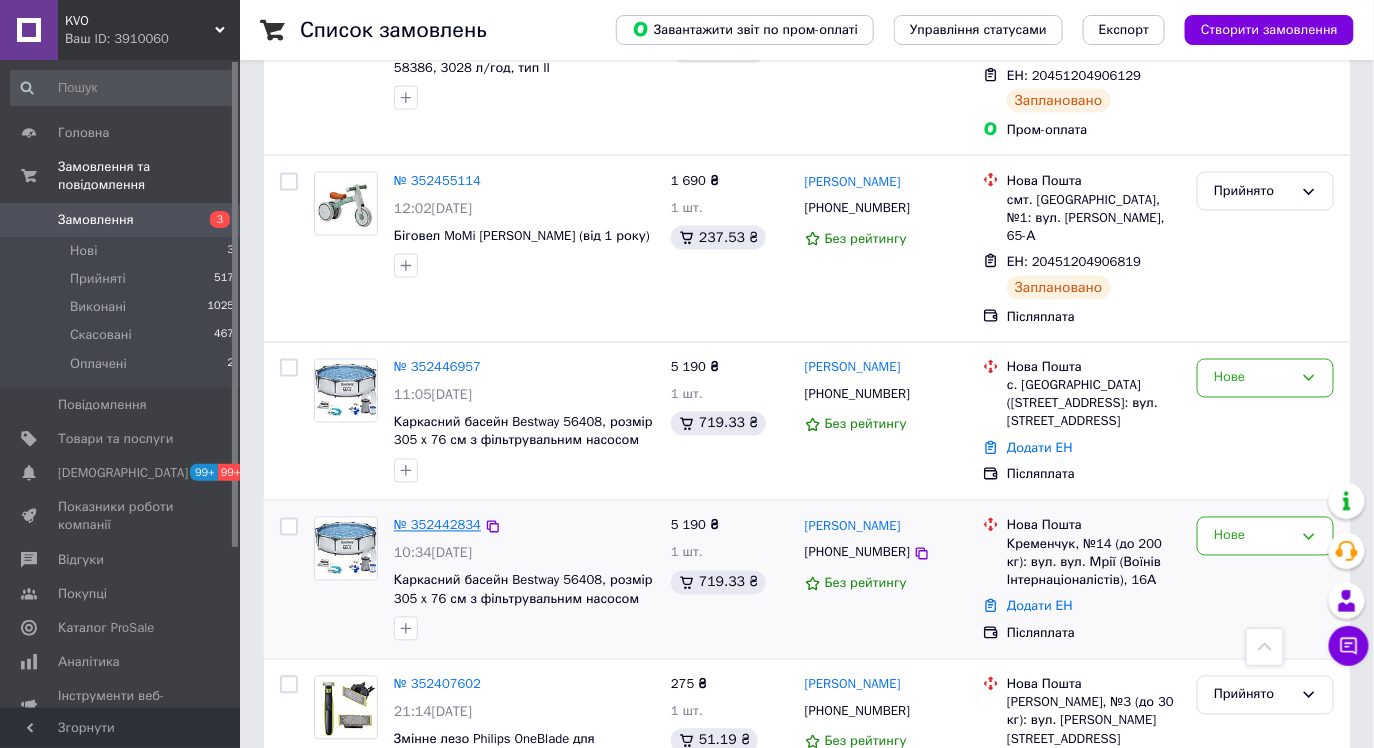 click on "№ 352442834" at bounding box center [437, 525] 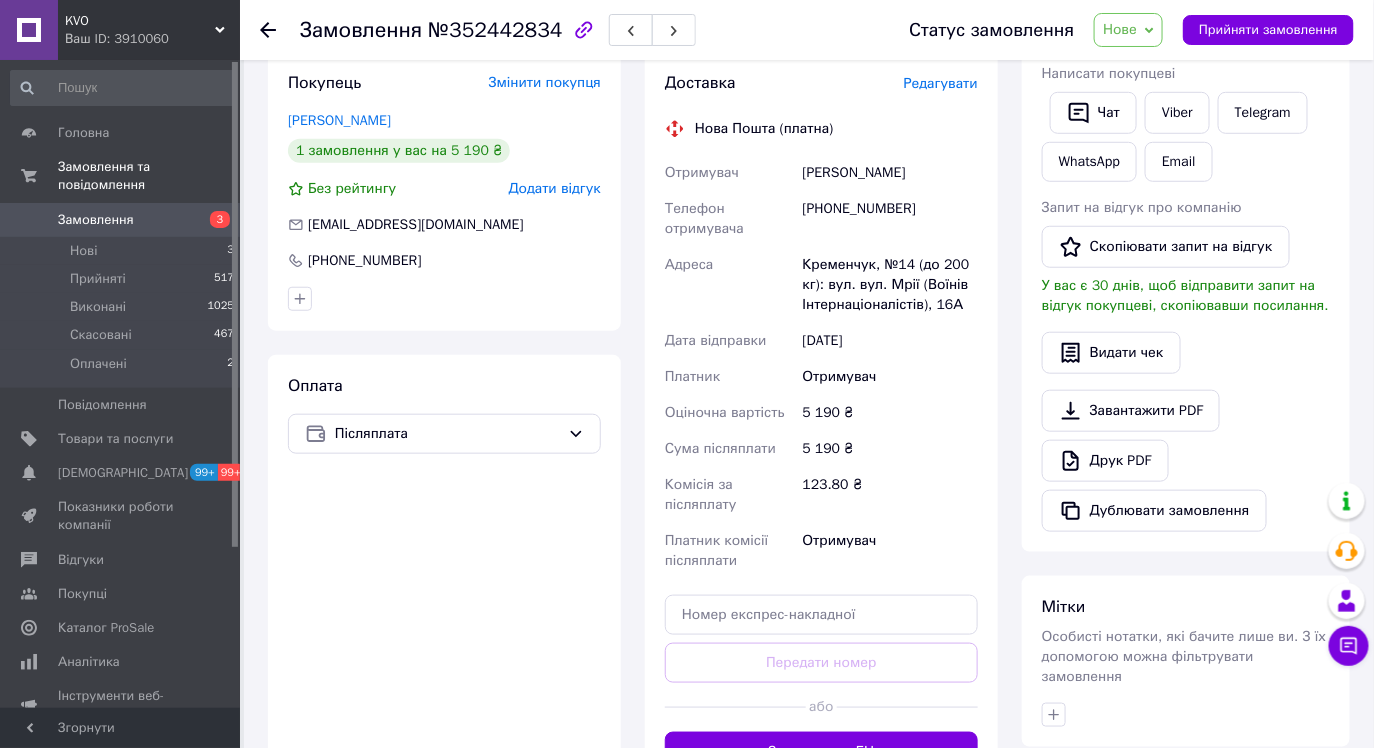 scroll, scrollTop: 400, scrollLeft: 0, axis: vertical 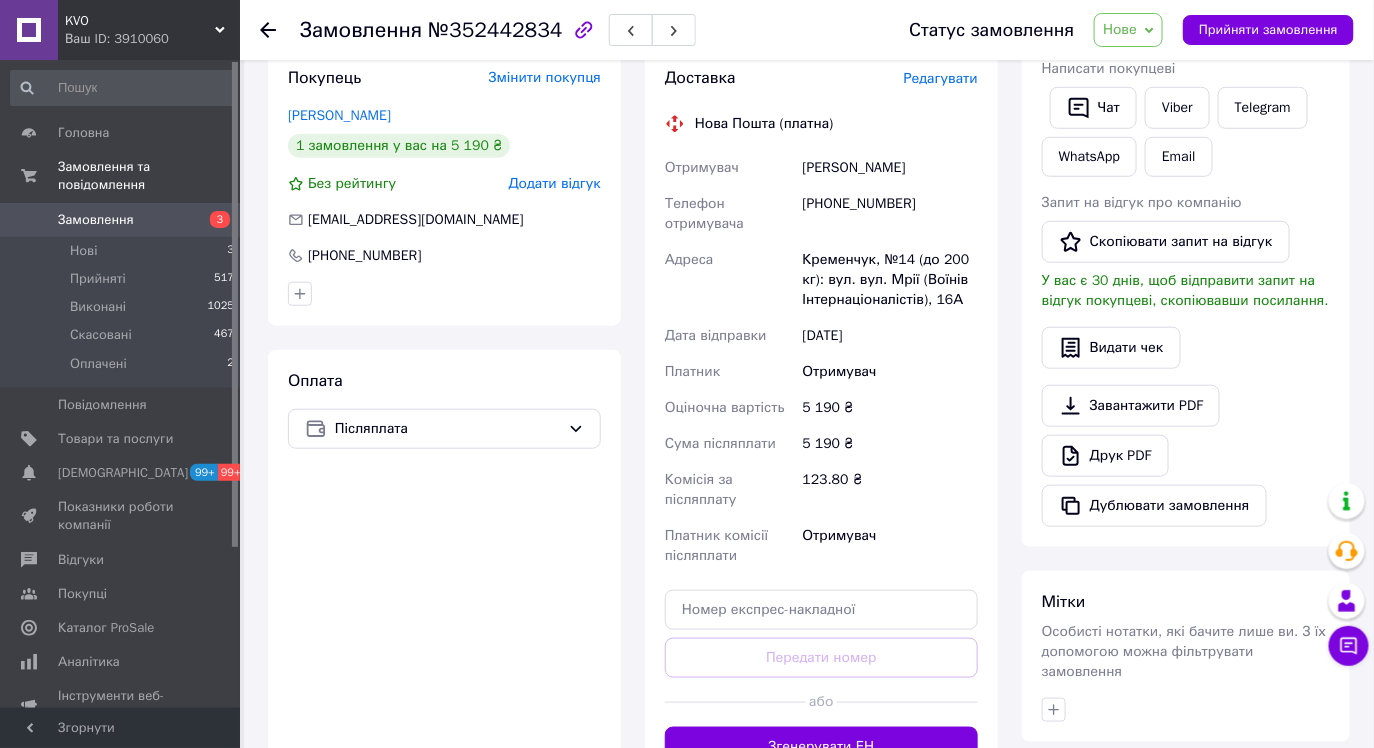 click on "[PHONE_NUMBER]" at bounding box center (890, 214) 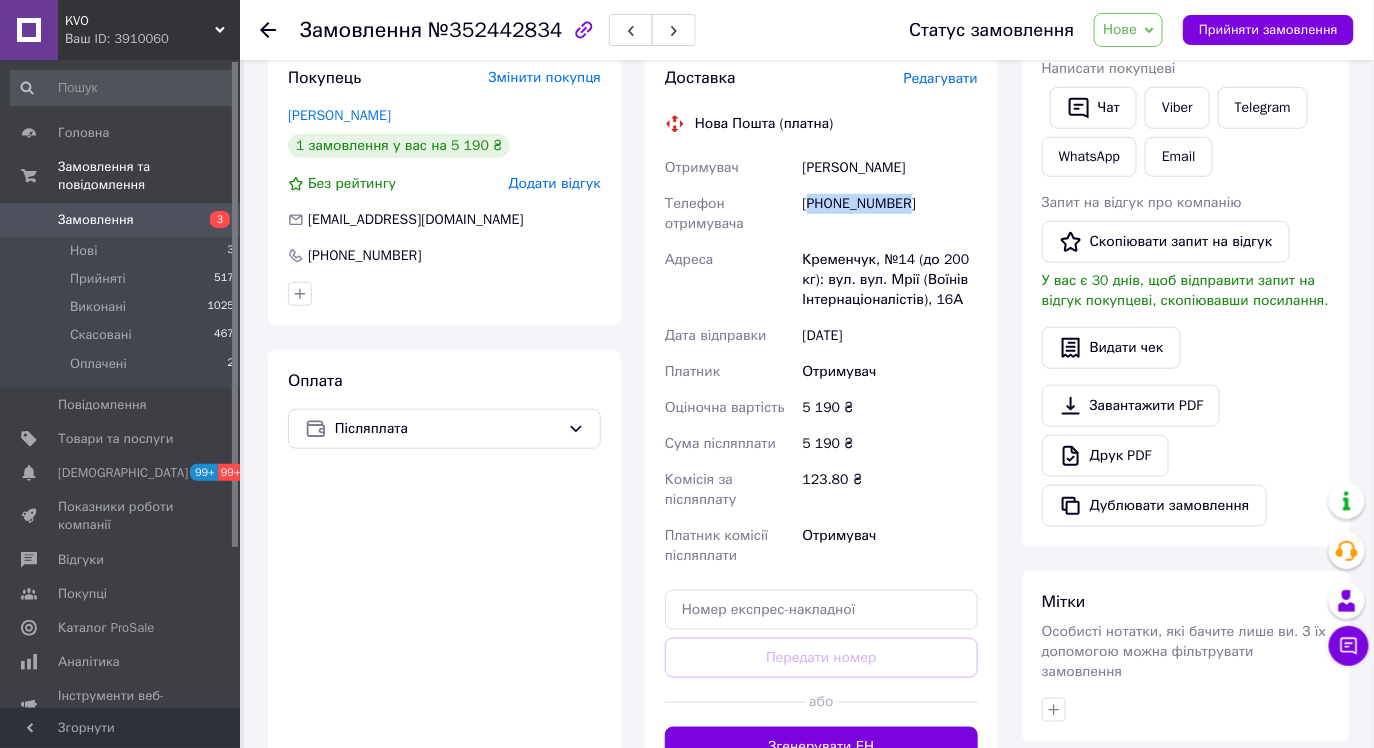 click on "[PHONE_NUMBER]" at bounding box center (890, 214) 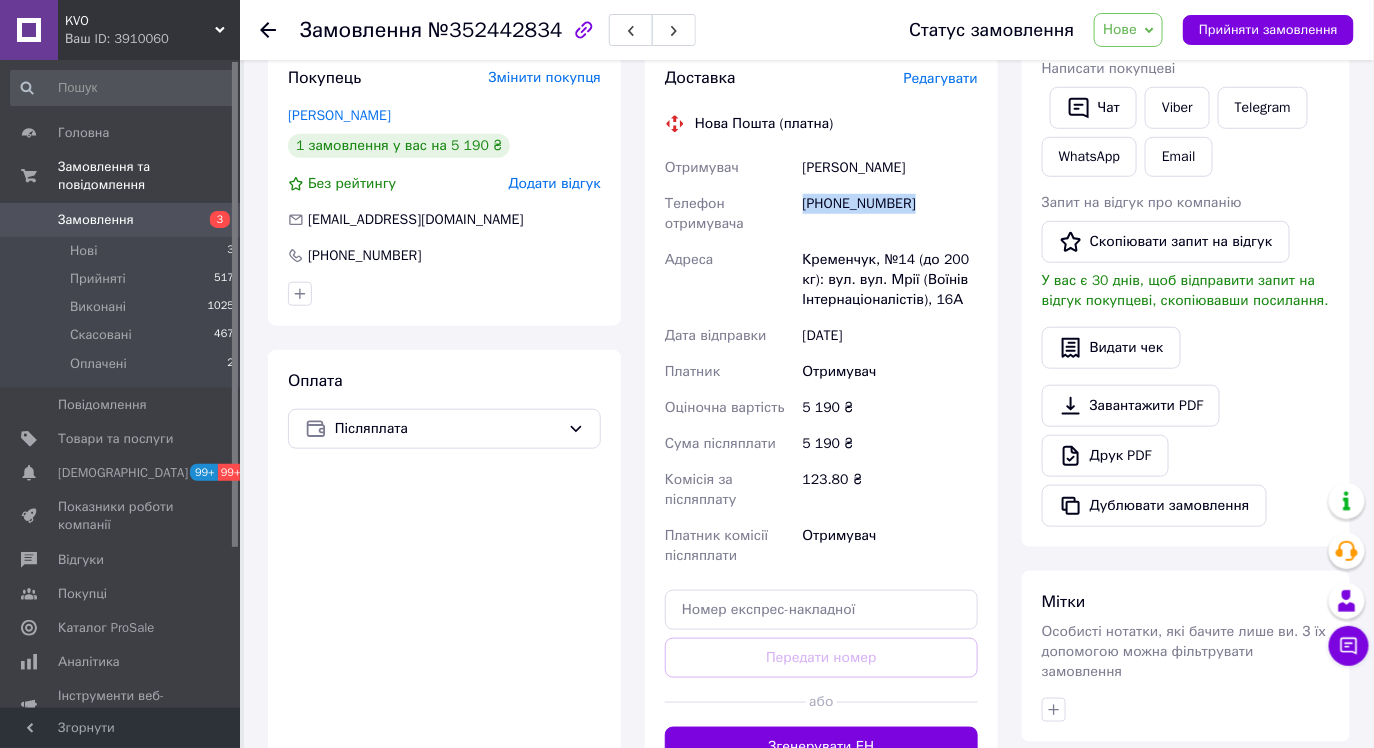 click on "[PHONE_NUMBER]" at bounding box center (890, 214) 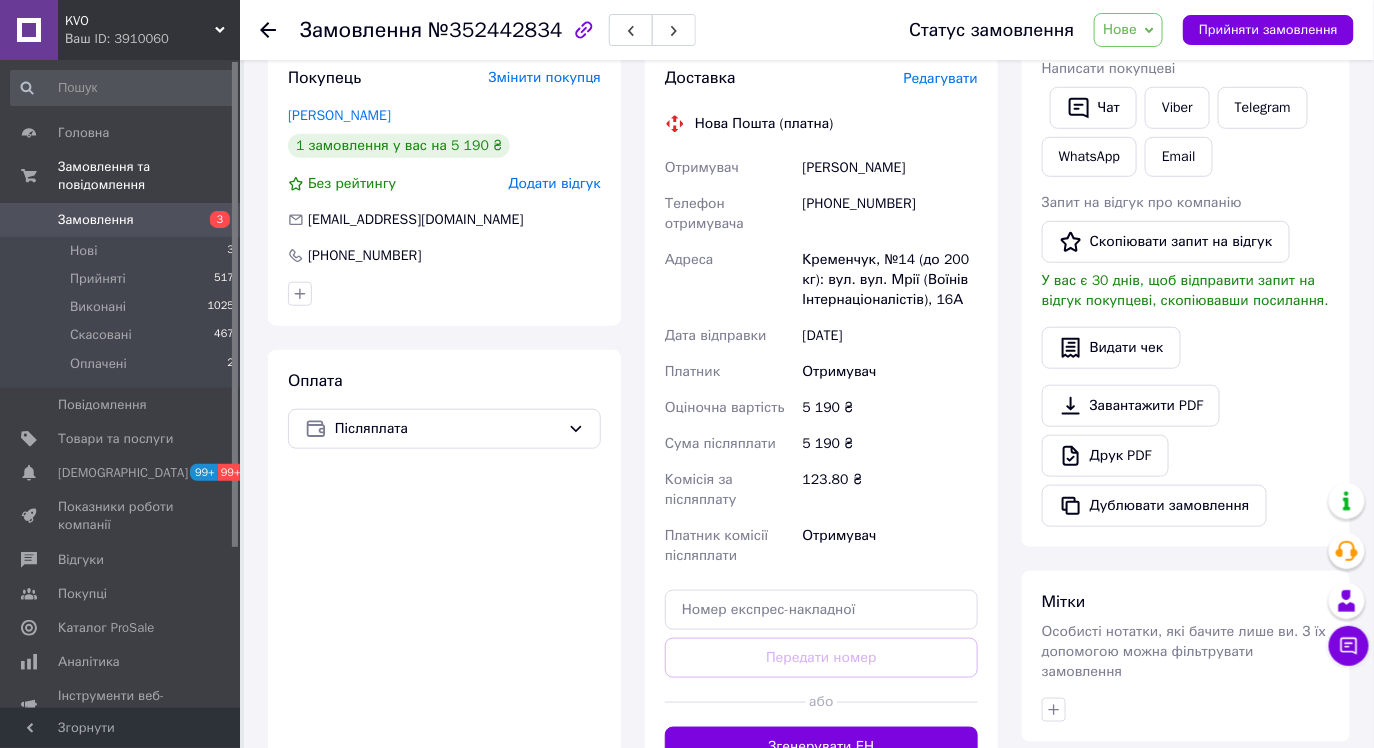 click on "Кременчук, №14 (до 200 кг): вул. вул. Мрії (Воїнів Інтернаціоналістів), 16А" at bounding box center (890, 280) 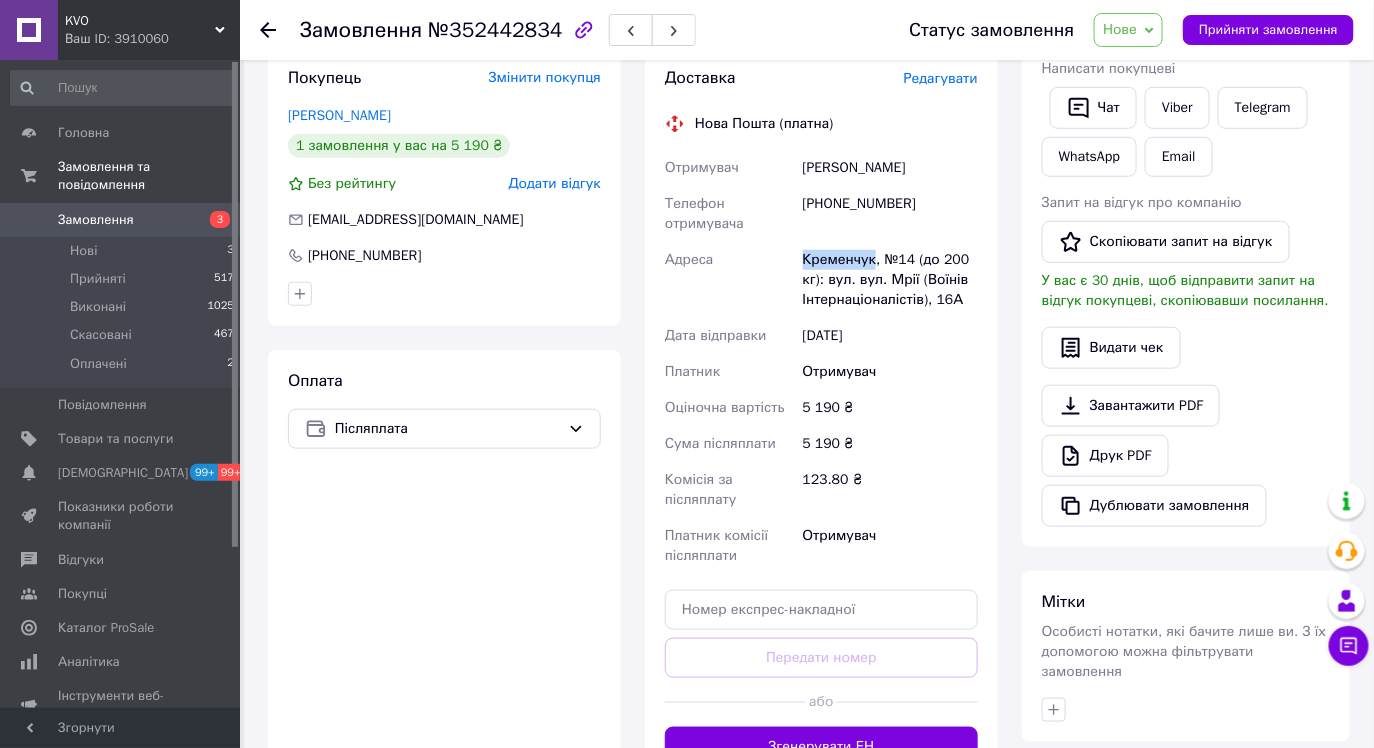click on "Кременчук, №14 (до 200 кг): вул. вул. Мрії (Воїнів Інтернаціоналістів), 16А" at bounding box center [890, 280] 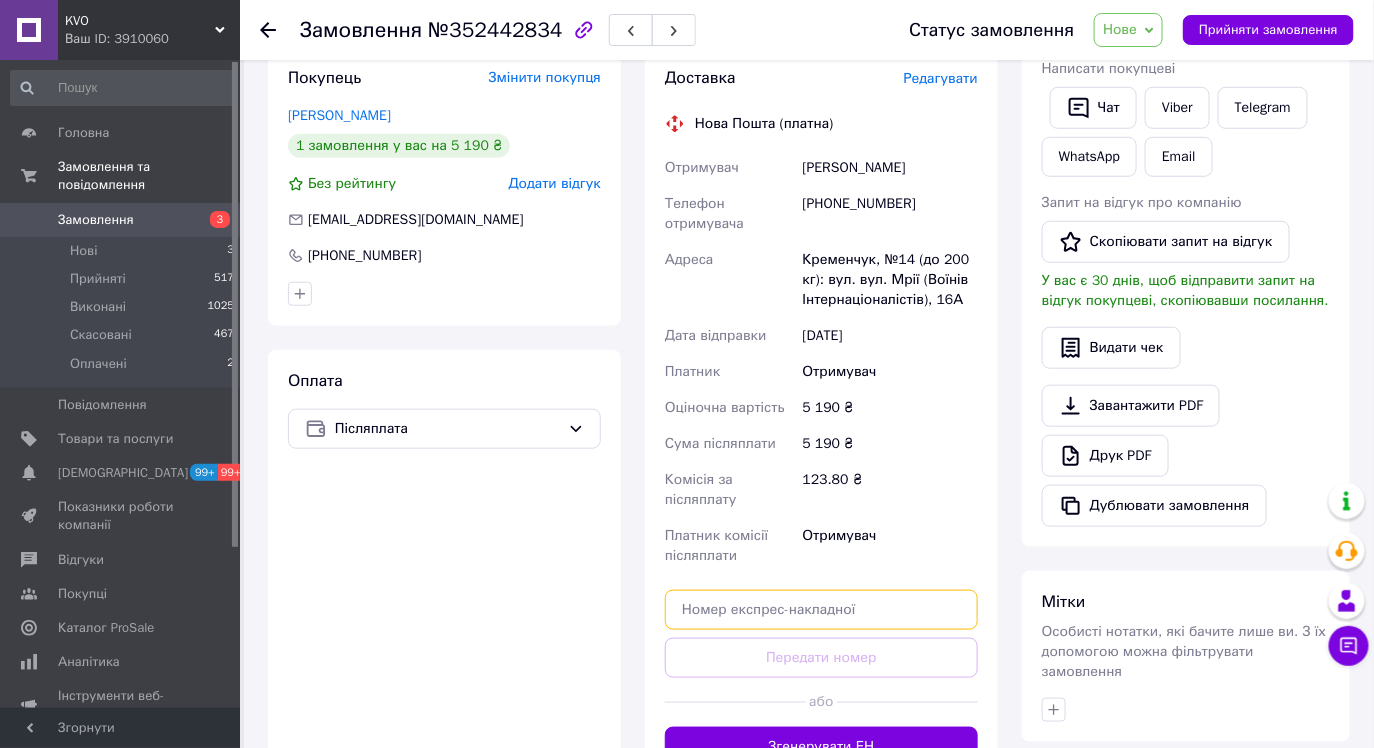 click at bounding box center [821, 610] 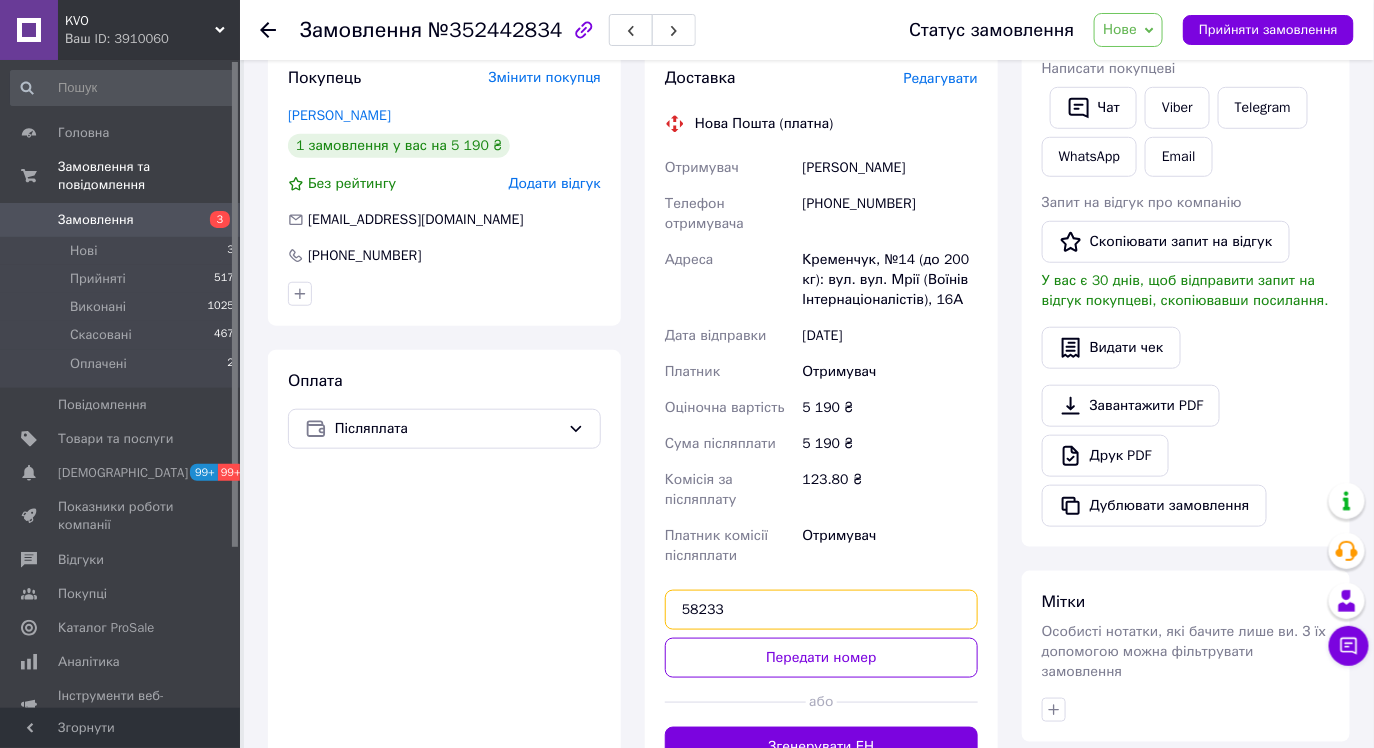 type 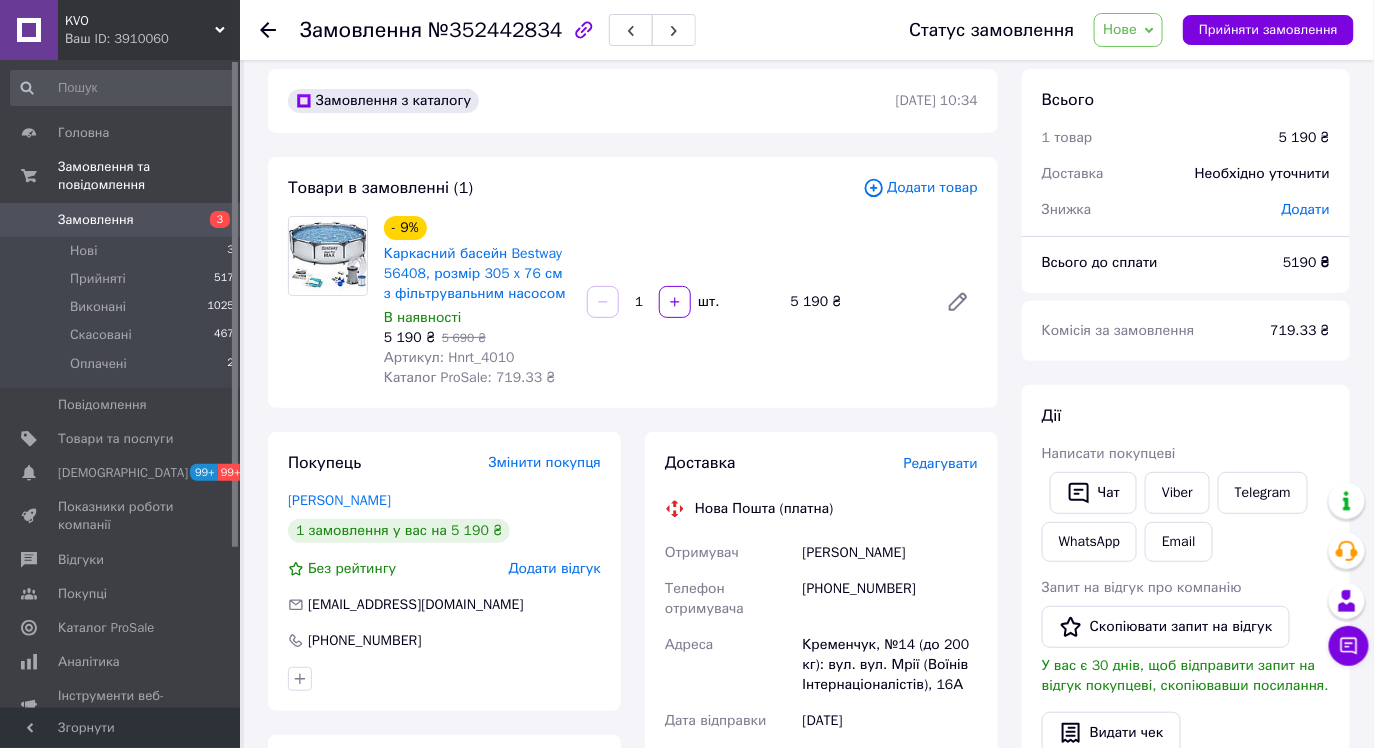 scroll, scrollTop: 0, scrollLeft: 0, axis: both 